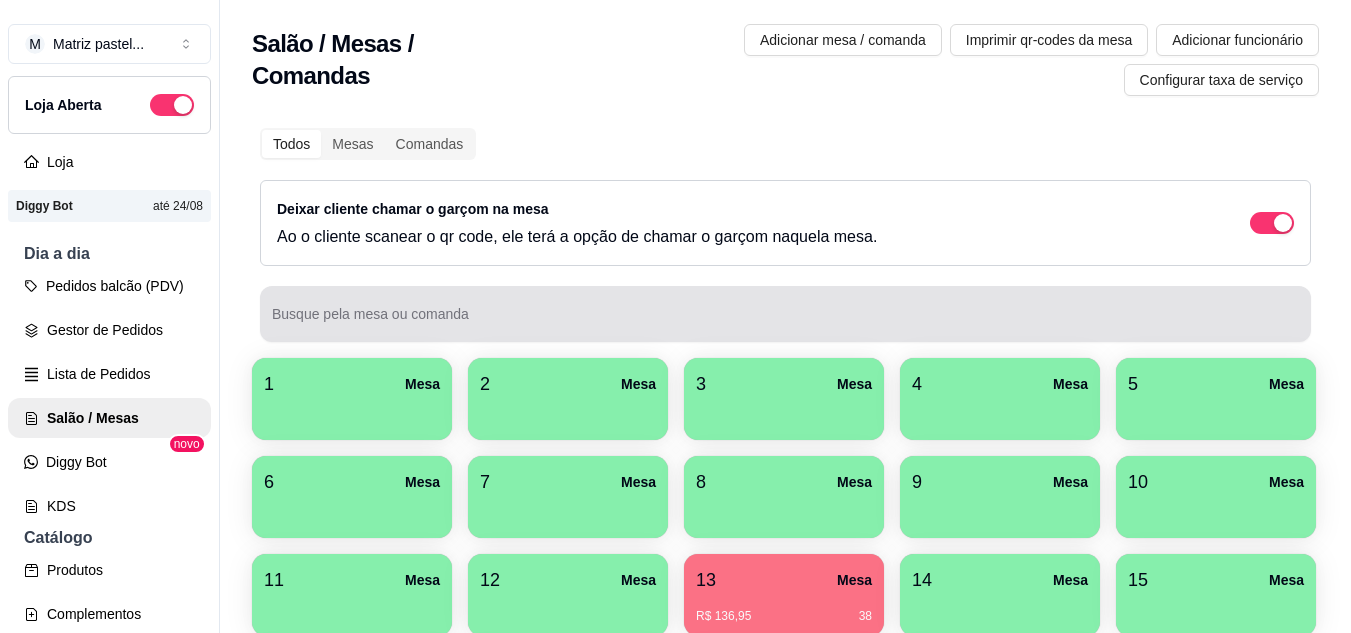 scroll, scrollTop: 0, scrollLeft: 0, axis: both 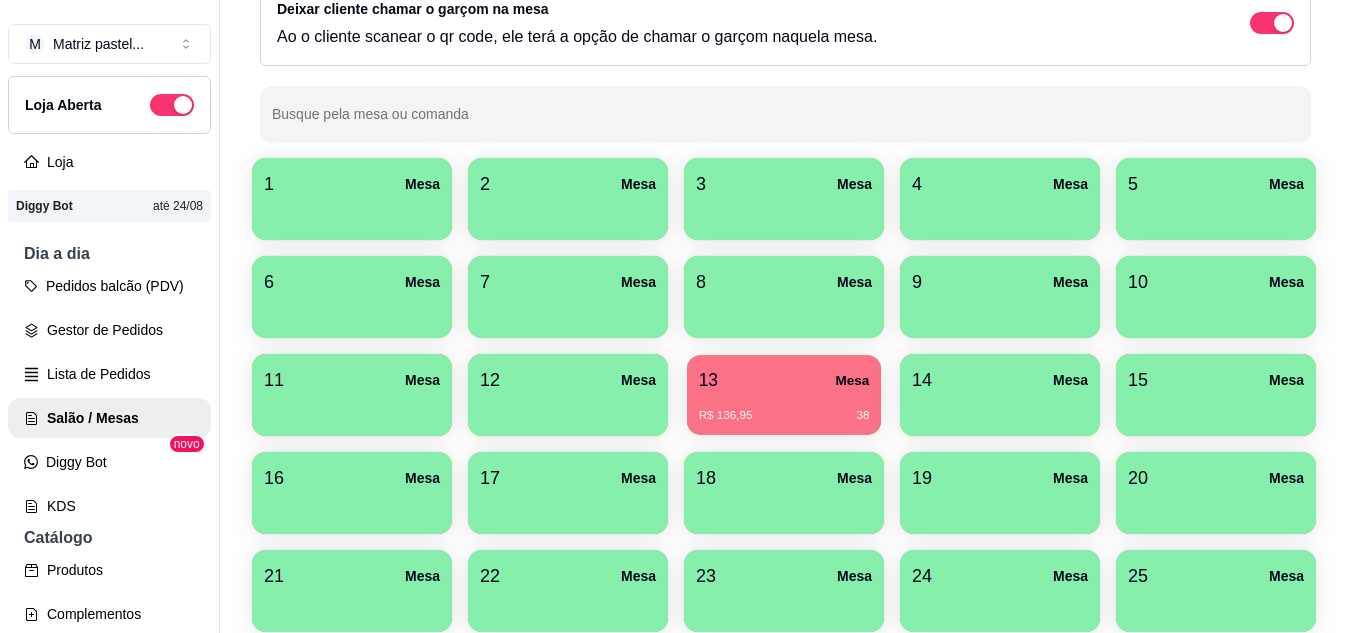 click on "R$ 136,95 38" at bounding box center [784, 408] 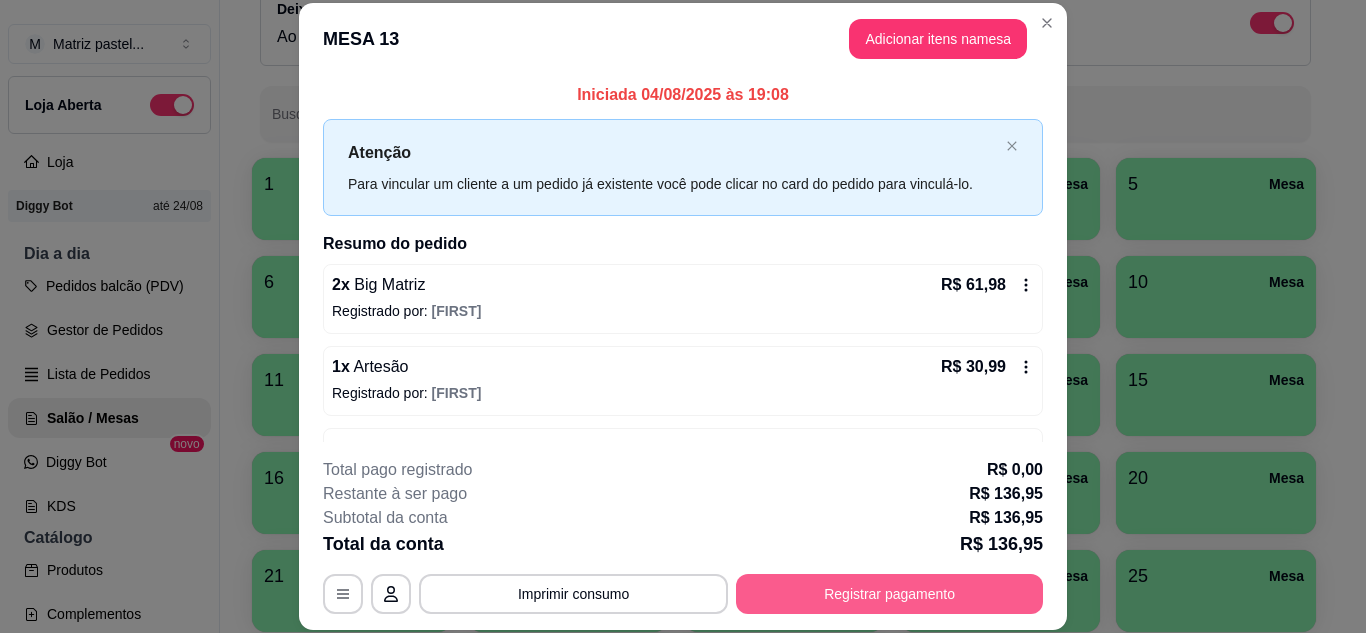 click on "Registrar pagamento" at bounding box center (889, 594) 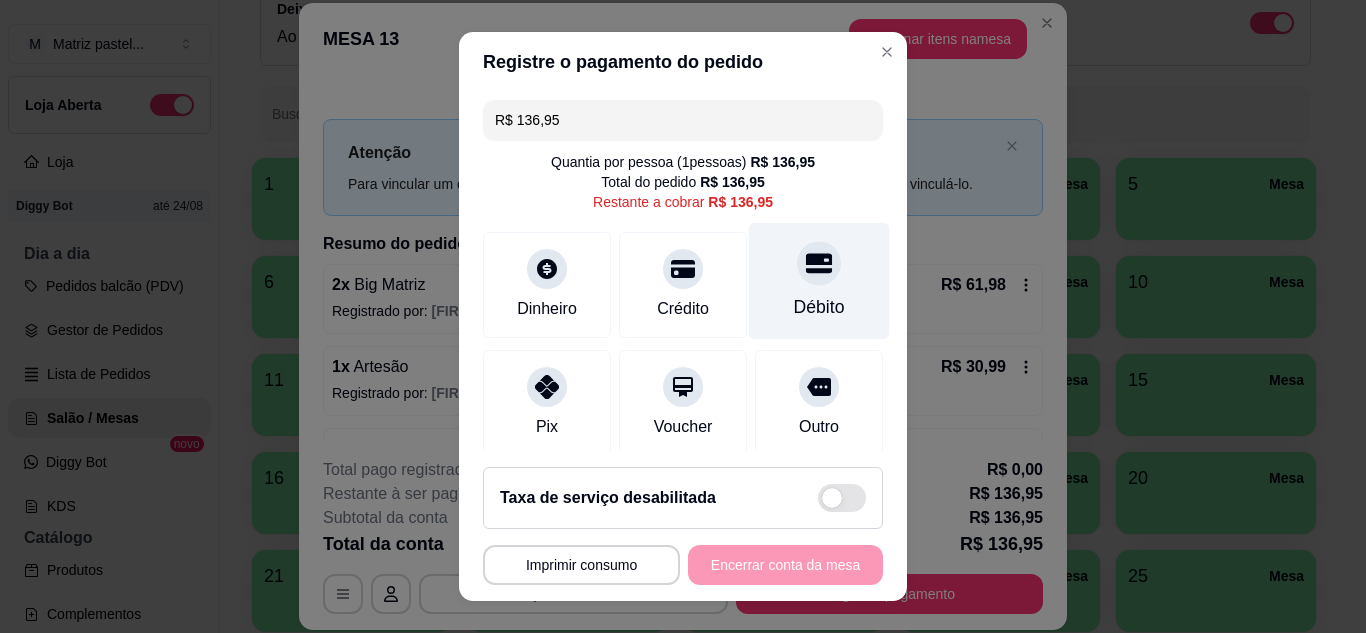 click at bounding box center (819, 263) 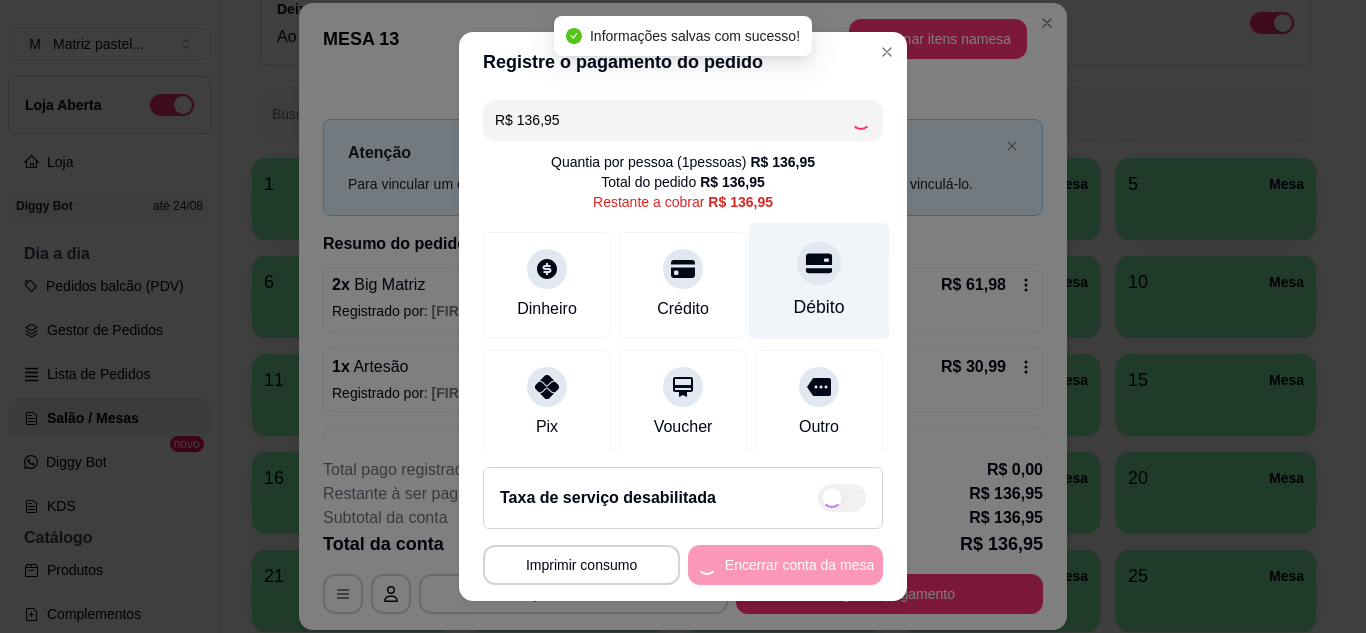 type on "R$ 0,00" 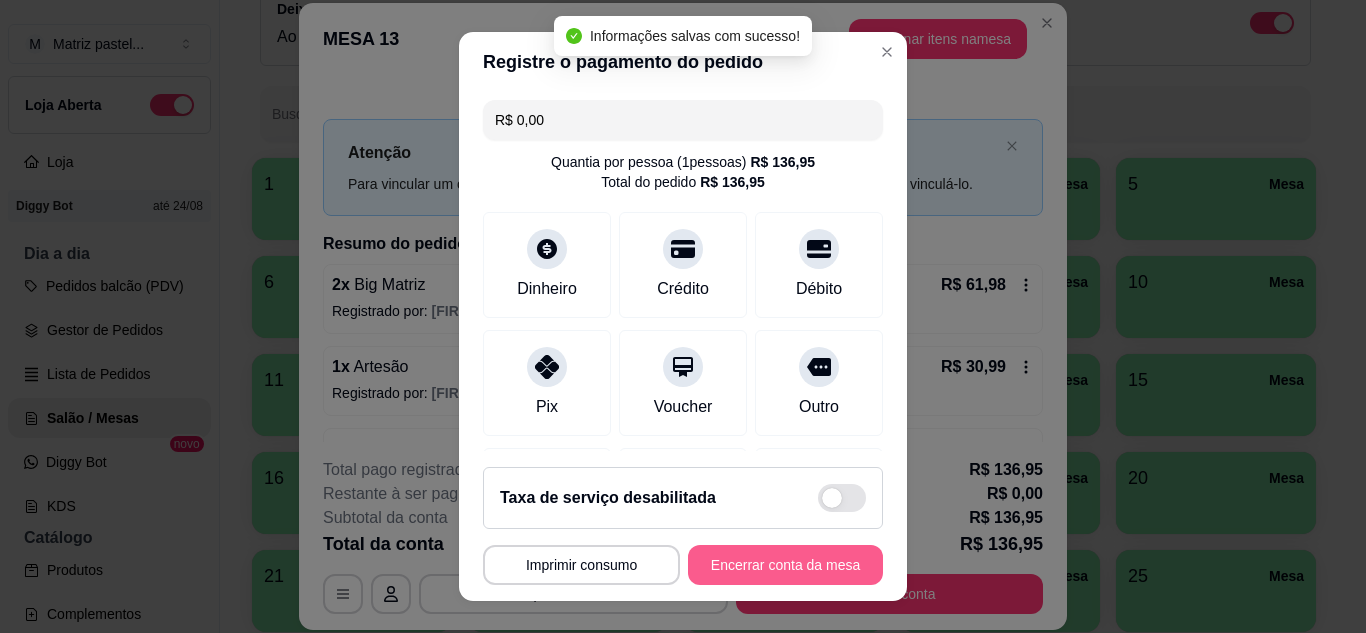 click on "Encerrar conta da mesa" at bounding box center [785, 565] 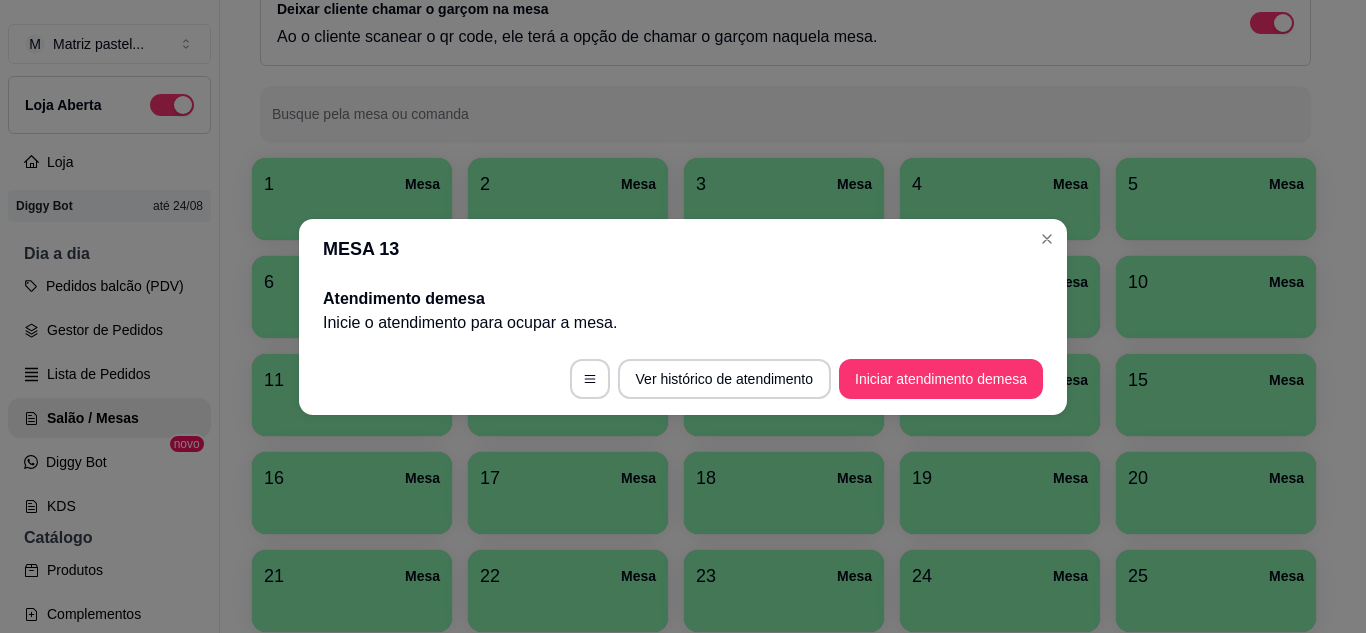 click on "MESA 13" at bounding box center [683, 249] 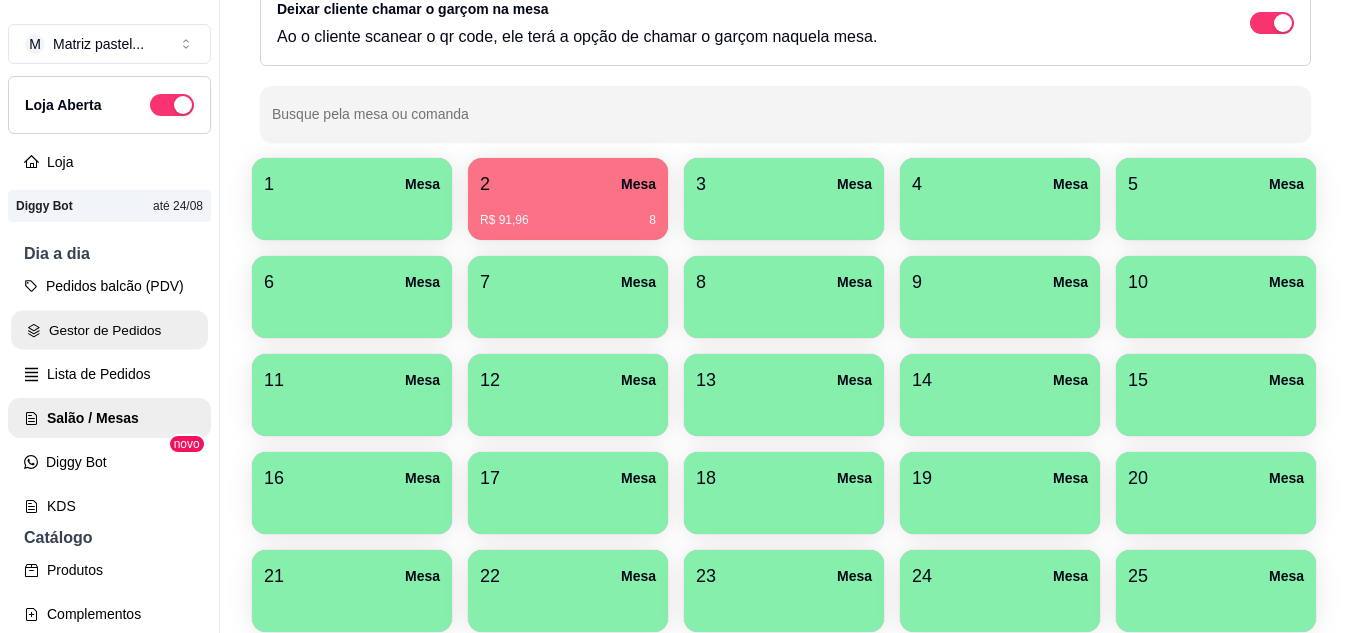 click on "Gestor de Pedidos" at bounding box center (109, 330) 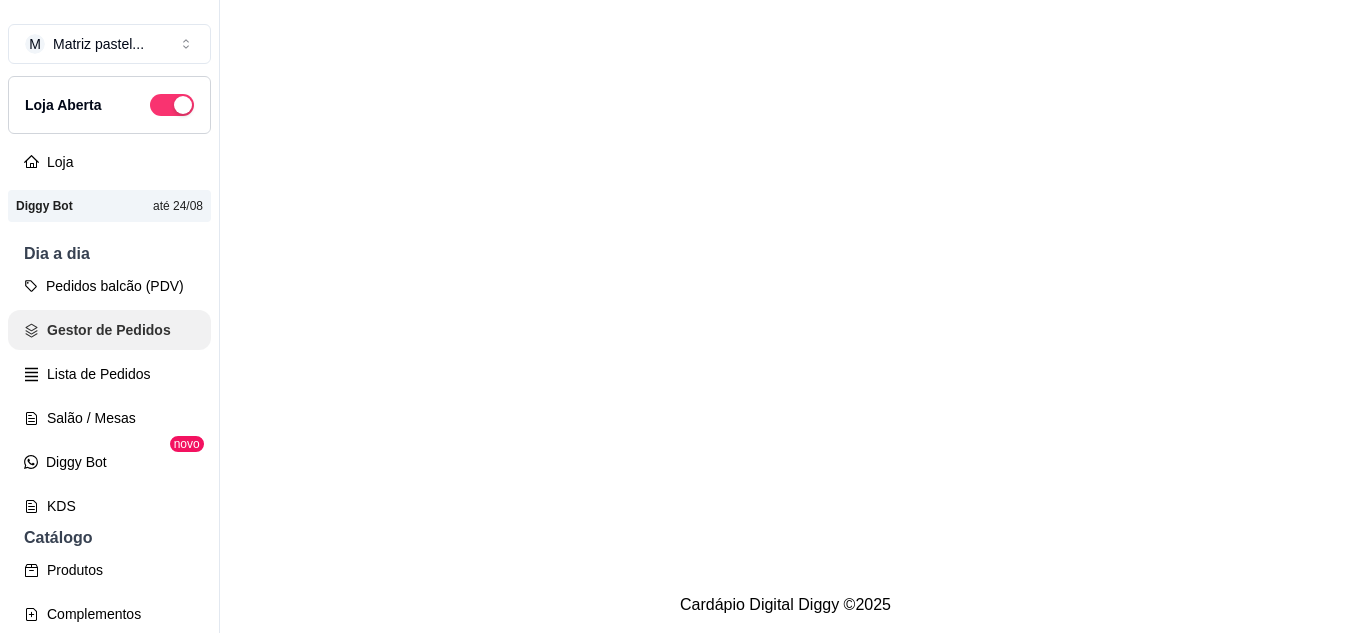 scroll, scrollTop: 0, scrollLeft: 0, axis: both 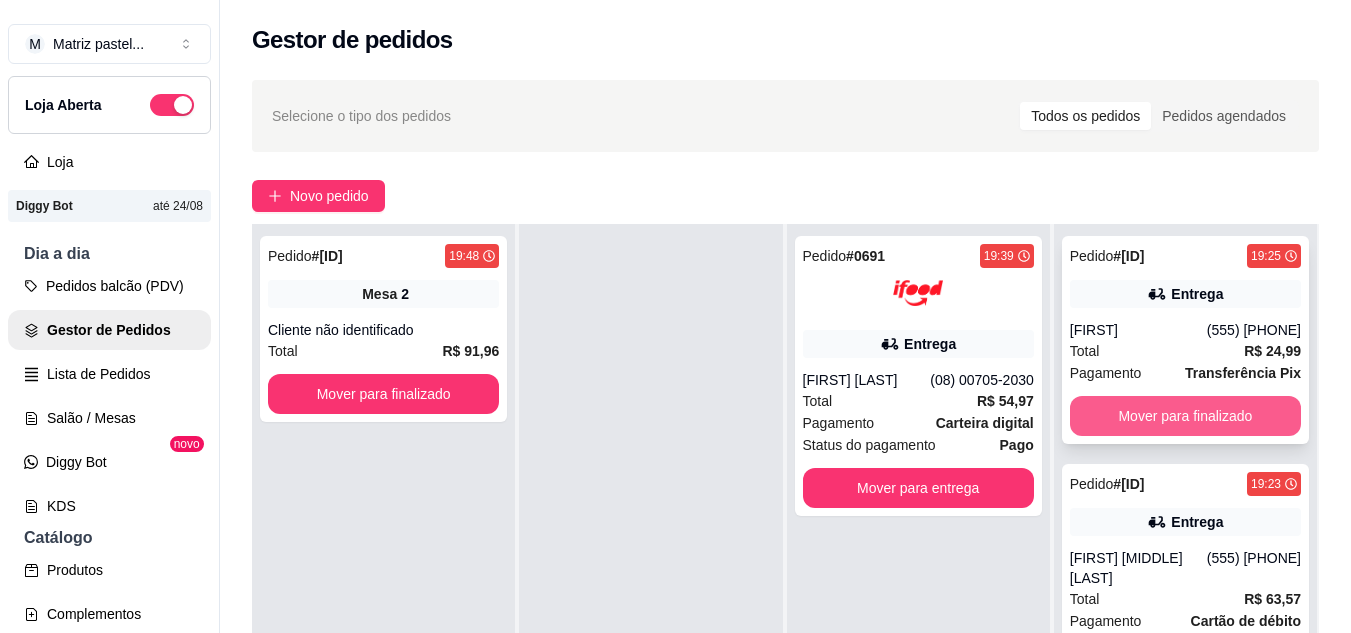 click on "Mover para finalizado" at bounding box center [1185, 416] 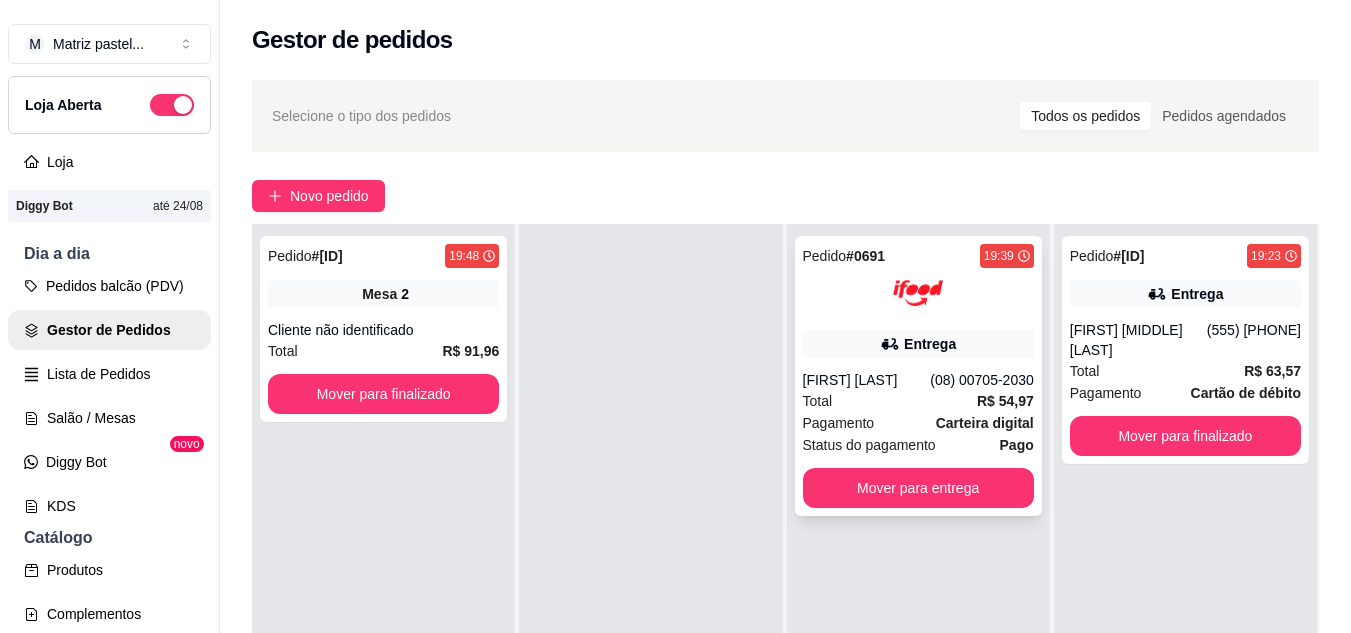 click 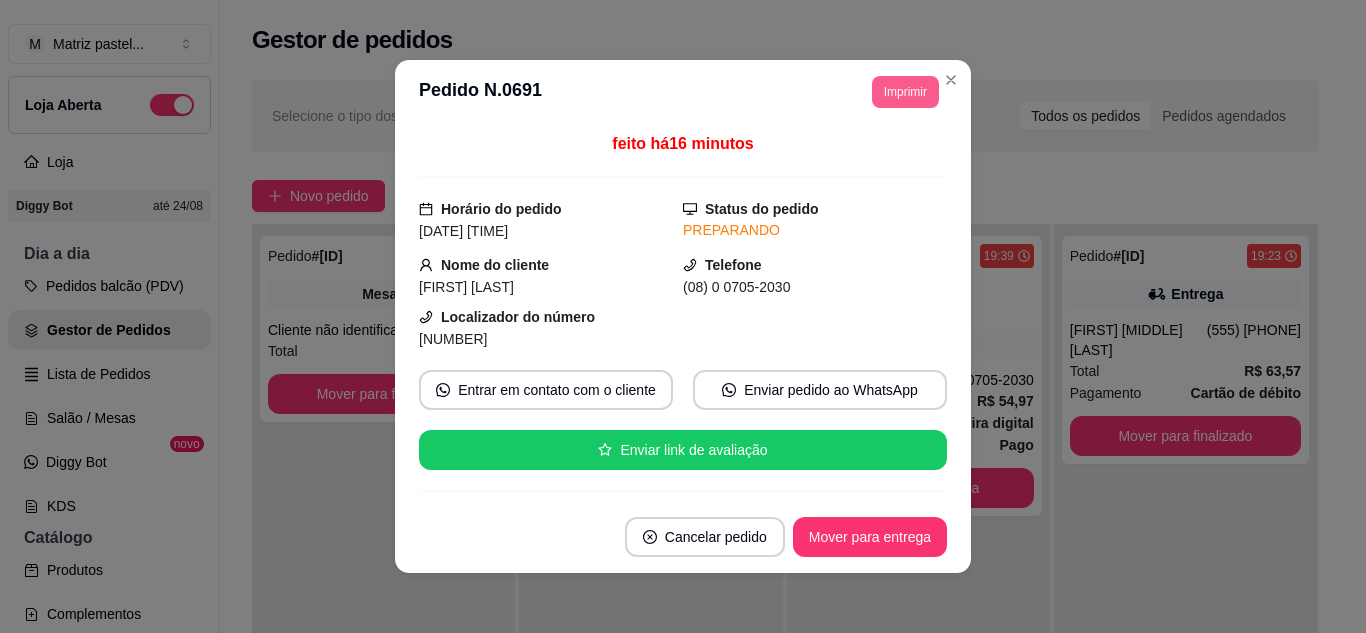 click on "Imprimir" at bounding box center [905, 92] 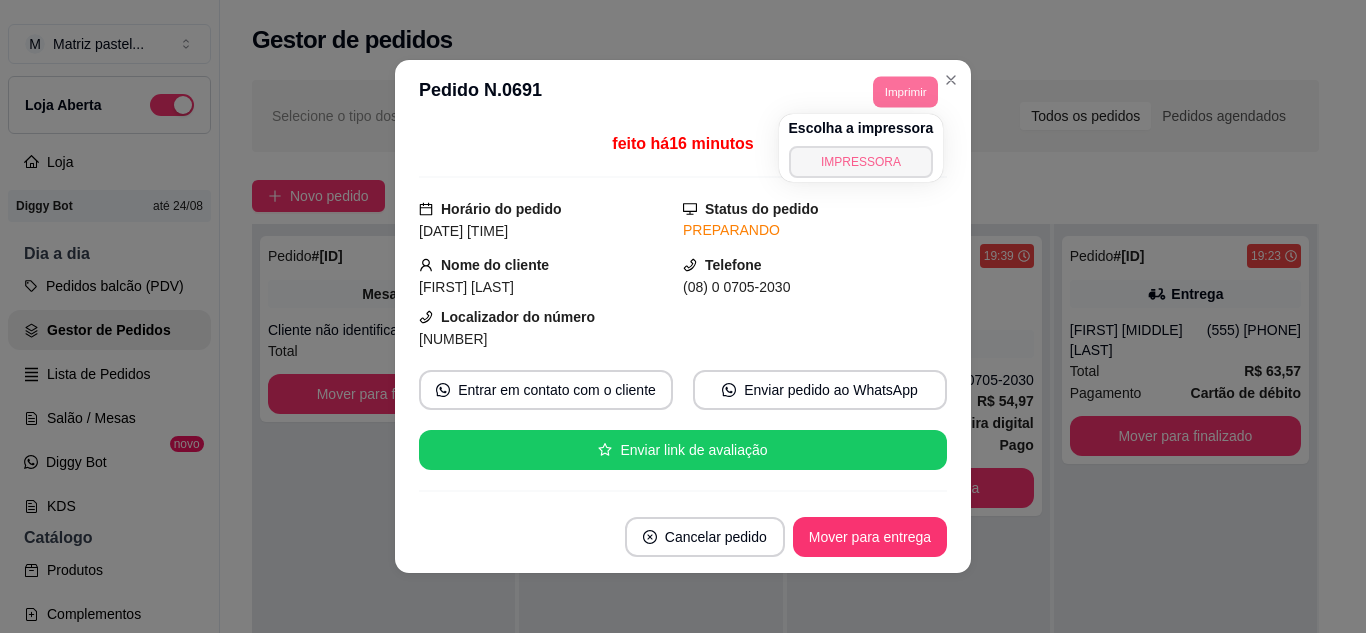 click on "IMPRESSORA" at bounding box center (861, 162) 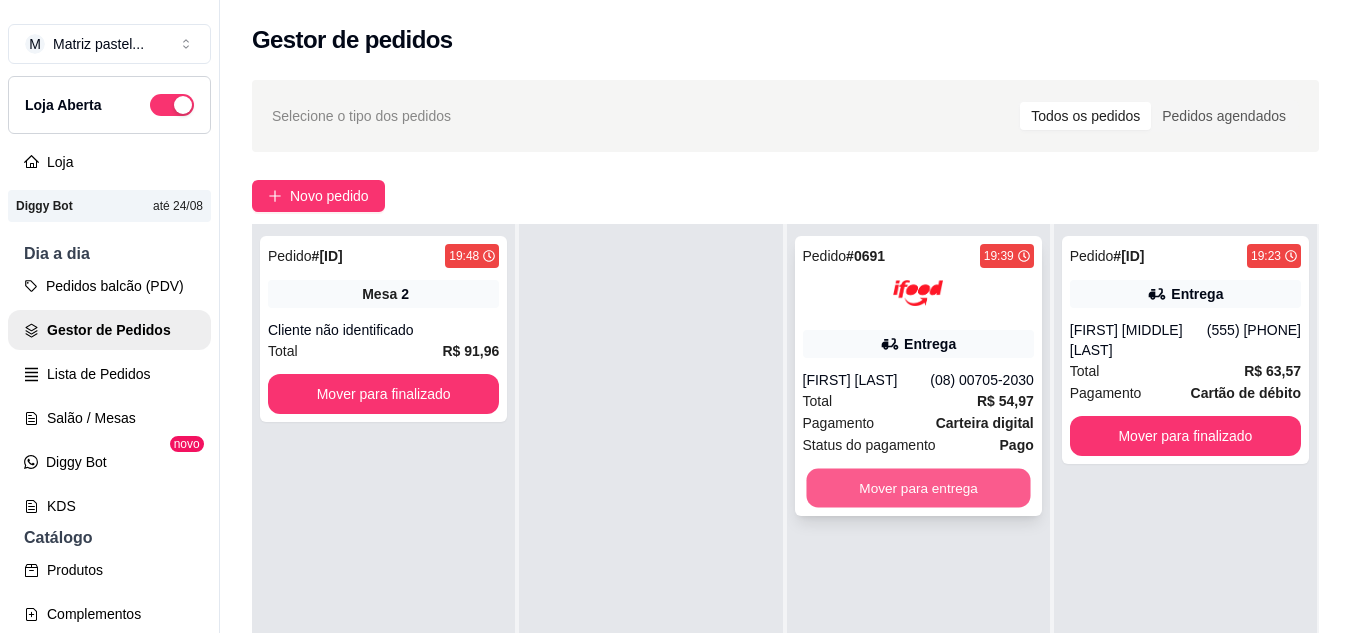 click on "Mover para entrega" at bounding box center (918, 488) 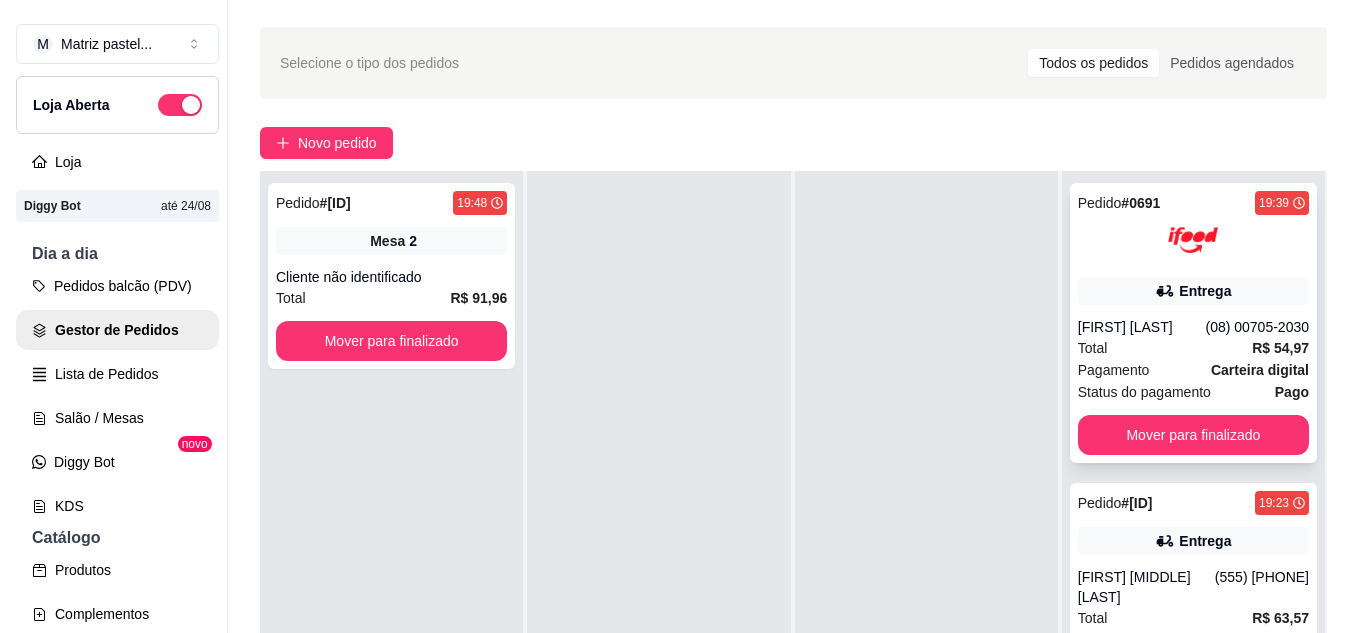 scroll, scrollTop: 100, scrollLeft: 0, axis: vertical 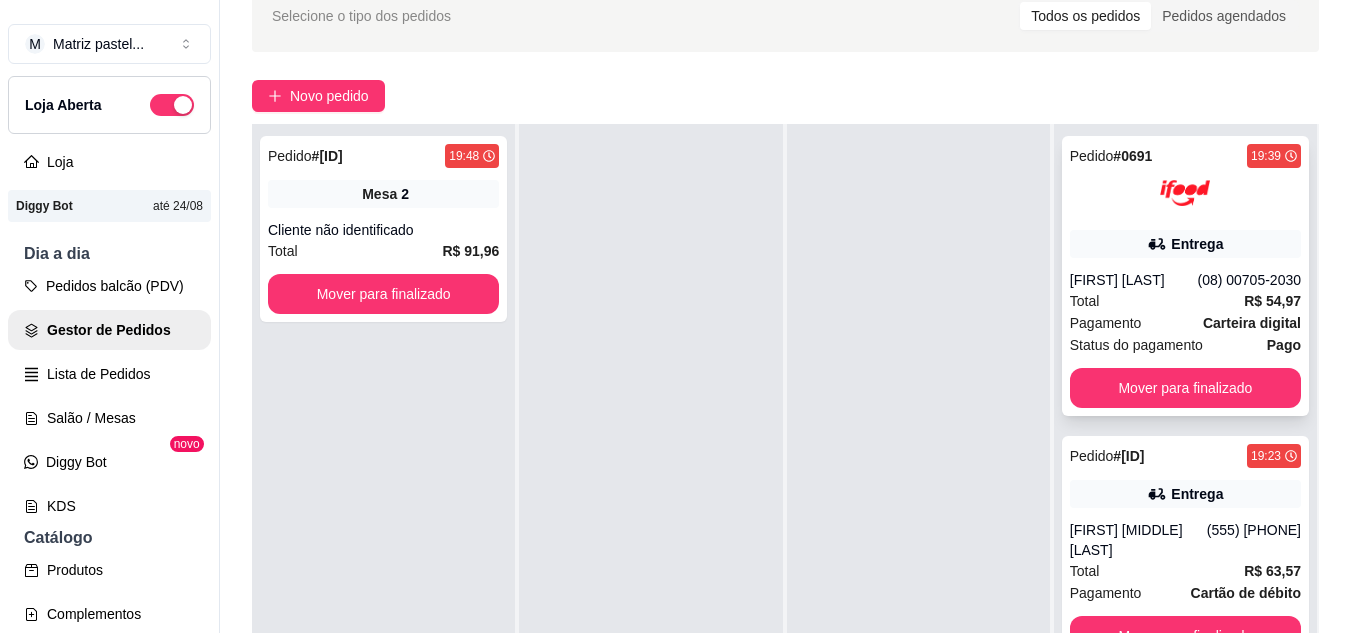 click on "Vinicius Gomes" at bounding box center (1134, 280) 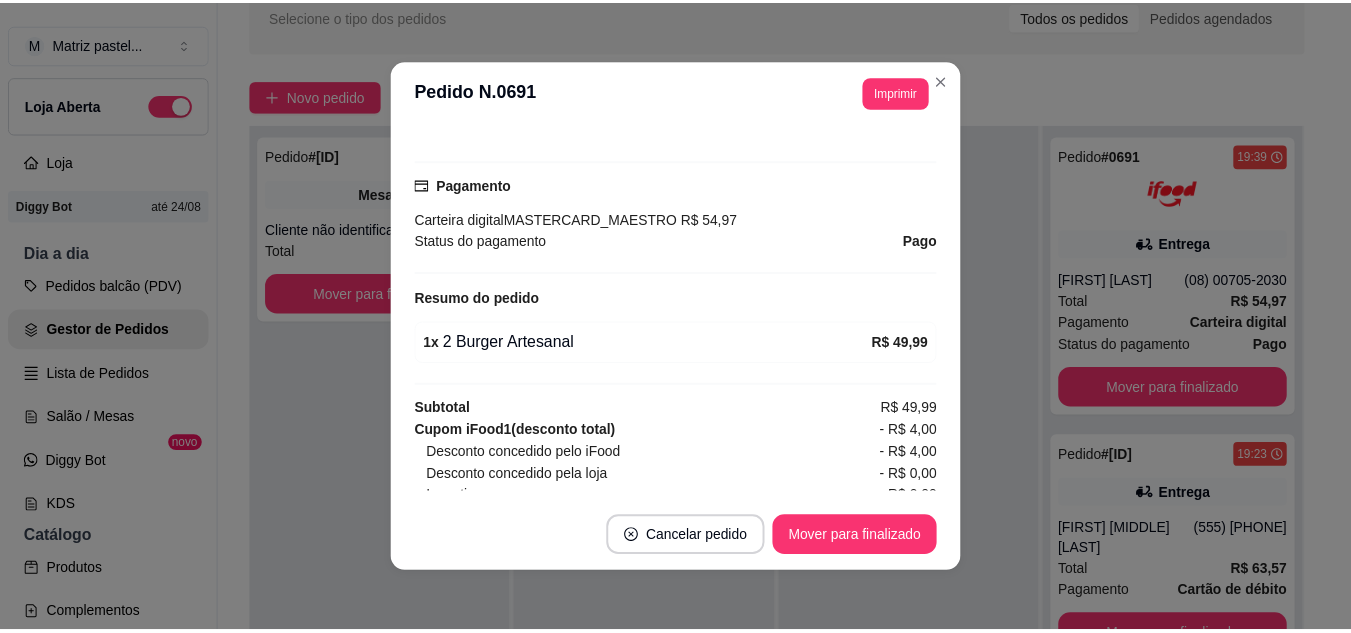 scroll, scrollTop: 600, scrollLeft: 0, axis: vertical 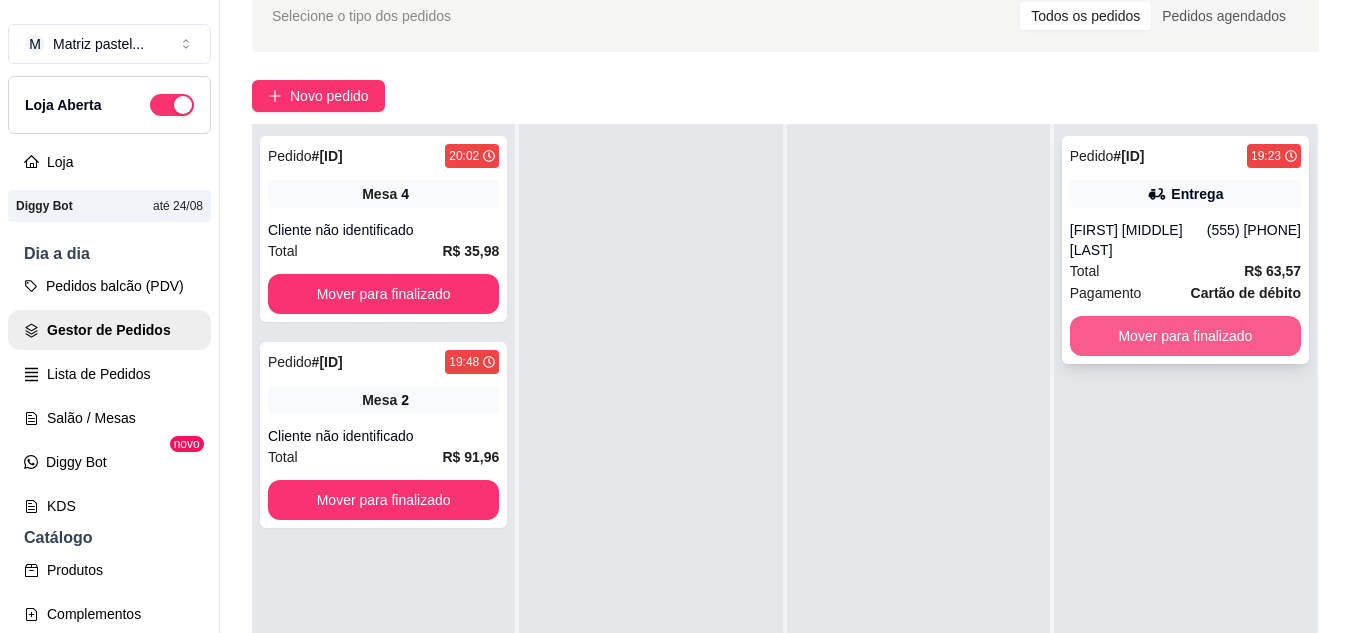 click on "Mover para finalizado" at bounding box center [1185, 336] 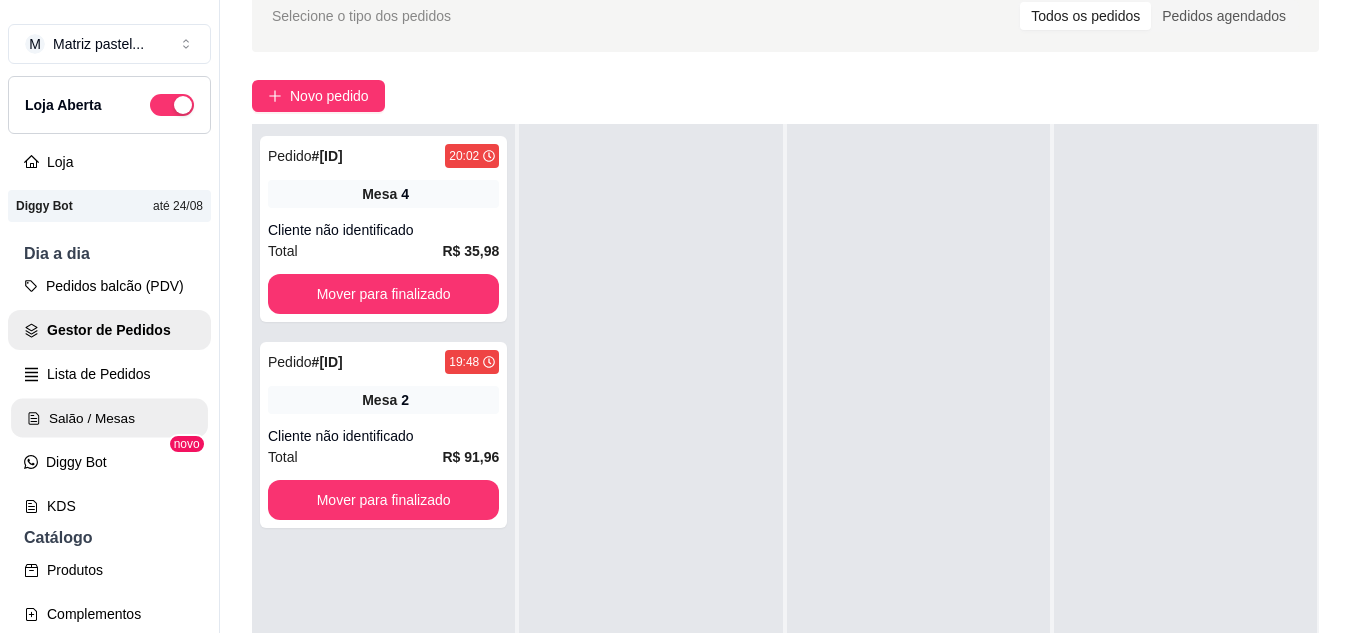 click on "Salão / Mesas" at bounding box center (109, 418) 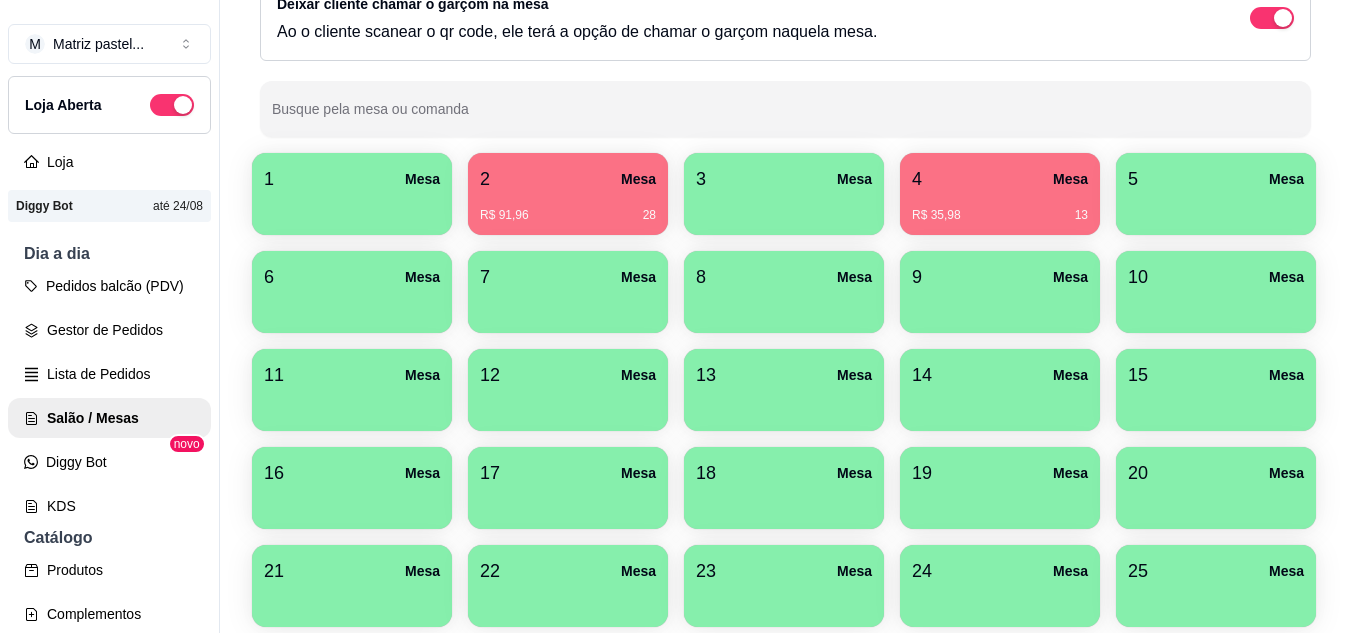 scroll, scrollTop: 200, scrollLeft: 0, axis: vertical 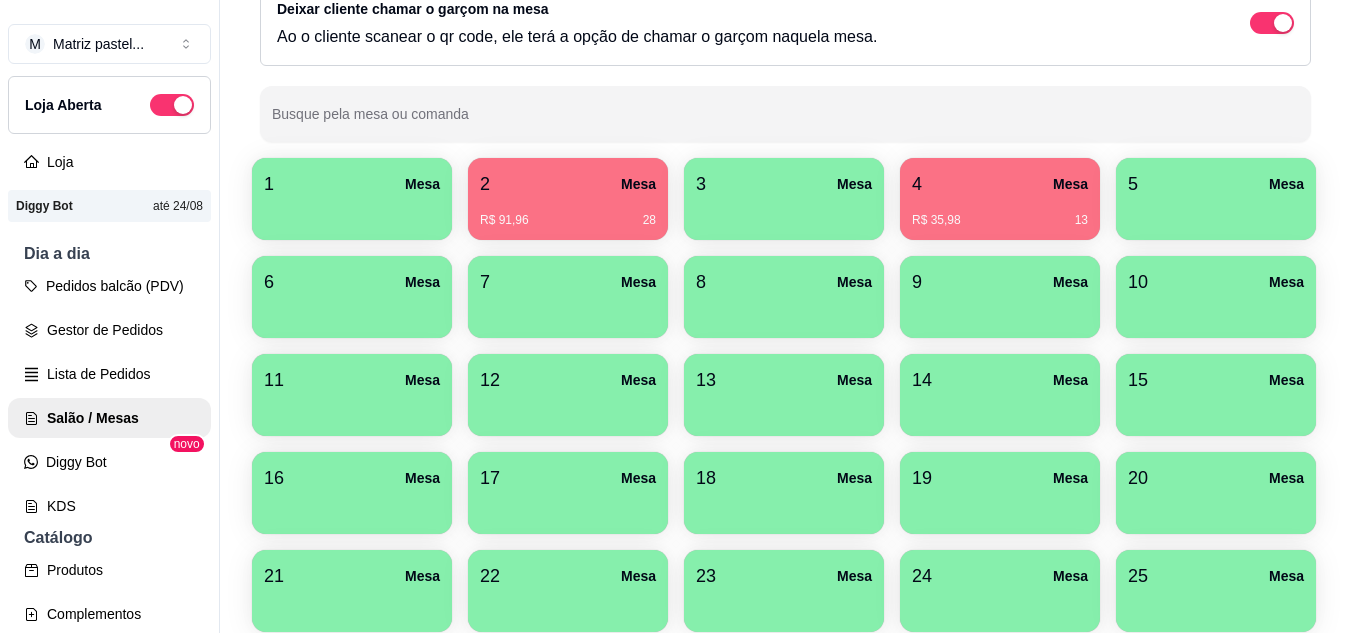click on "R$ 35,98 13" at bounding box center (1000, 213) 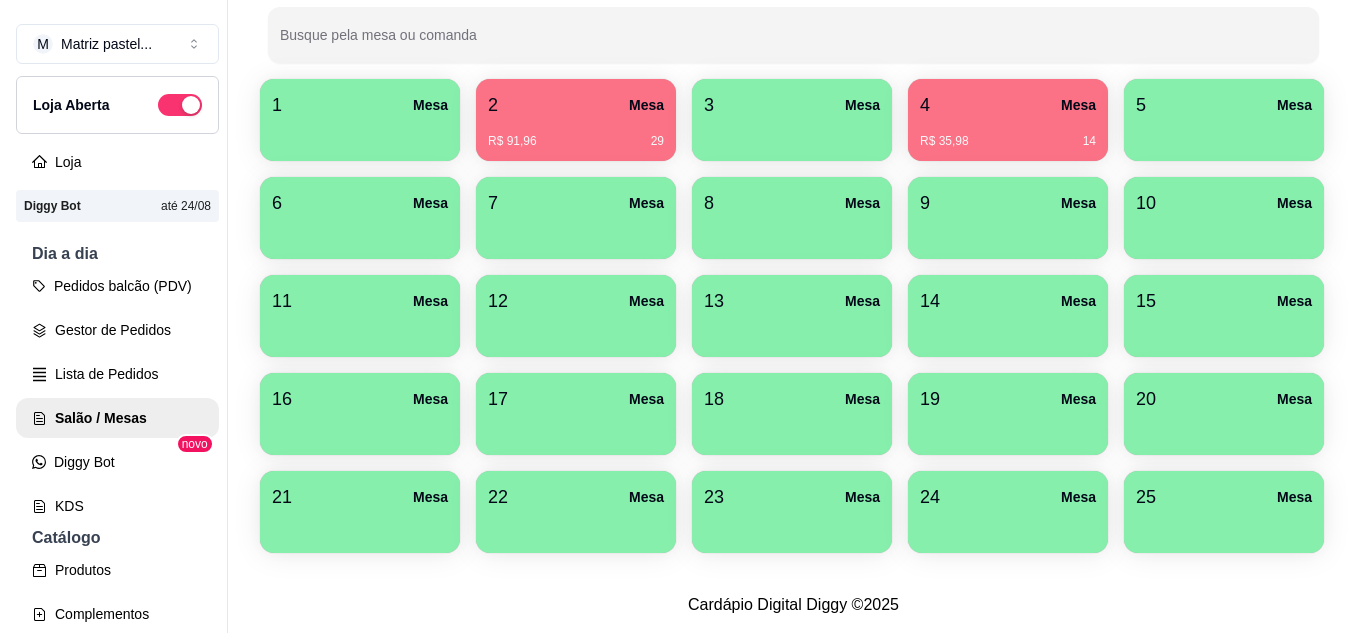 scroll, scrollTop: 290, scrollLeft: 0, axis: vertical 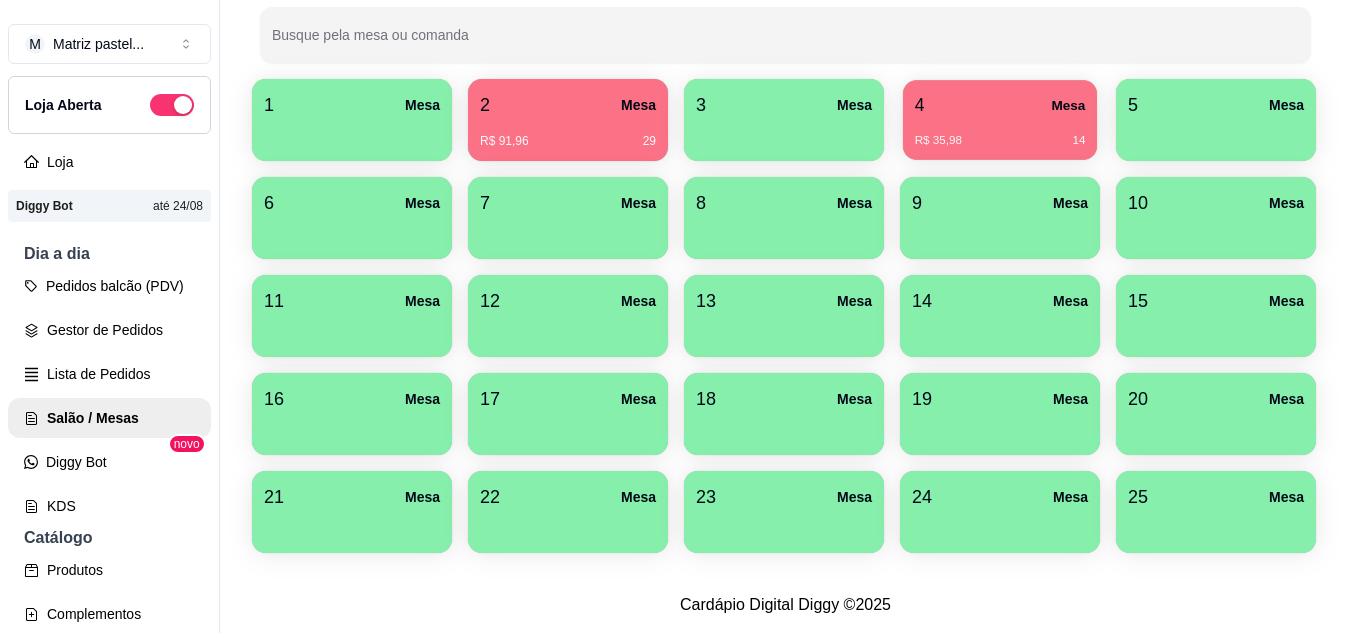 click on "4 Mesa" at bounding box center (1000, 105) 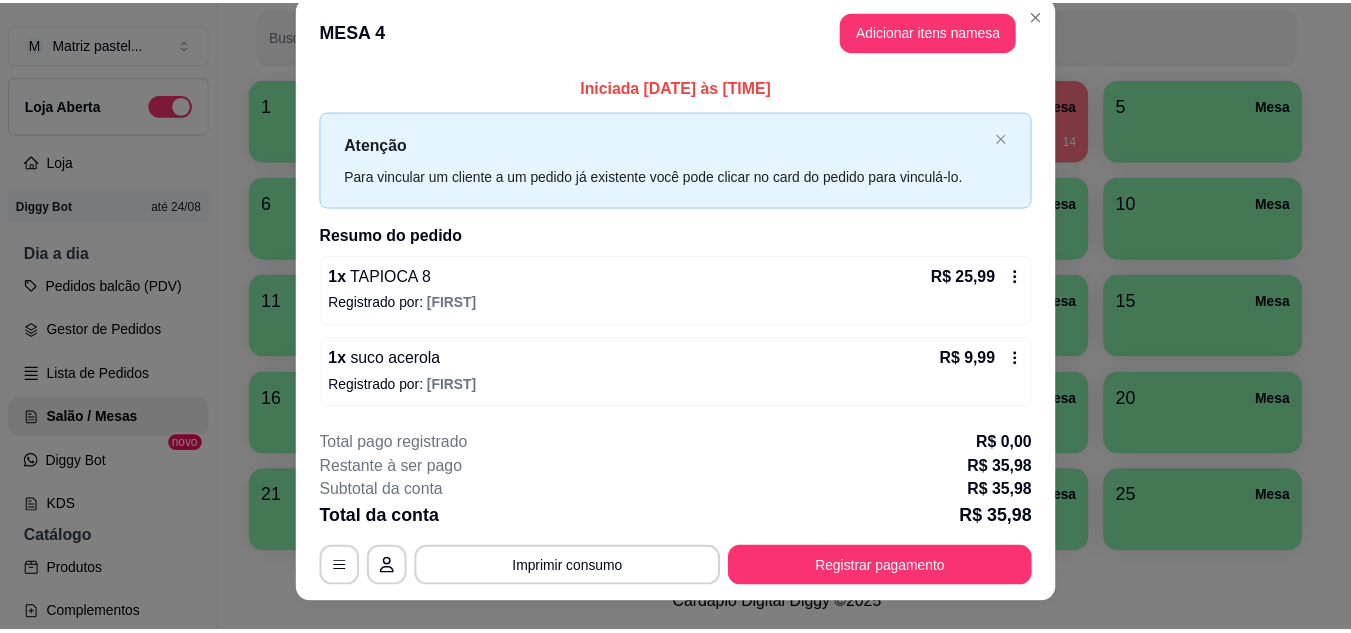 scroll, scrollTop: 0, scrollLeft: 0, axis: both 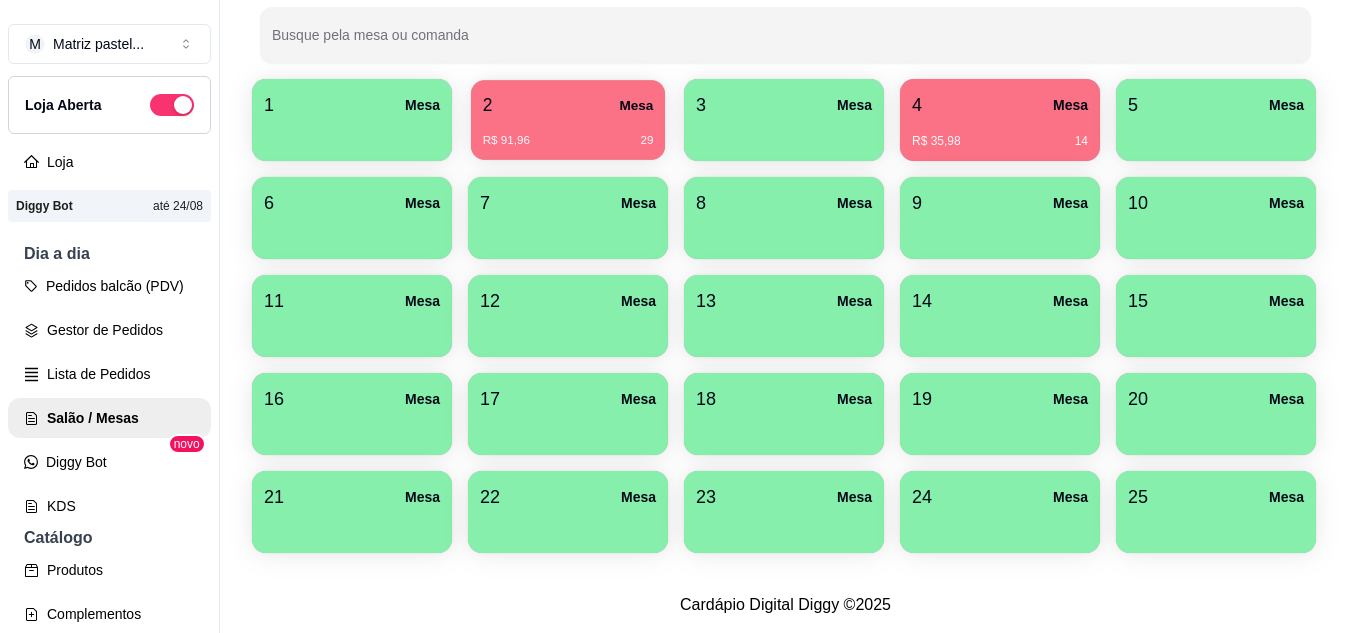 click on "2 Mesa" at bounding box center [568, 105] 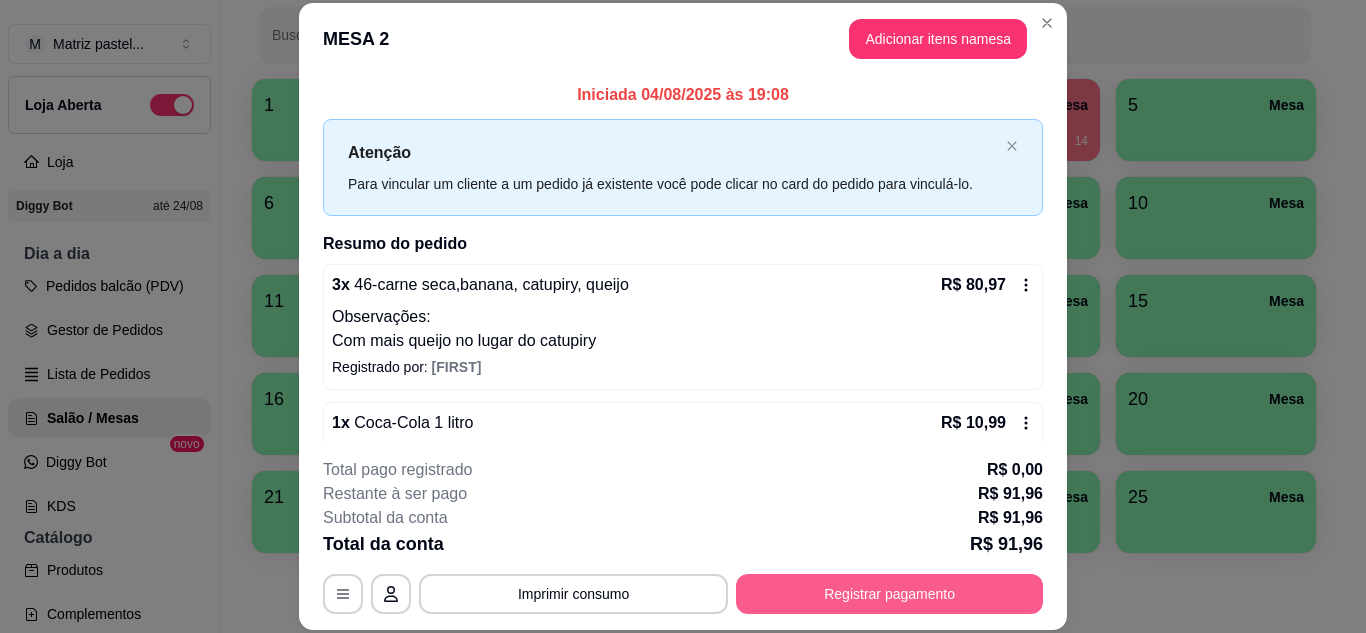 click on "Registrar pagamento" at bounding box center (889, 594) 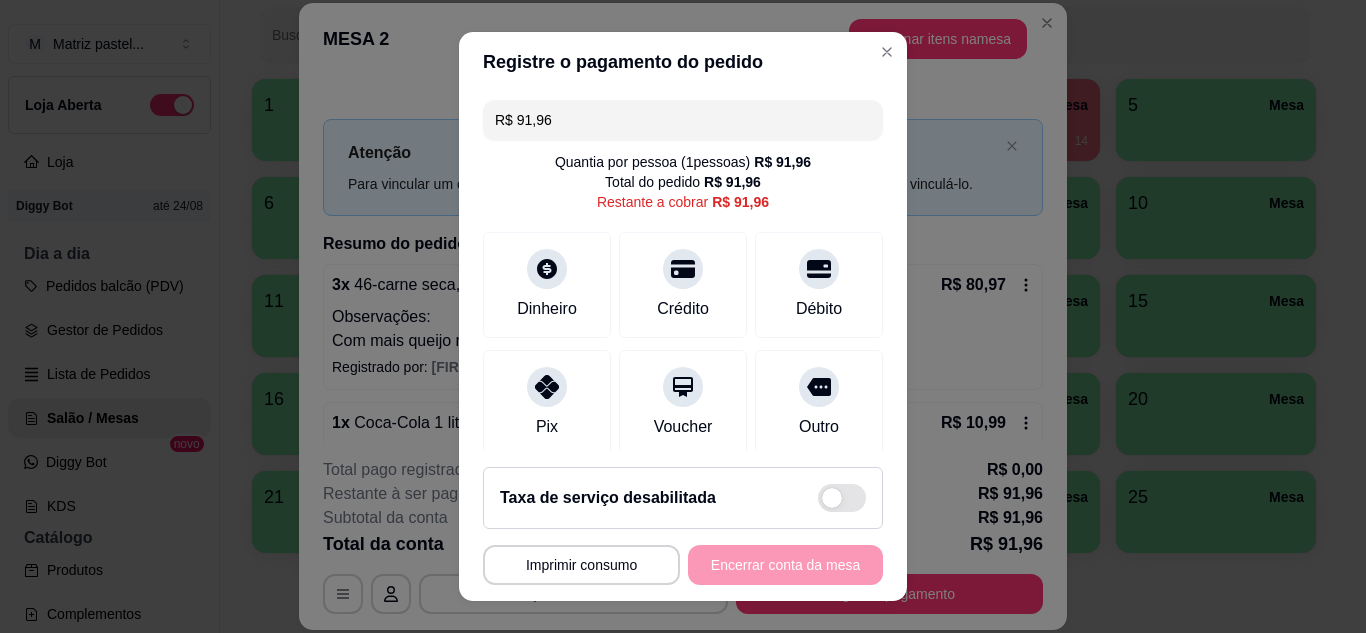 click on "R$ 91,96" at bounding box center (683, 120) 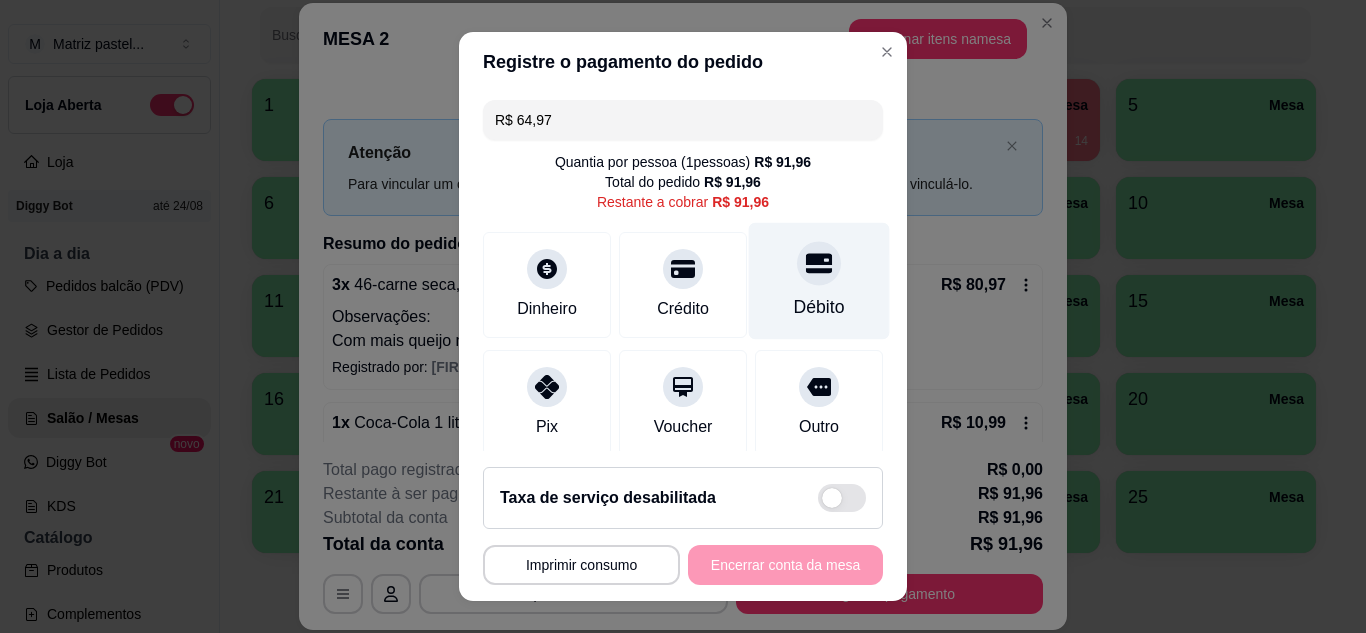 click at bounding box center [819, 263] 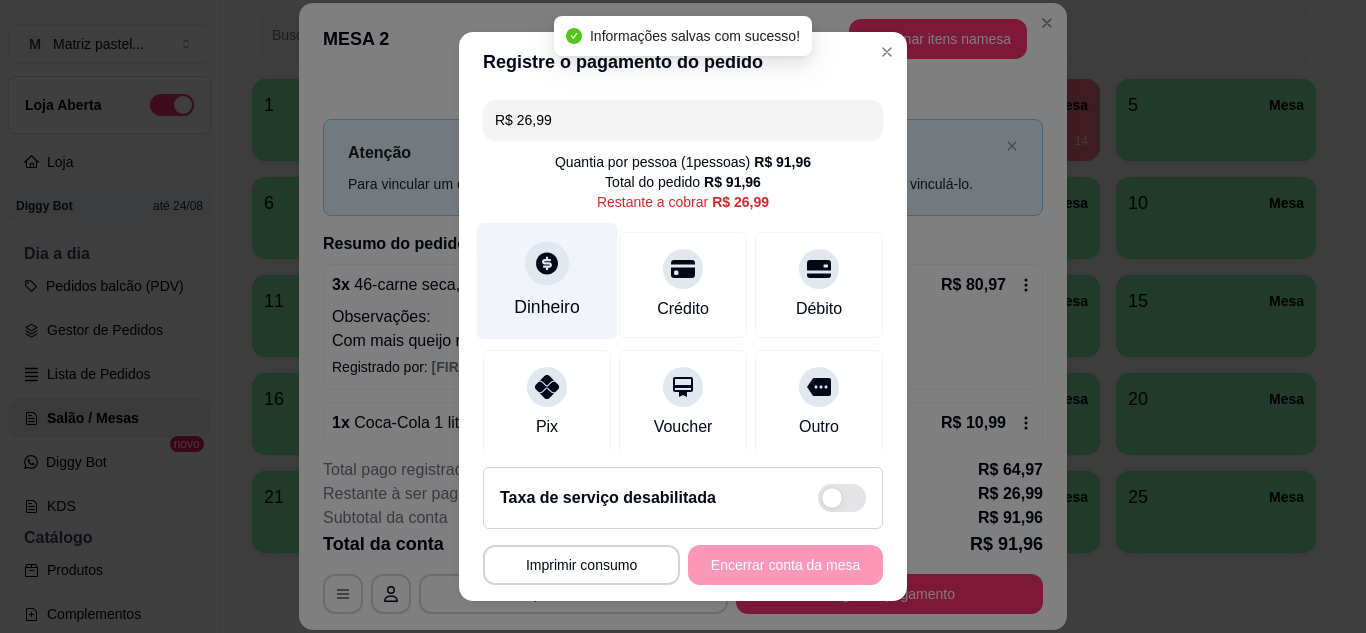 click at bounding box center (547, 263) 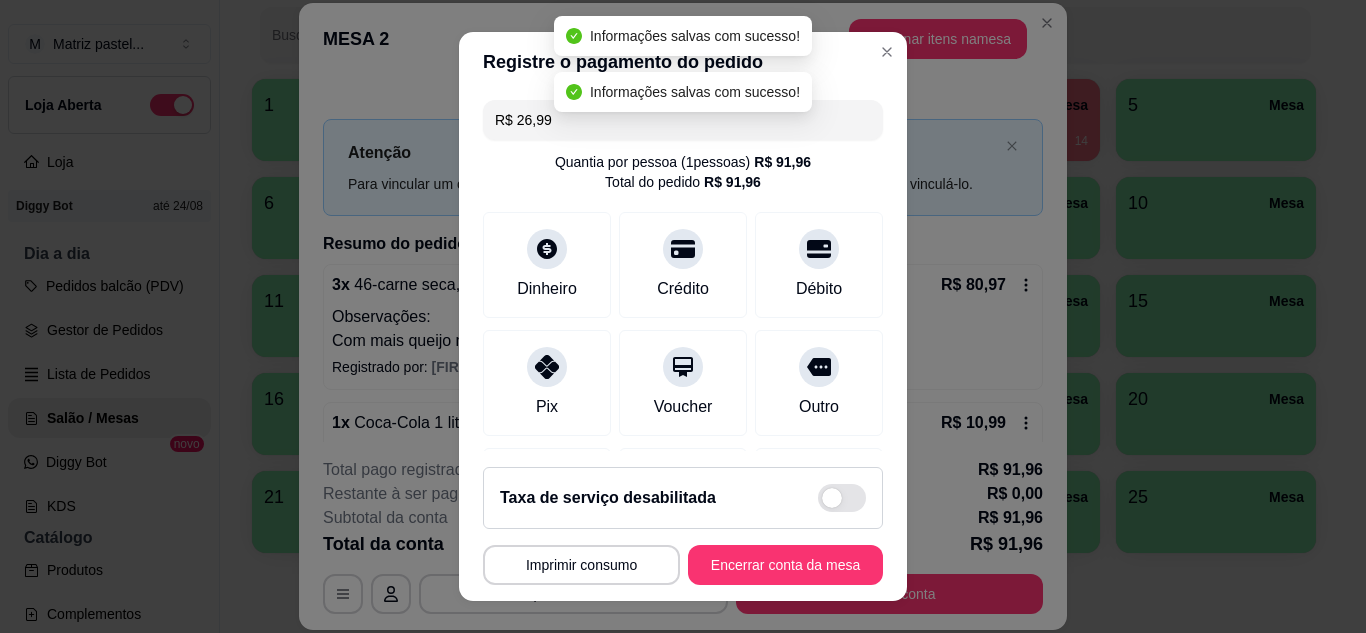 type on "R$ 0,00" 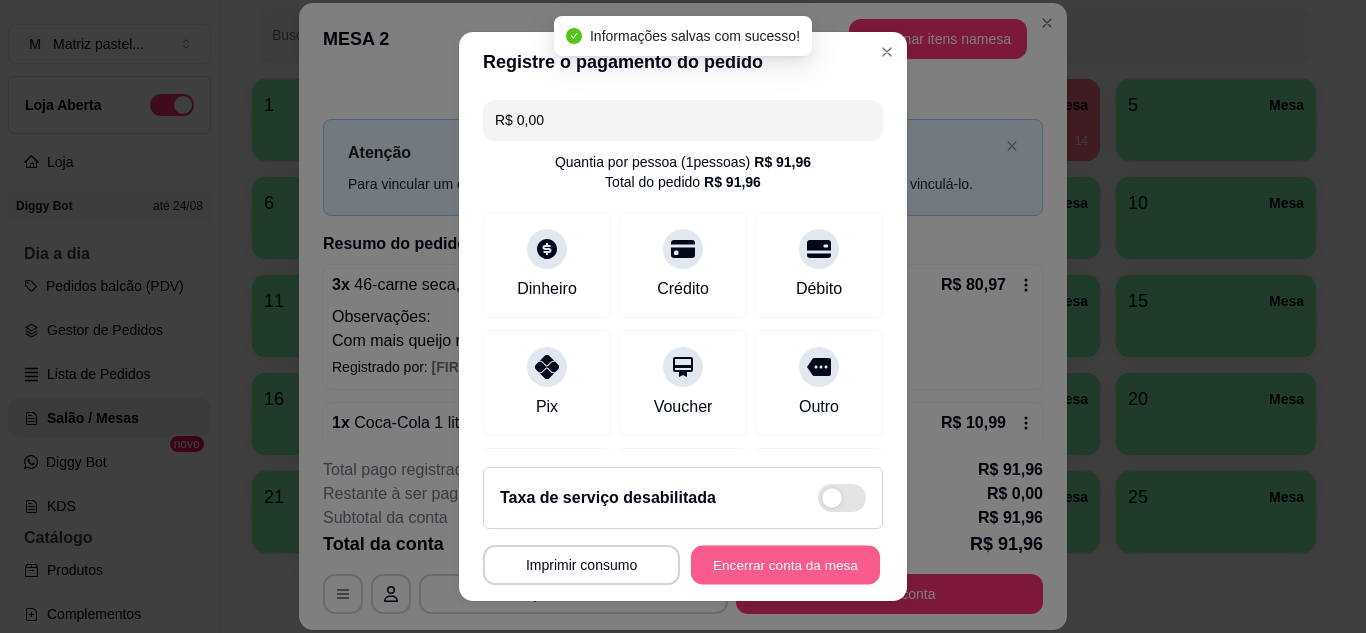 click on "Encerrar conta da mesa" at bounding box center [785, 565] 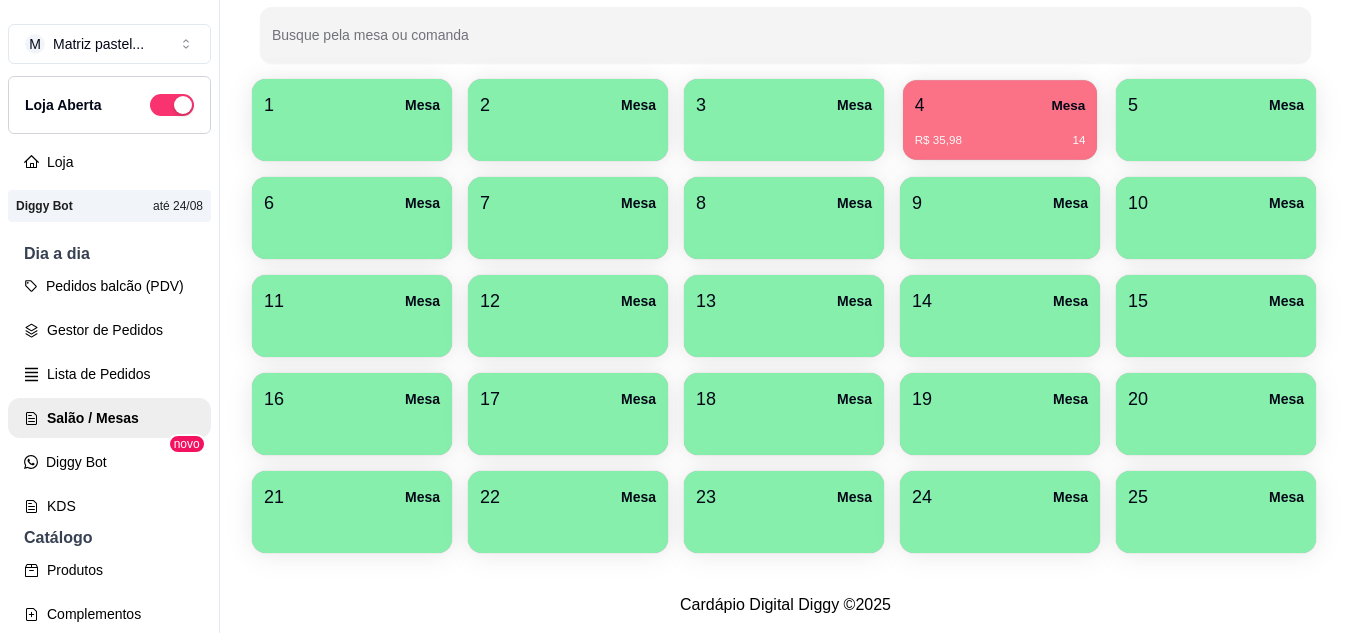 click on "4 Mesa" at bounding box center (1000, 105) 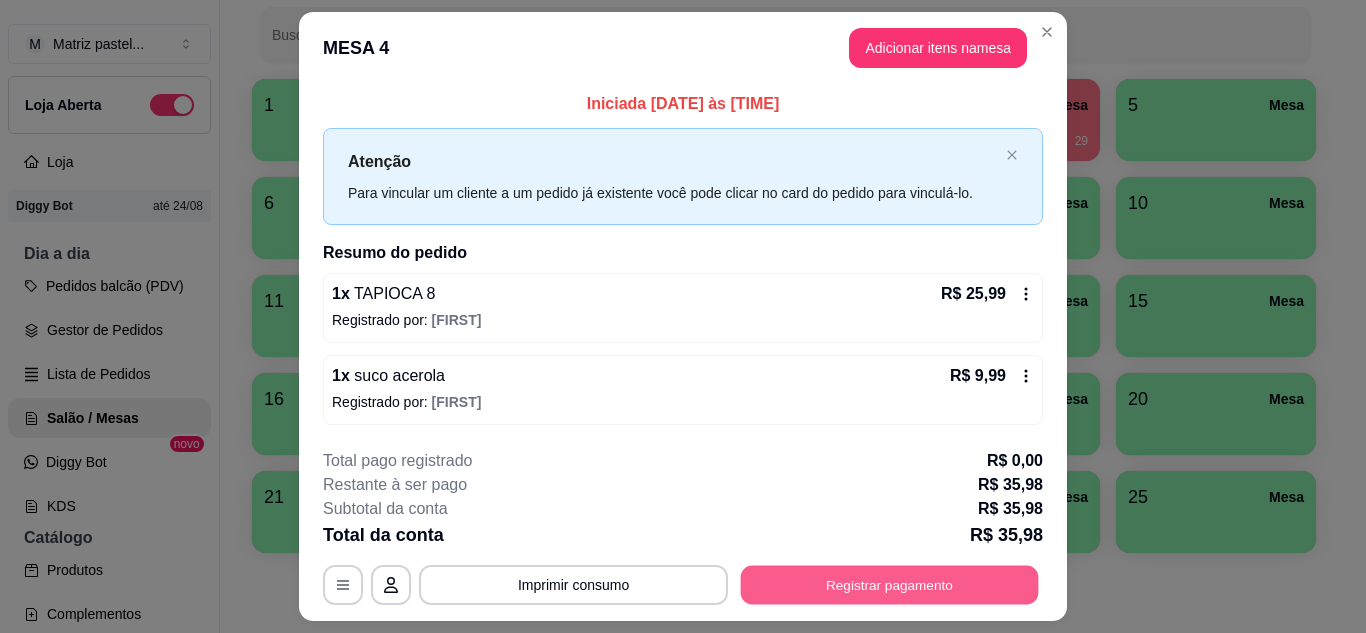 click on "Registrar pagamento" at bounding box center (890, 585) 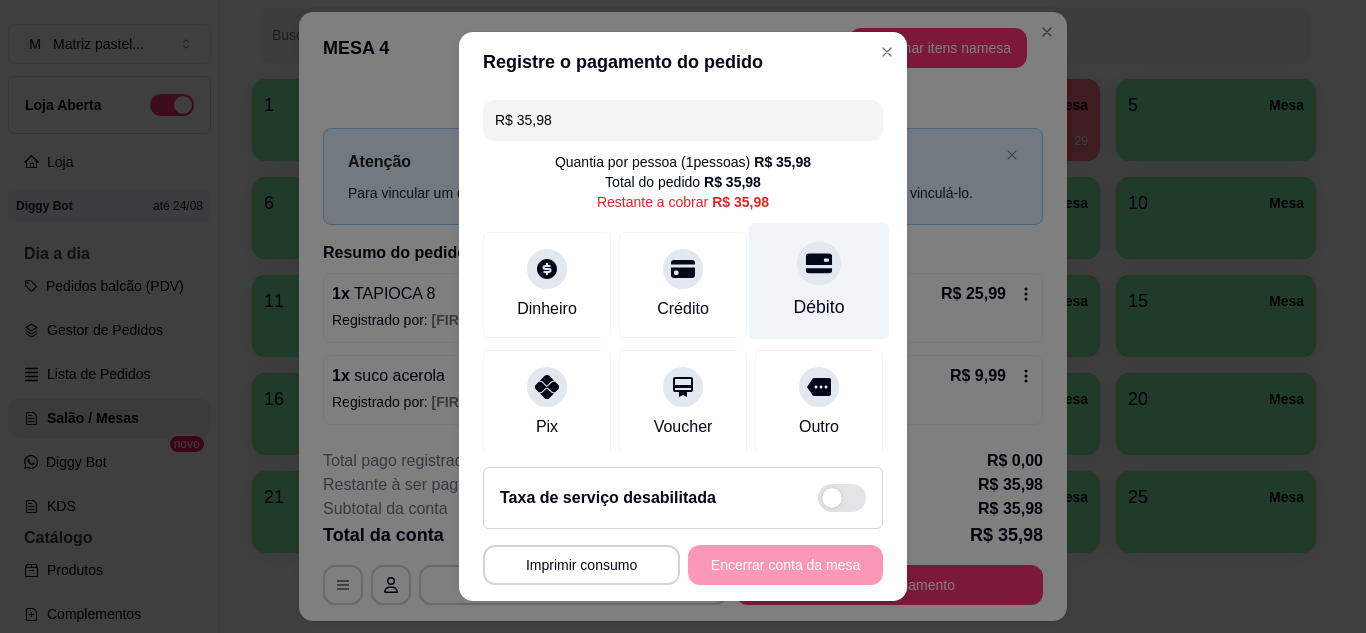click on "Débito" at bounding box center [819, 280] 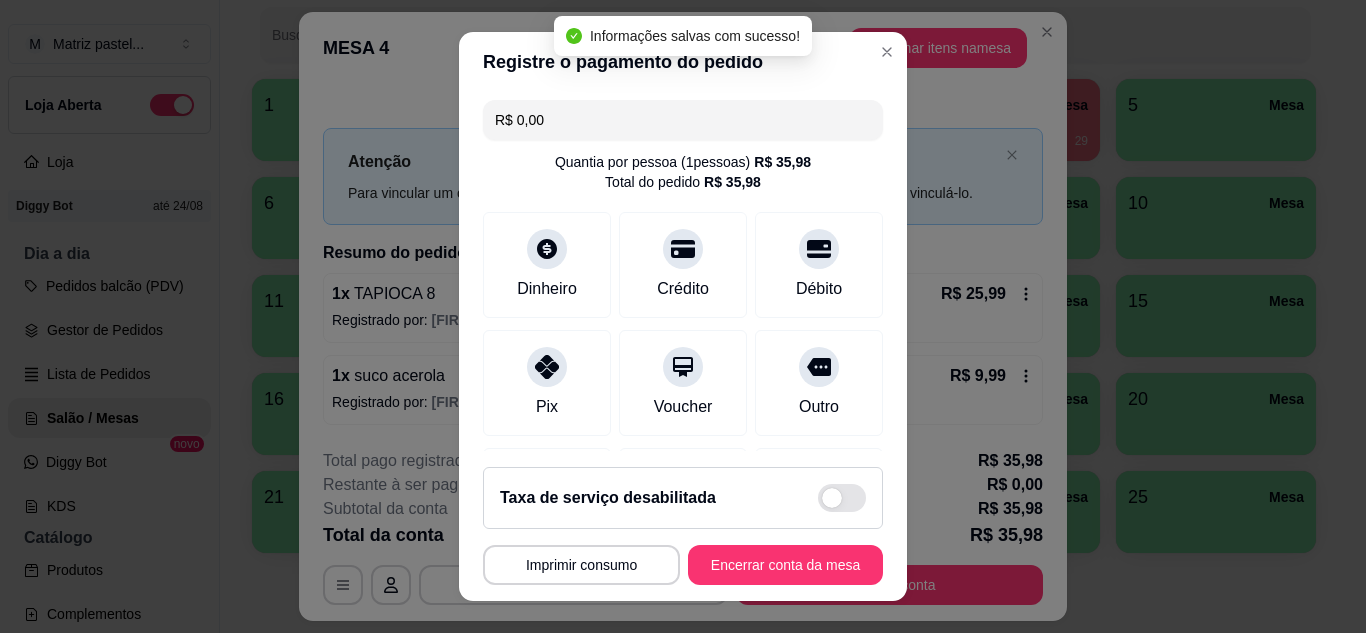 type on "R$ 0,00" 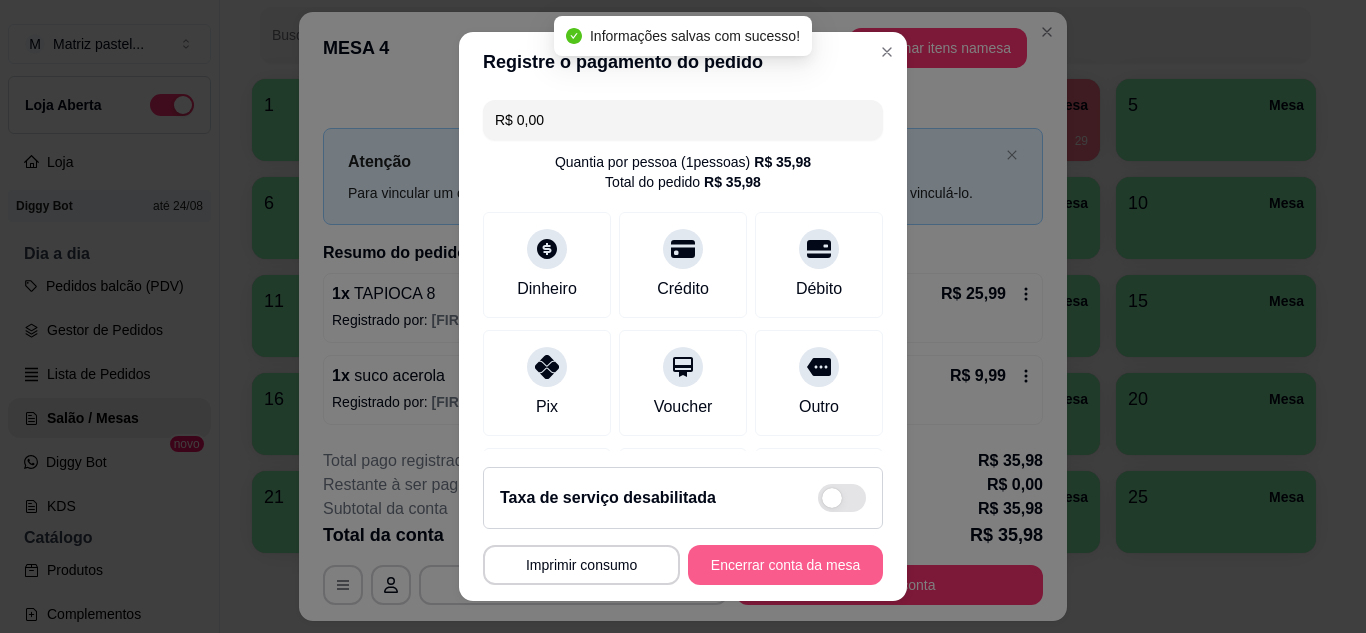 click on "Encerrar conta da mesa" at bounding box center (785, 565) 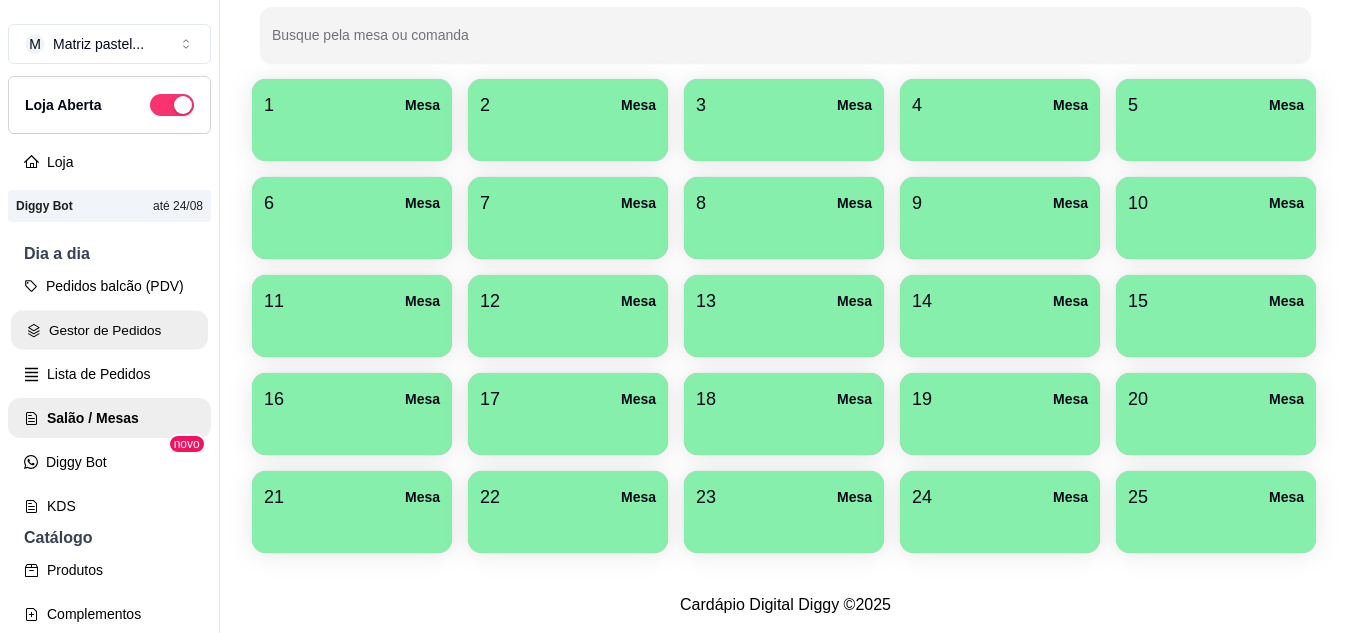 click on "Gestor de Pedidos" at bounding box center (109, 330) 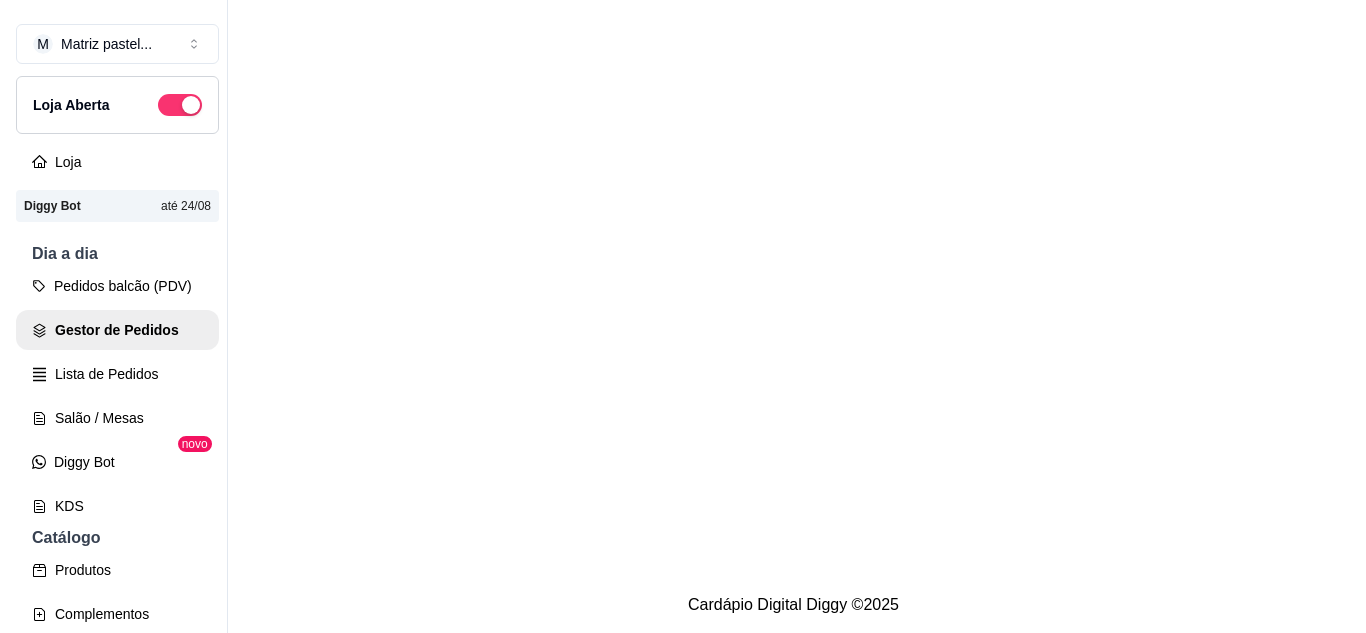 scroll, scrollTop: 0, scrollLeft: 0, axis: both 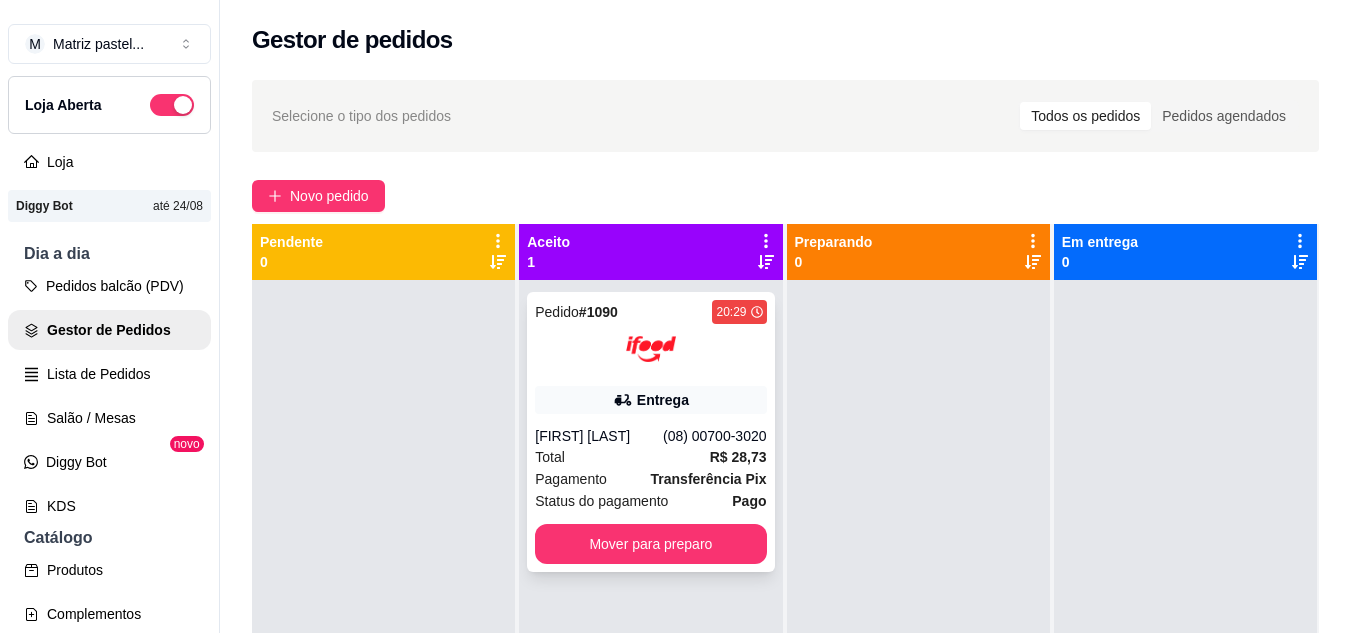 click on "20:29" at bounding box center (731, 312) 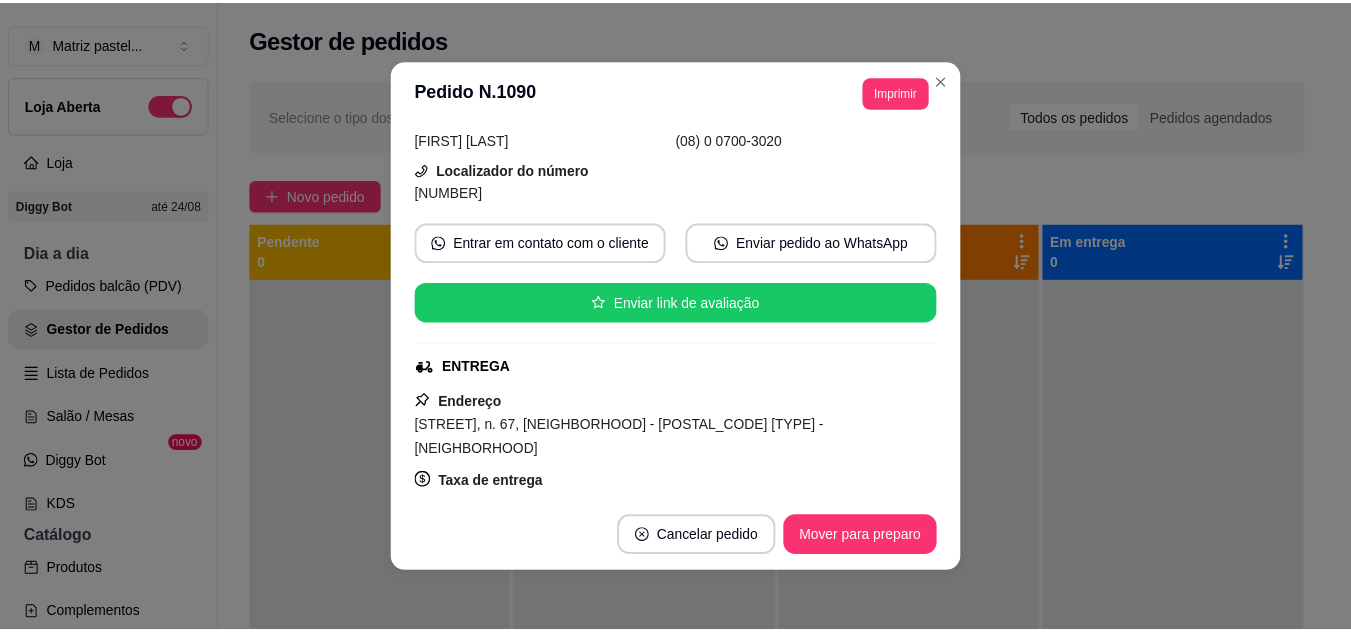 scroll, scrollTop: 160, scrollLeft: 0, axis: vertical 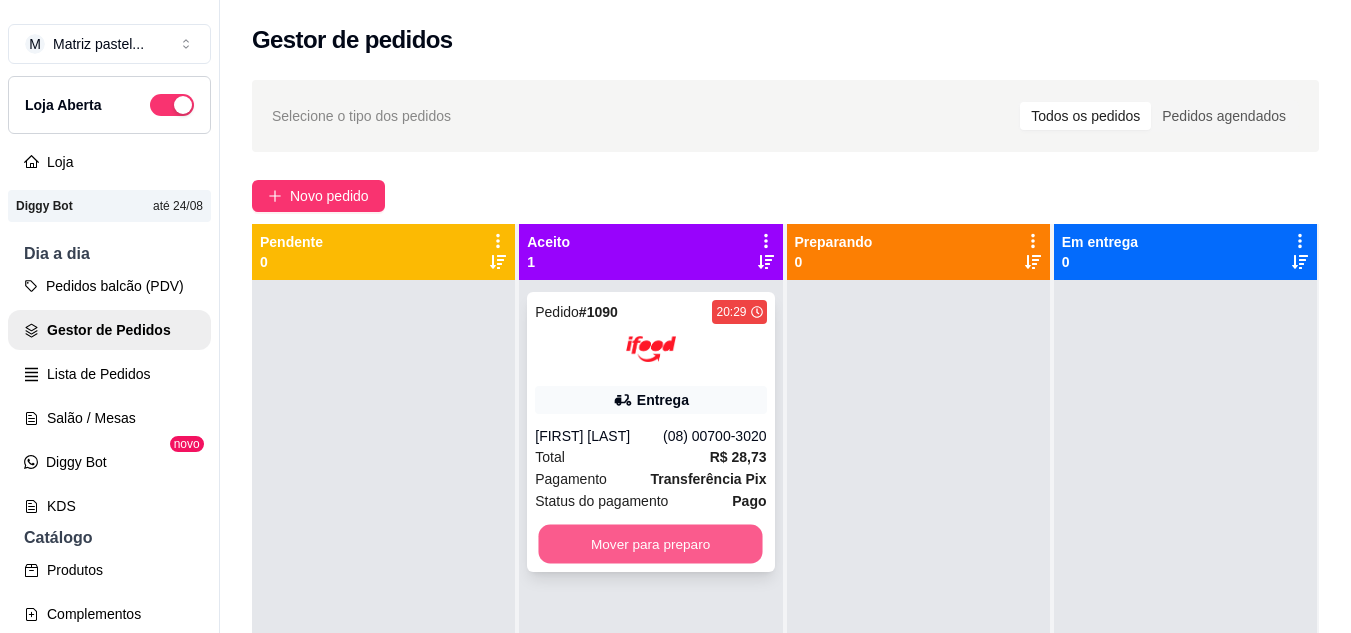 click on "Mover para preparo" at bounding box center (651, 544) 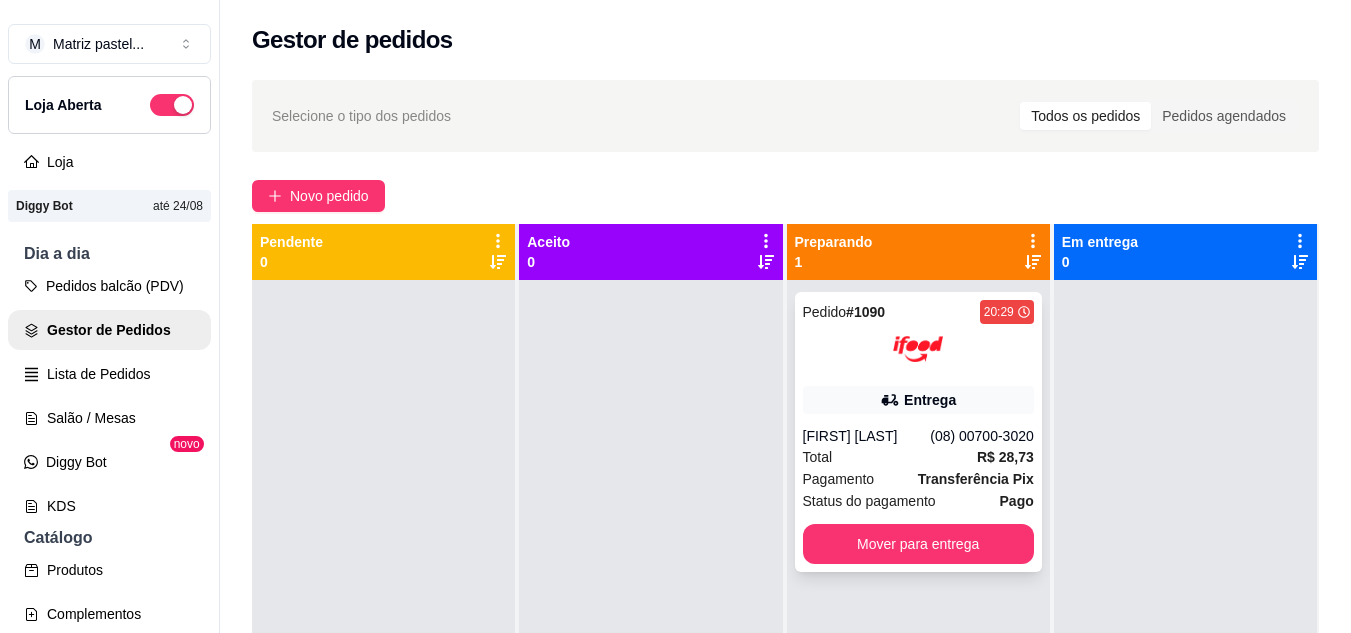 click on "Entrega" at bounding box center [918, 400] 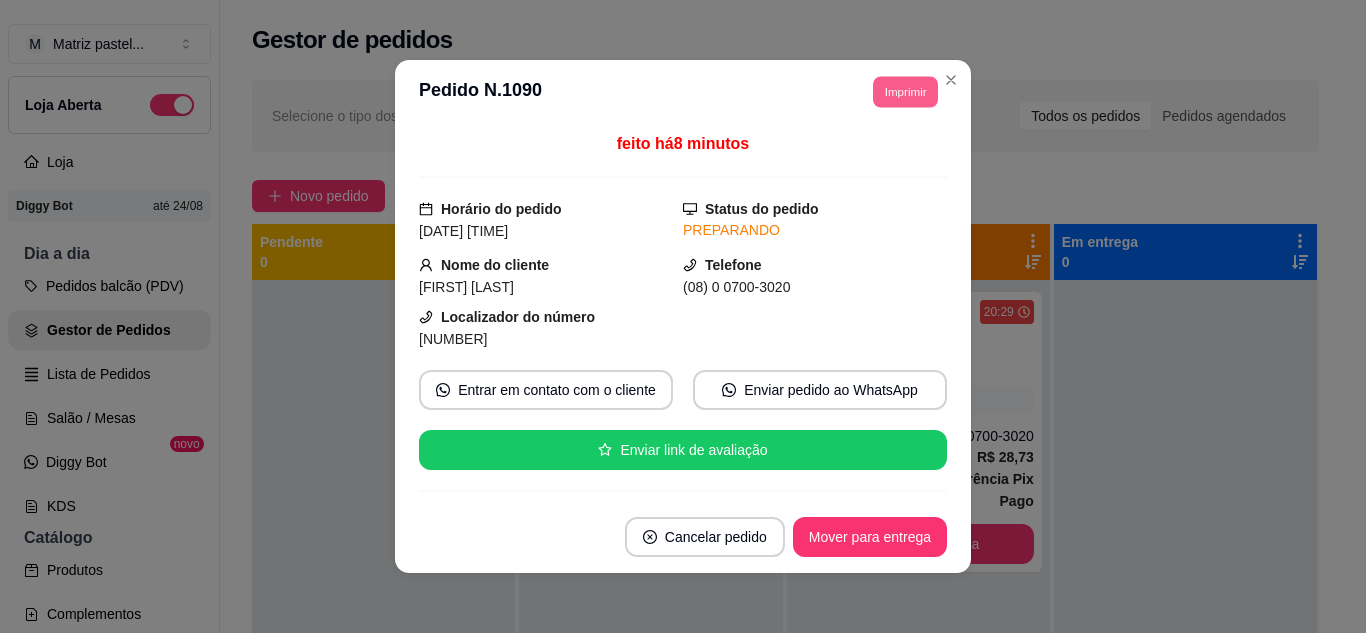 click on "Imprimir" at bounding box center (905, 91) 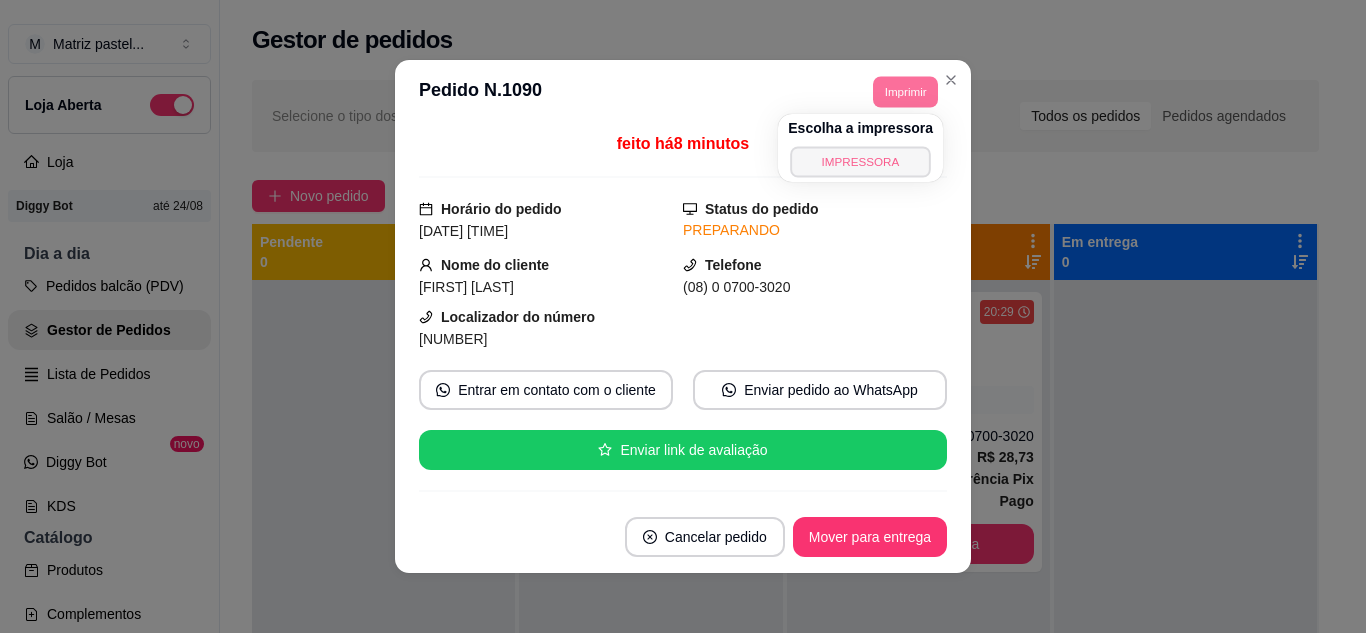 click on "IMPRESSORA" at bounding box center (860, 161) 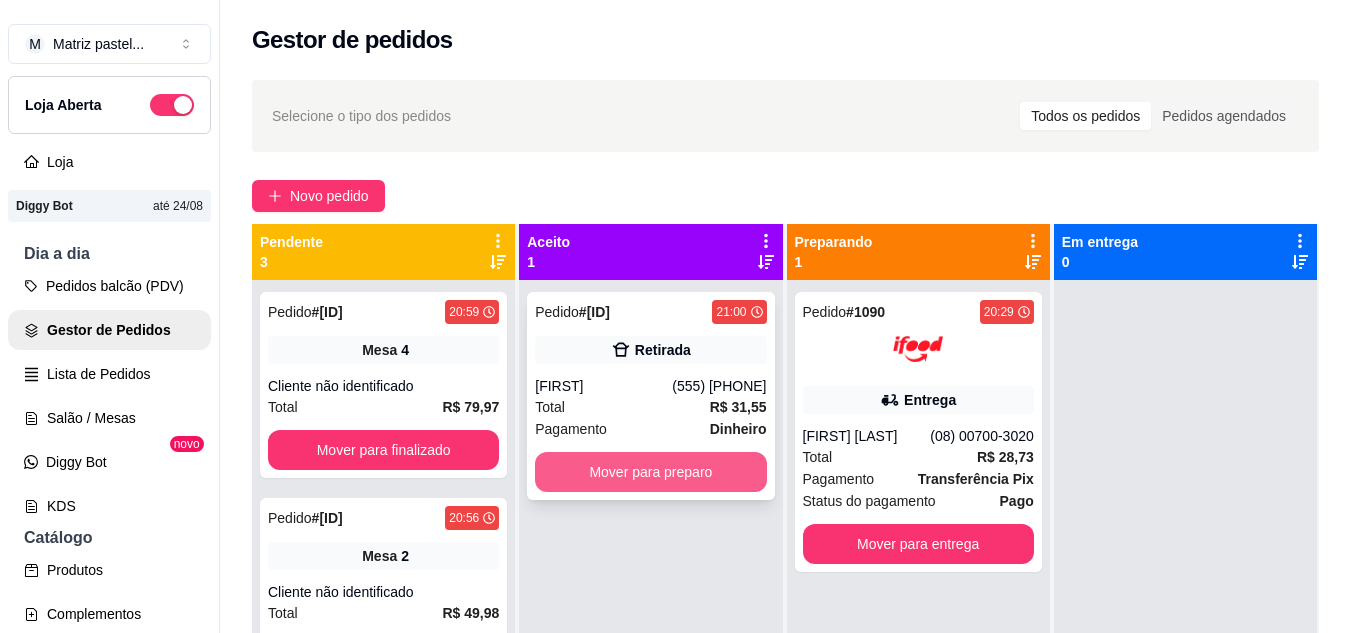 click on "Mover para preparo" at bounding box center (650, 472) 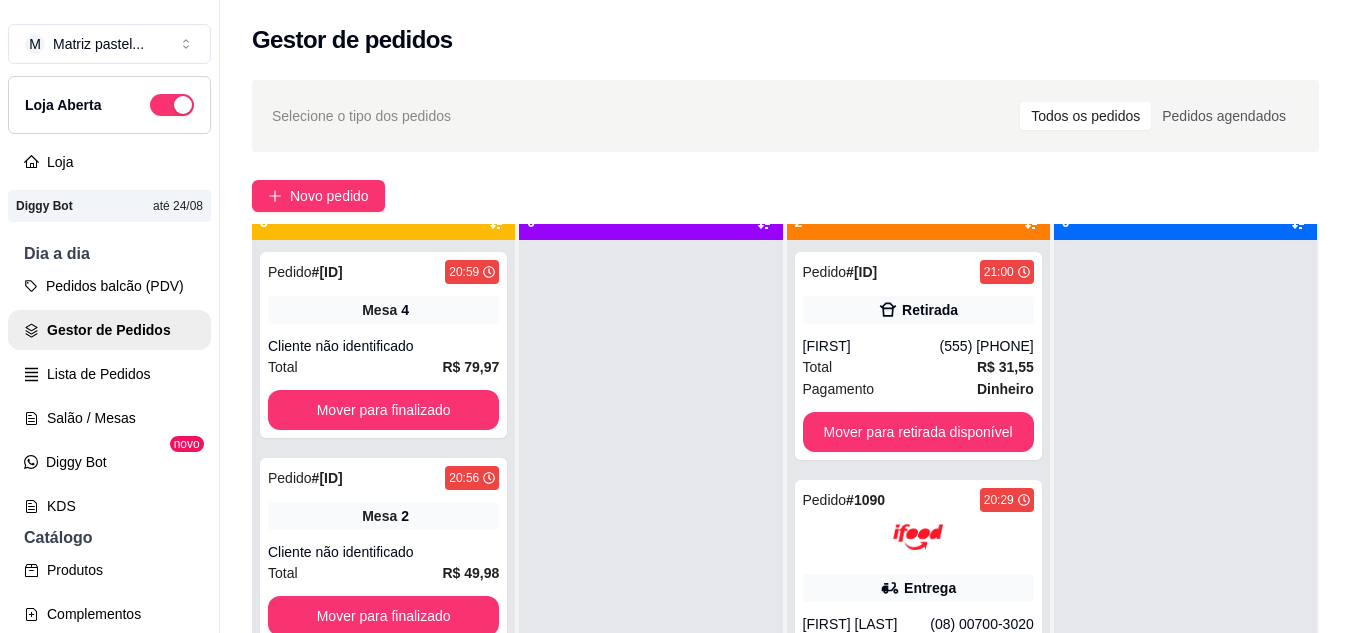 scroll, scrollTop: 56, scrollLeft: 0, axis: vertical 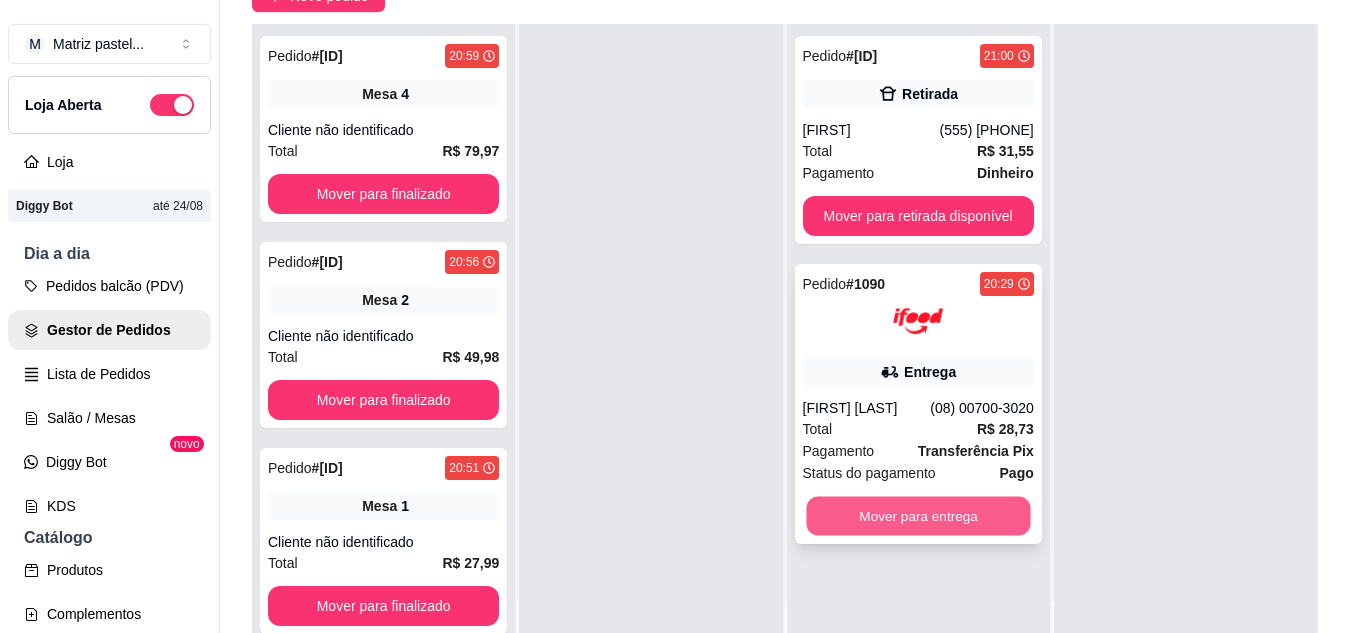 click on "Mover para entrega" at bounding box center (918, 516) 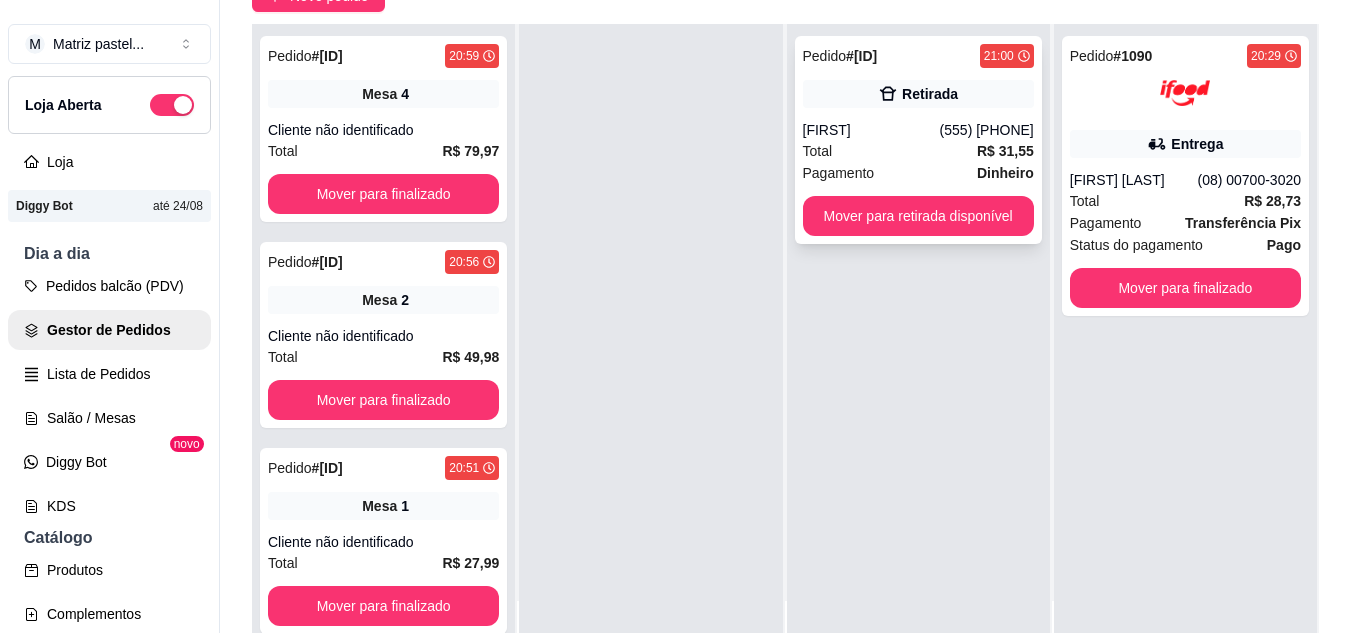 click on "Retirada" at bounding box center [918, 94] 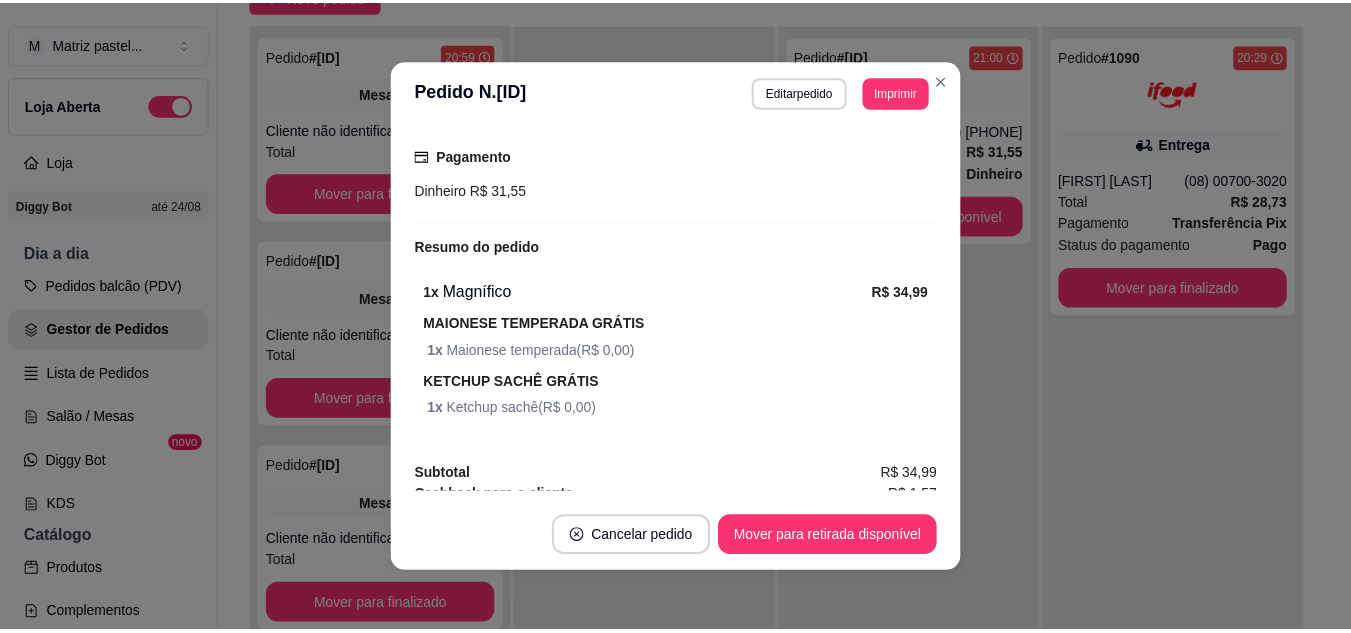 scroll, scrollTop: 400, scrollLeft: 0, axis: vertical 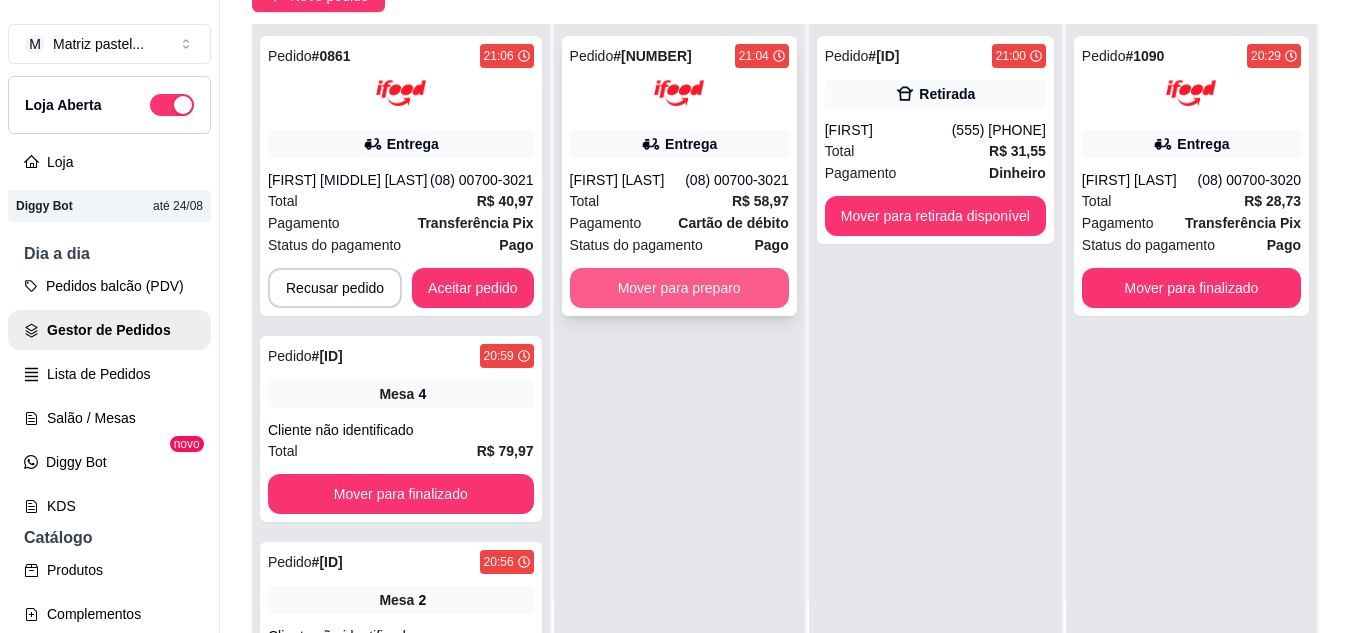 click on "Mover para preparo" at bounding box center [679, 288] 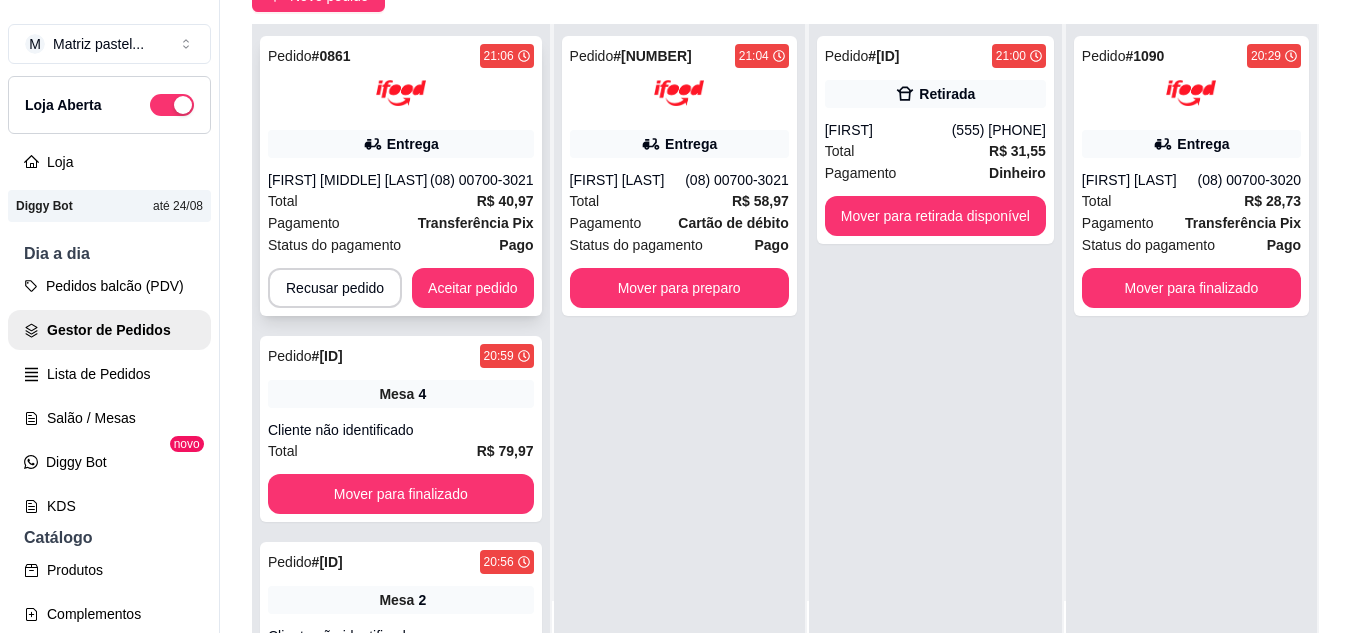 scroll, scrollTop: 0, scrollLeft: 0, axis: both 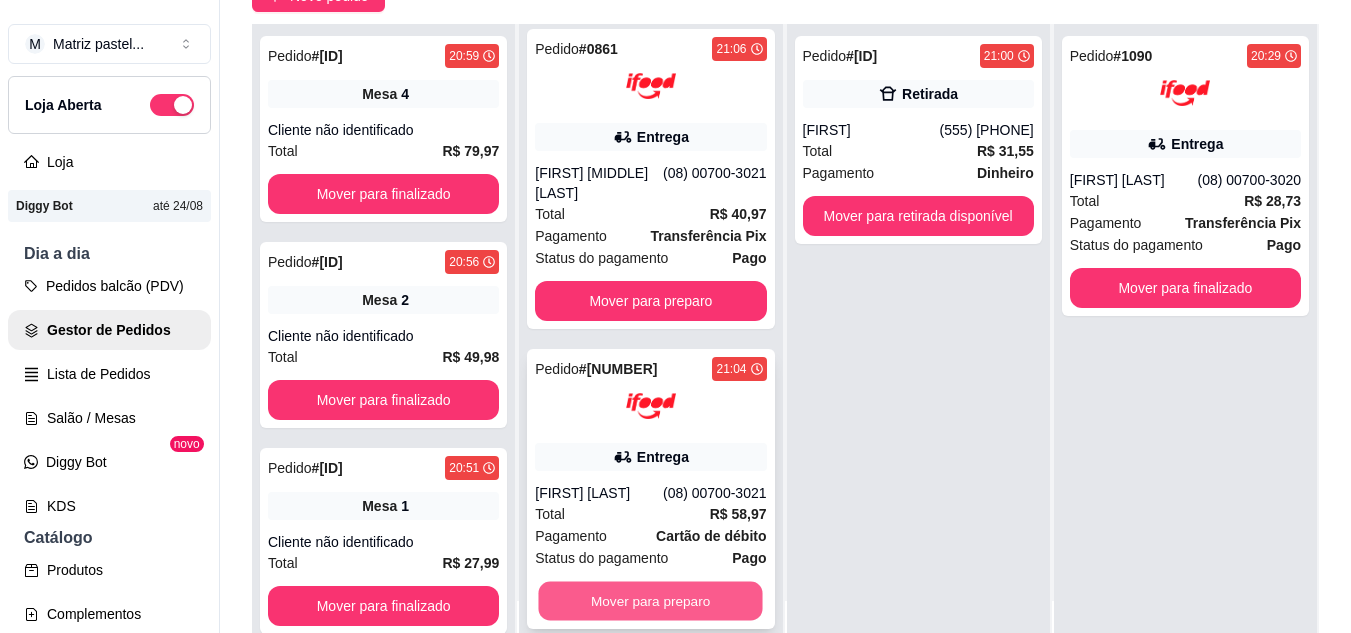 click on "Mover para preparo" at bounding box center [651, 601] 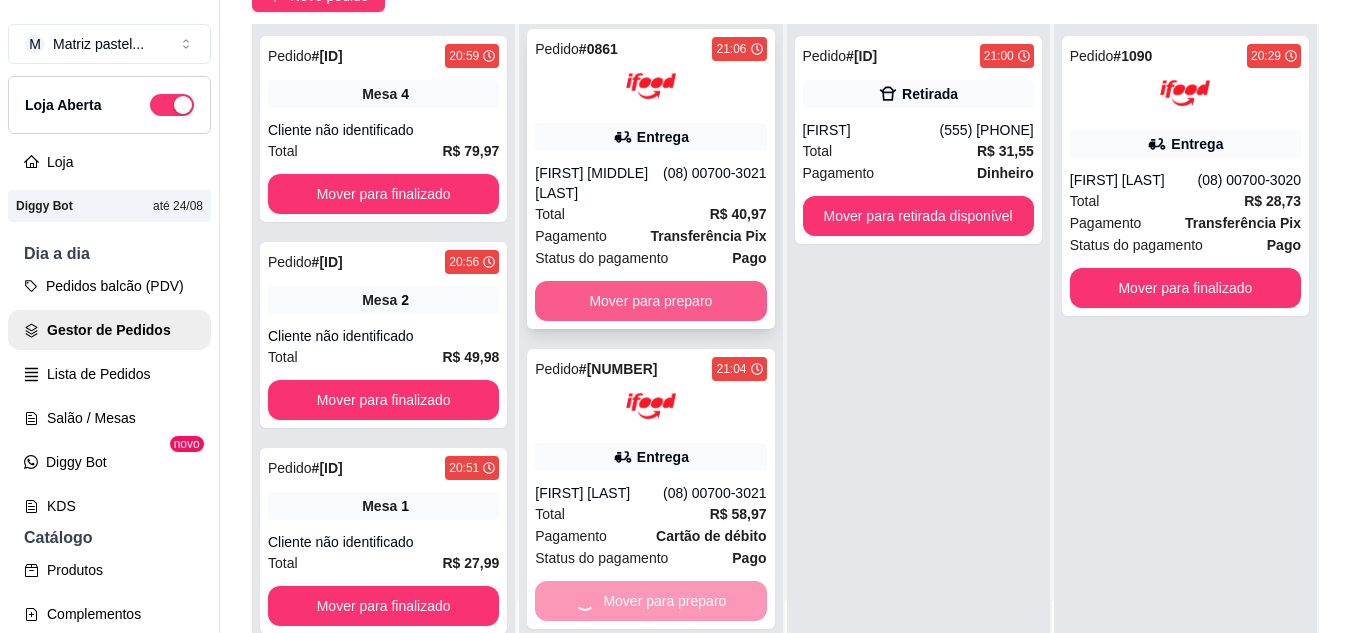 click on "Mover para preparo" at bounding box center [650, 301] 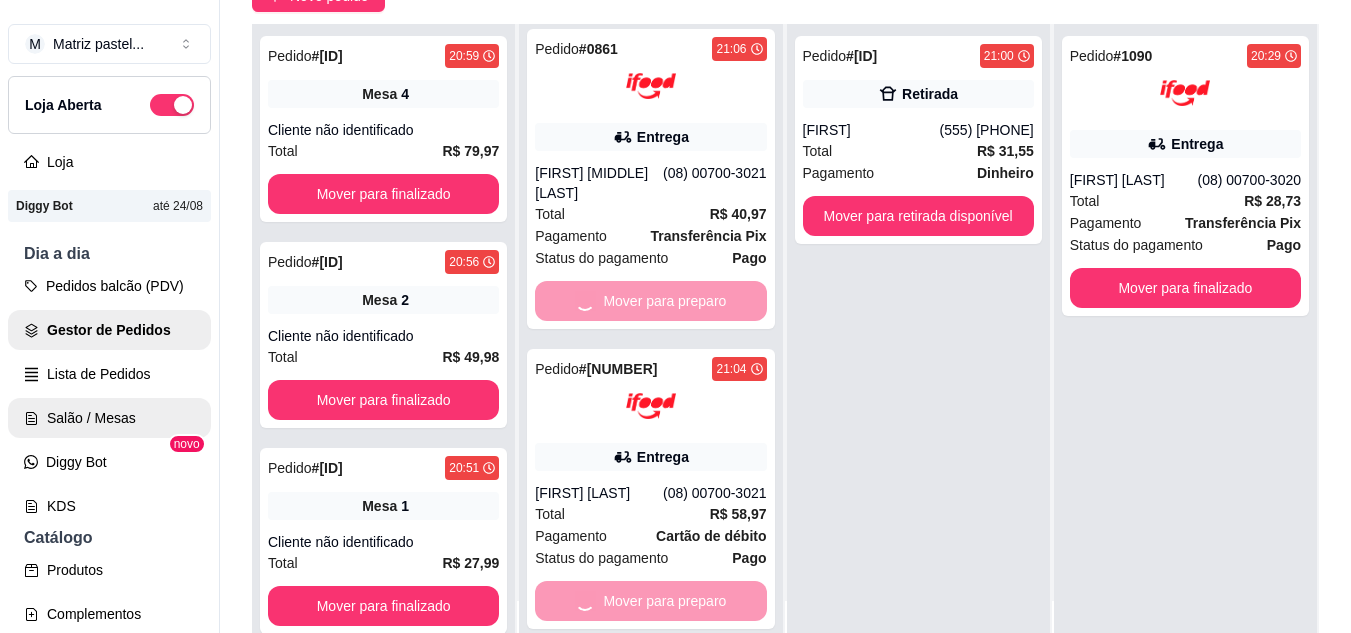 click on "Salão / Mesas" at bounding box center (109, 418) 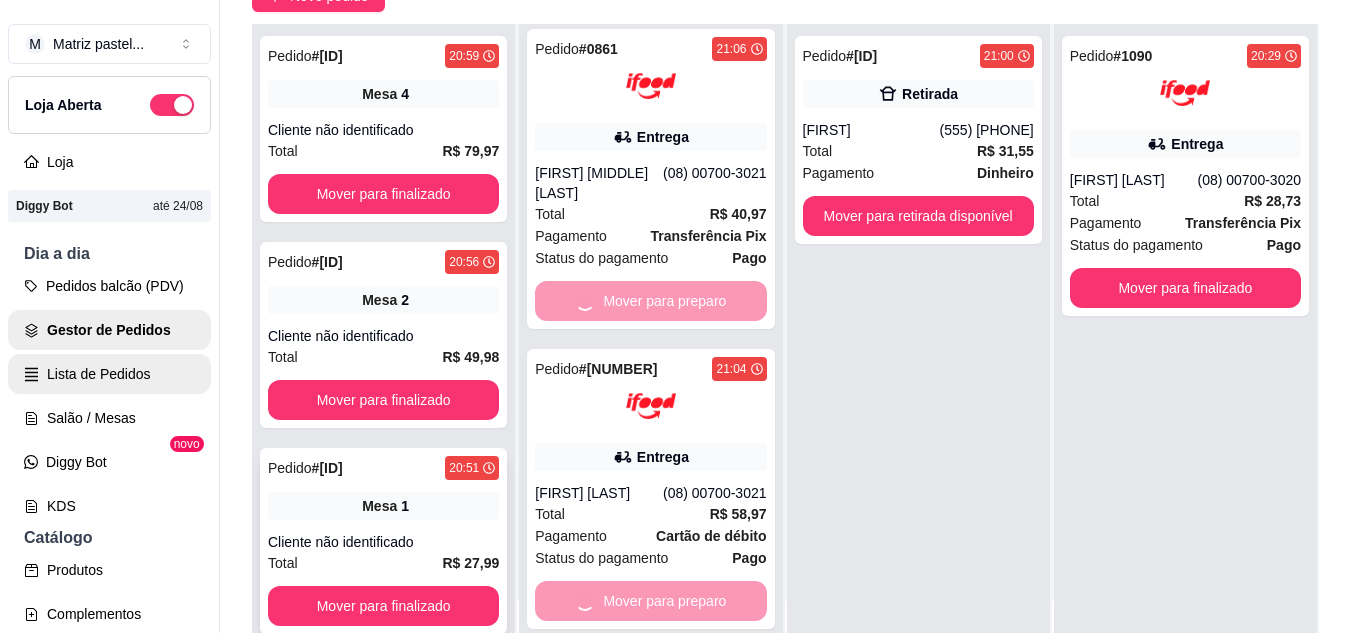 scroll, scrollTop: 0, scrollLeft: 0, axis: both 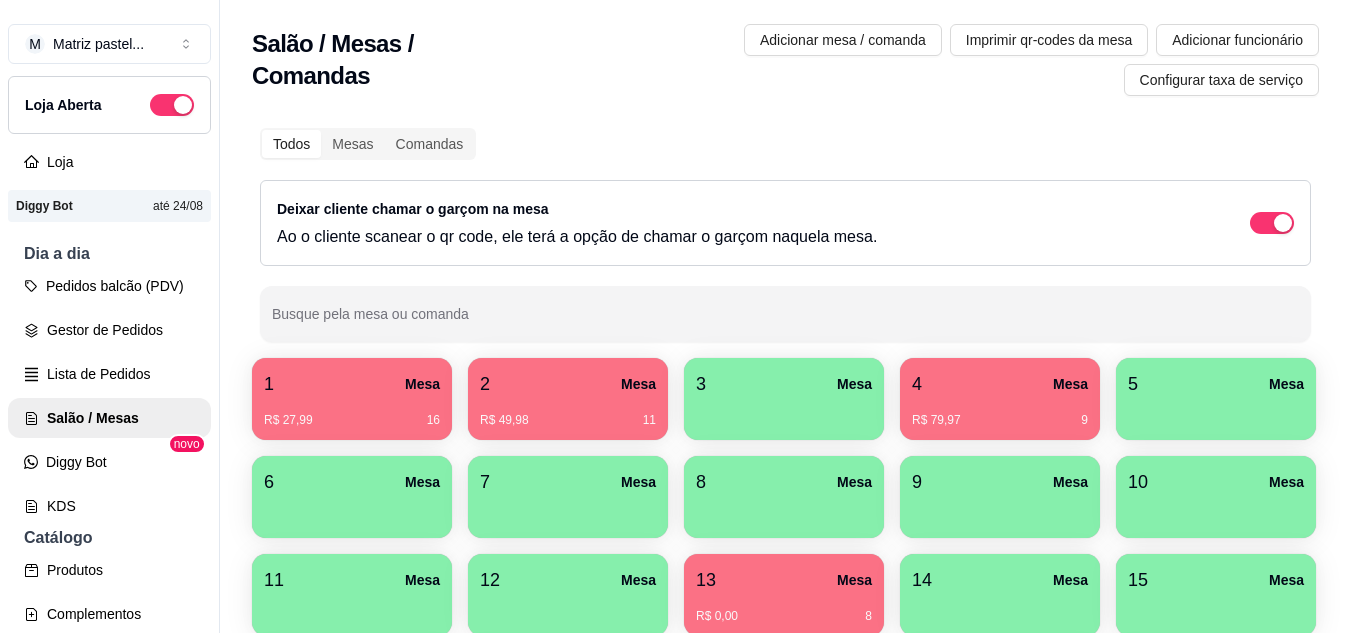 click on "1" at bounding box center [269, 384] 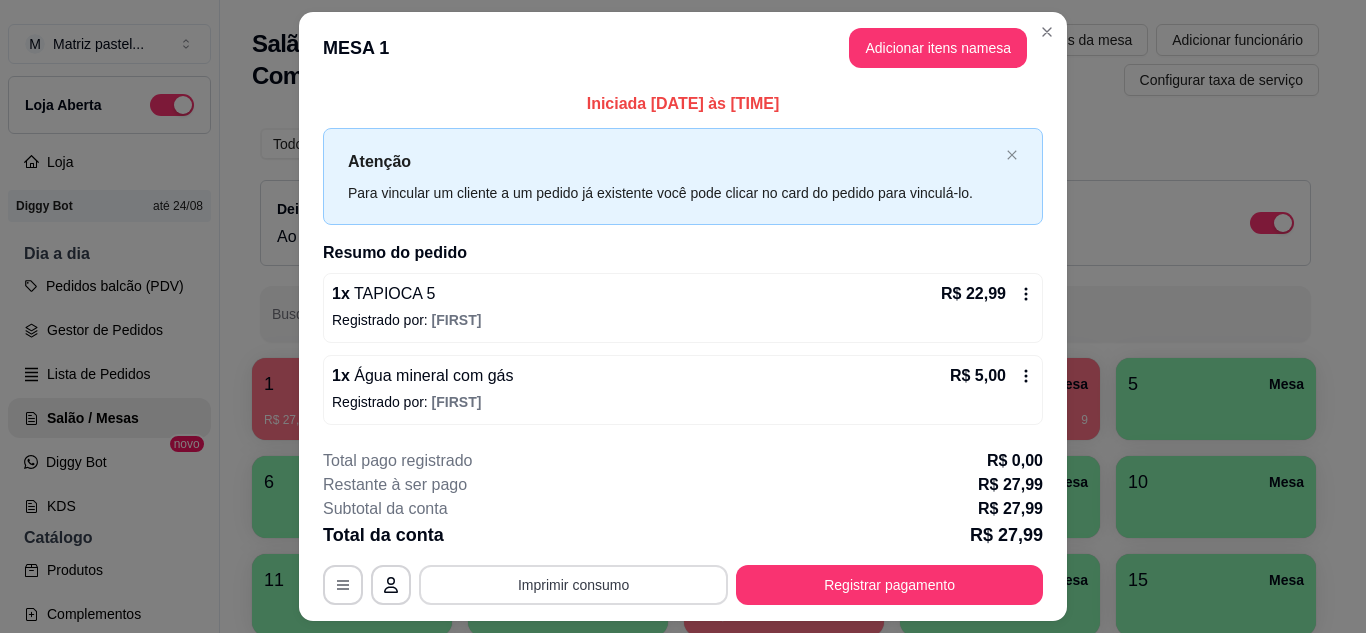 click on "Imprimir consumo" at bounding box center [573, 585] 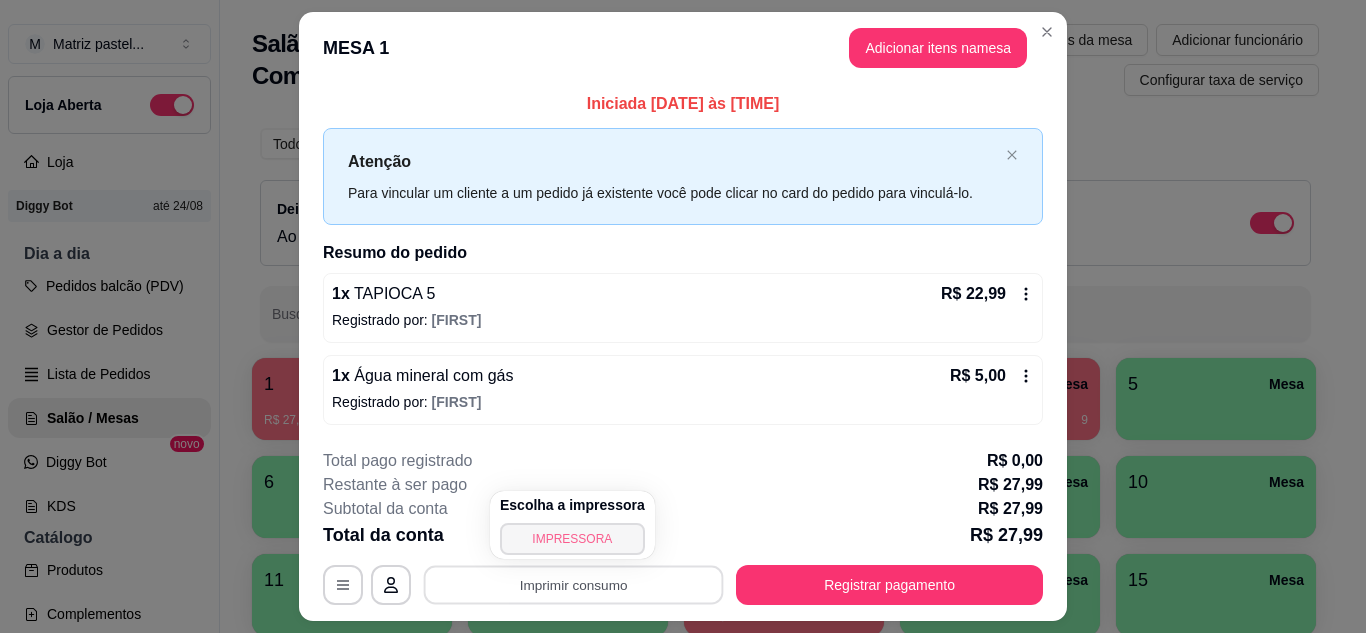 click on "IMPRESSORA" at bounding box center [572, 539] 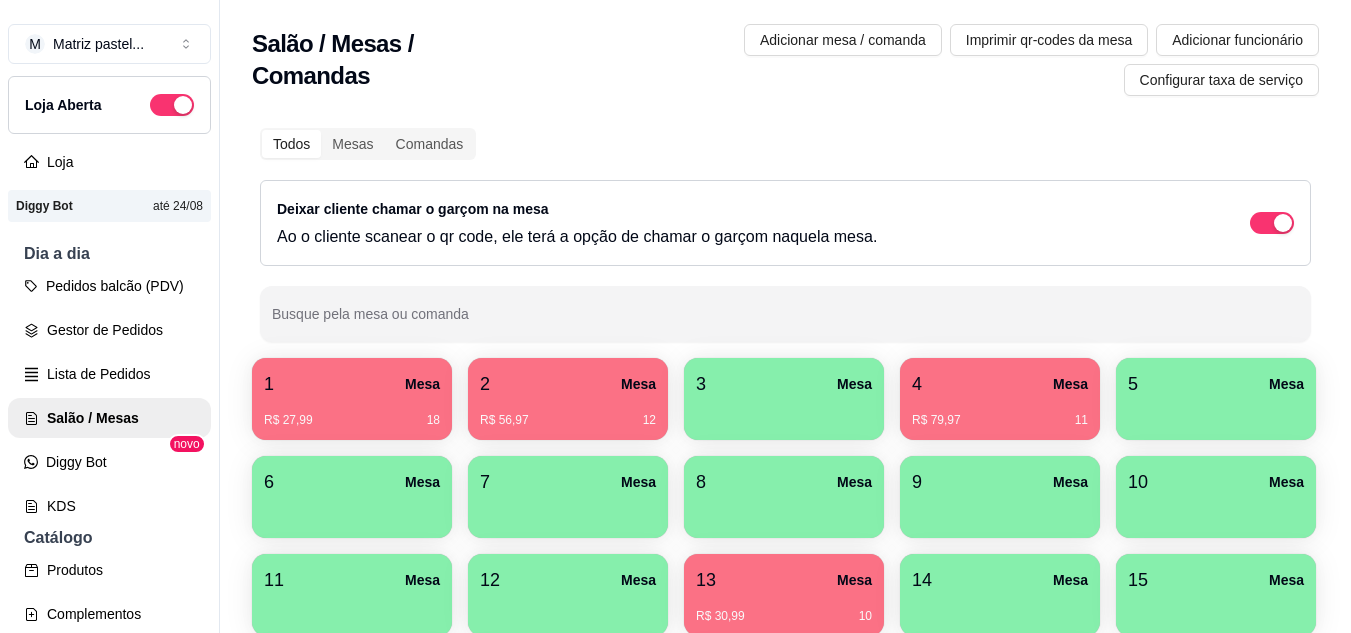 scroll, scrollTop: 0, scrollLeft: 0, axis: both 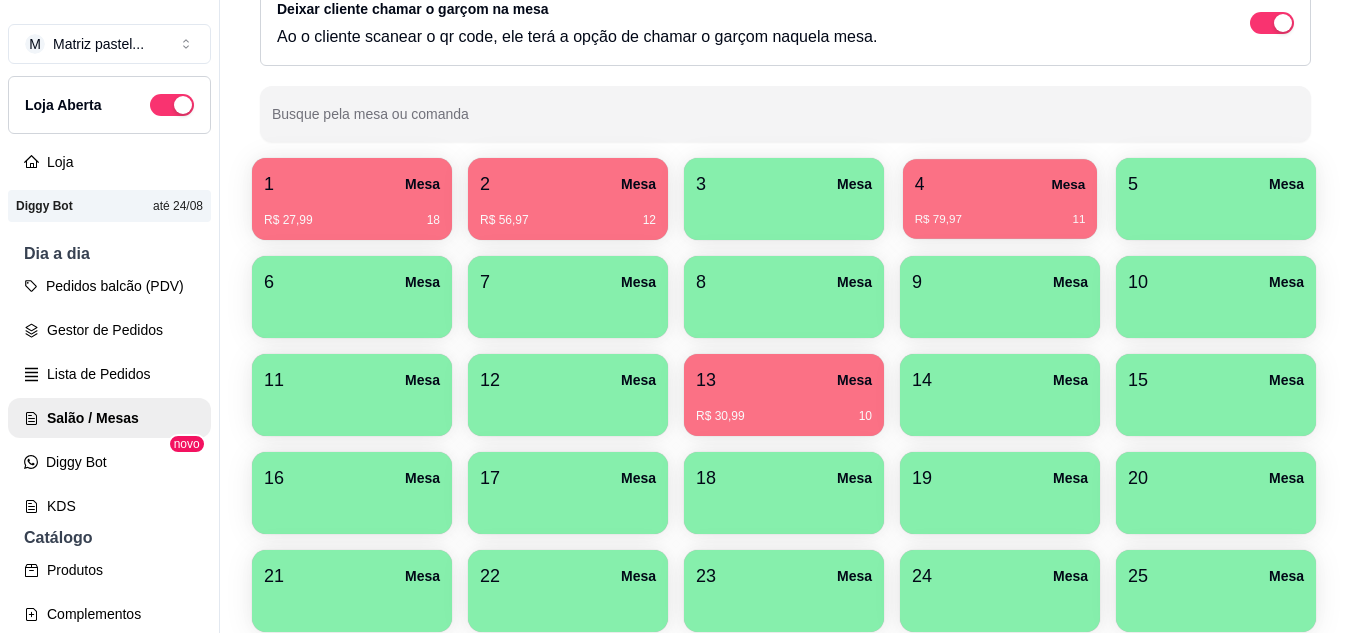 click on "4 Mesa" at bounding box center [1000, 184] 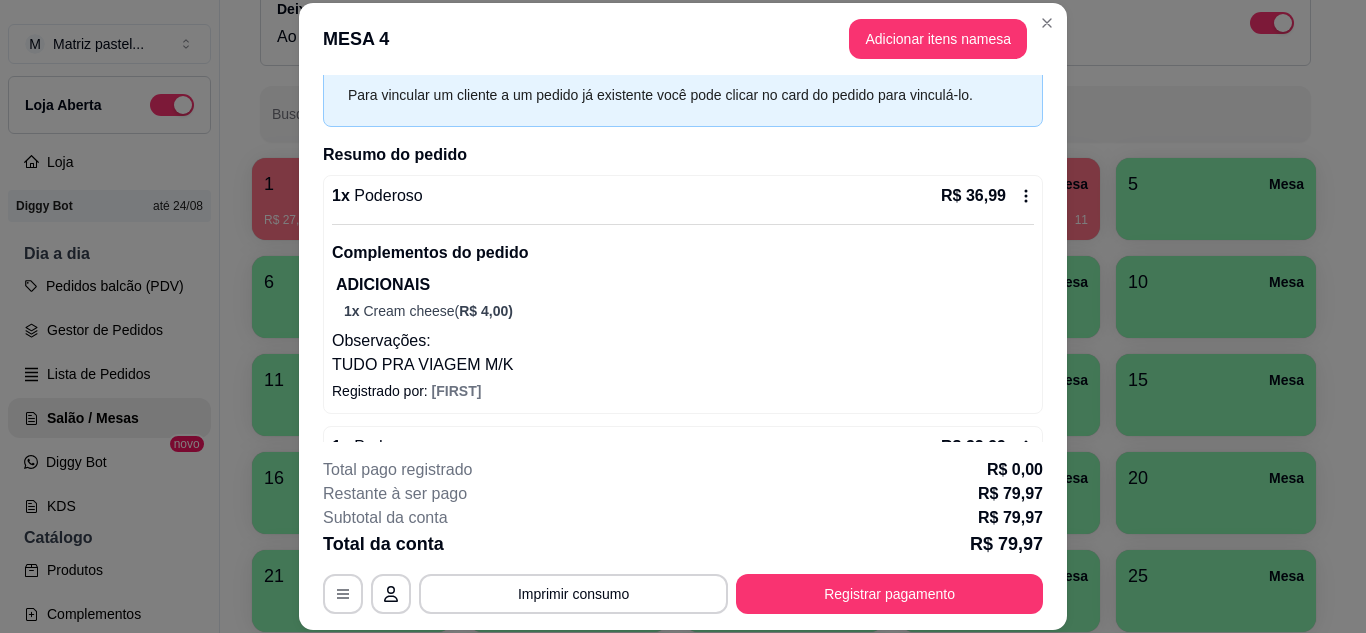 scroll, scrollTop: 189, scrollLeft: 0, axis: vertical 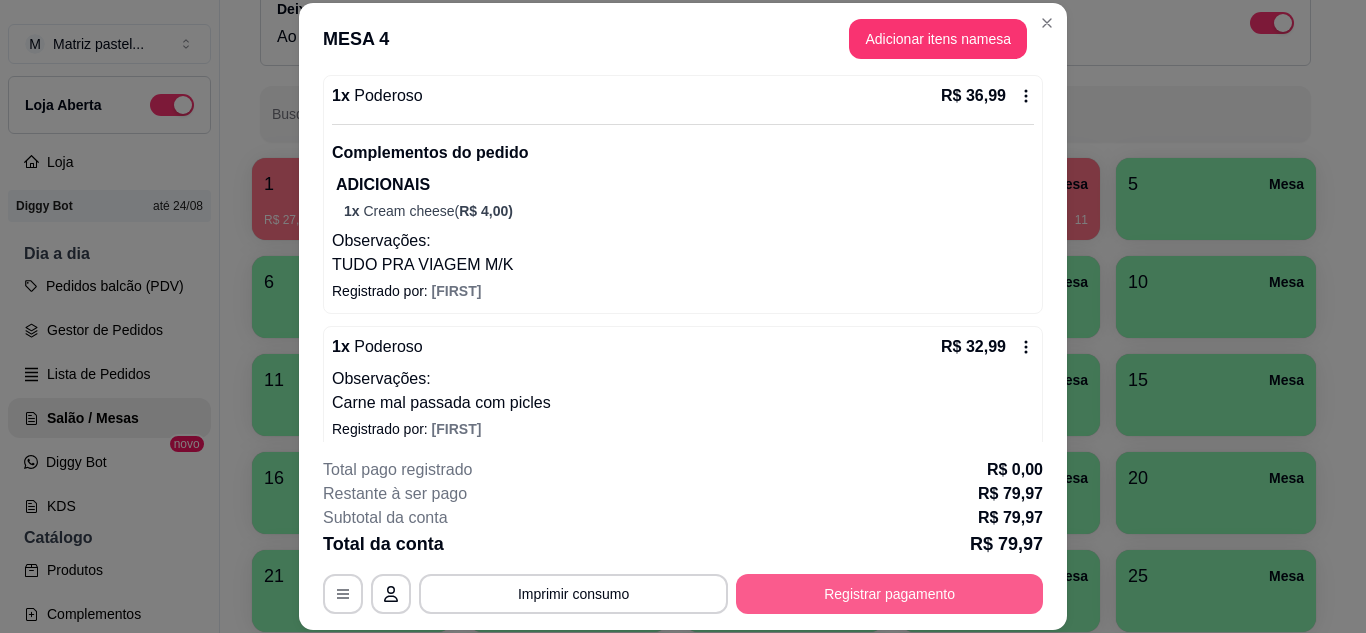 click on "Registrar pagamento" at bounding box center [889, 594] 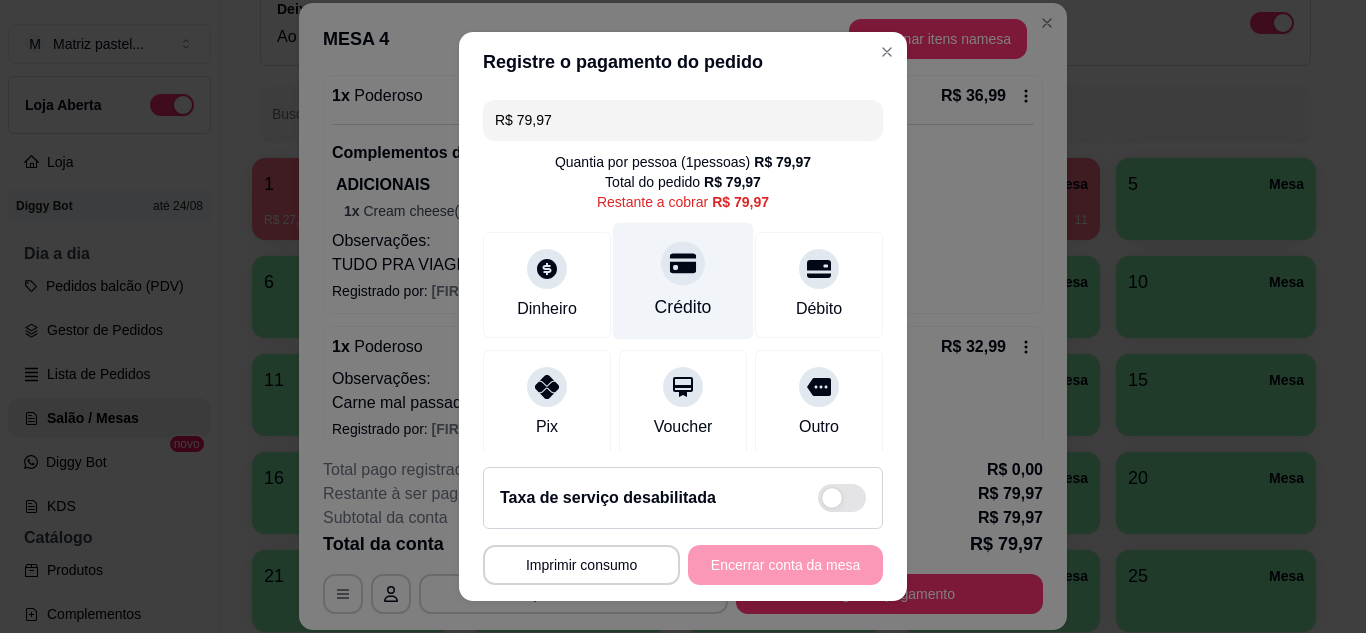 click on "Crédito" at bounding box center [683, 280] 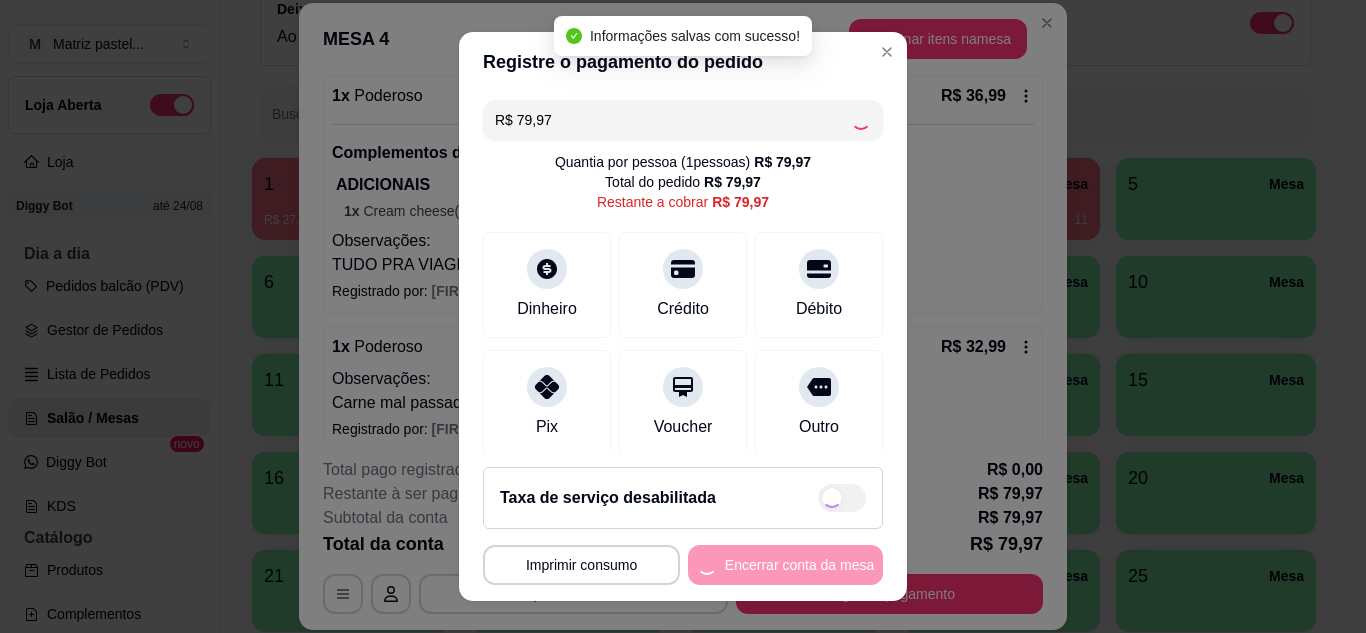 type on "R$ 0,00" 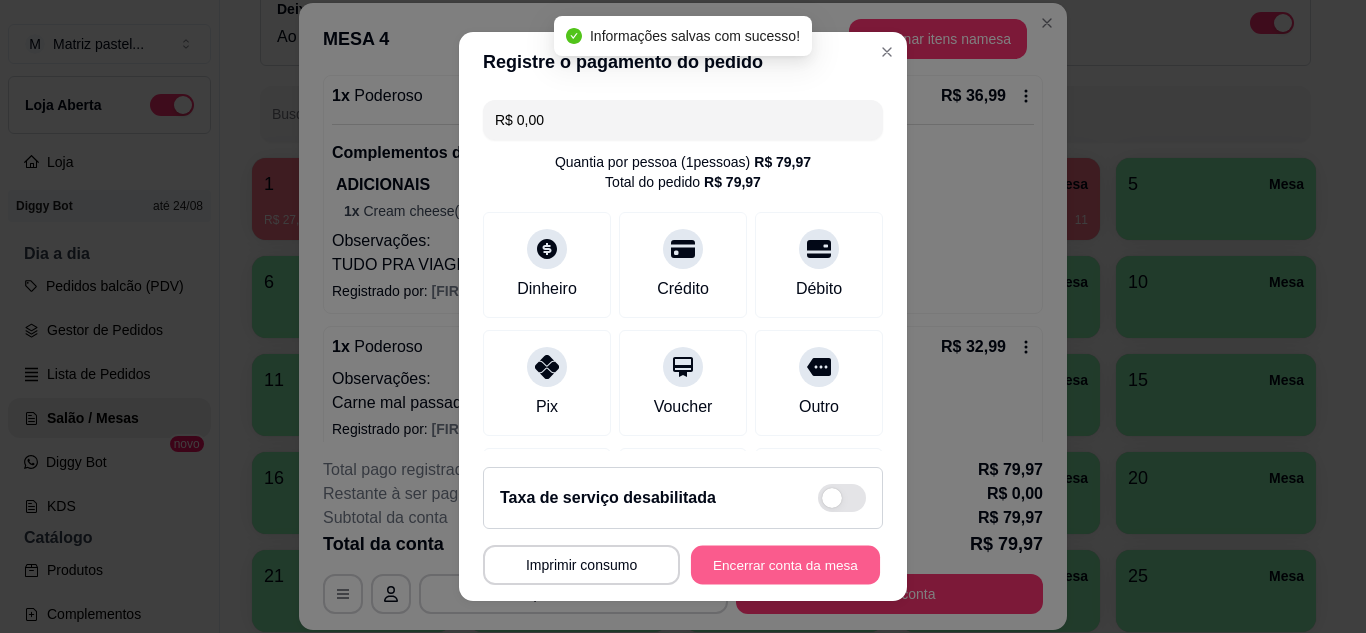 click on "Encerrar conta da mesa" at bounding box center [785, 565] 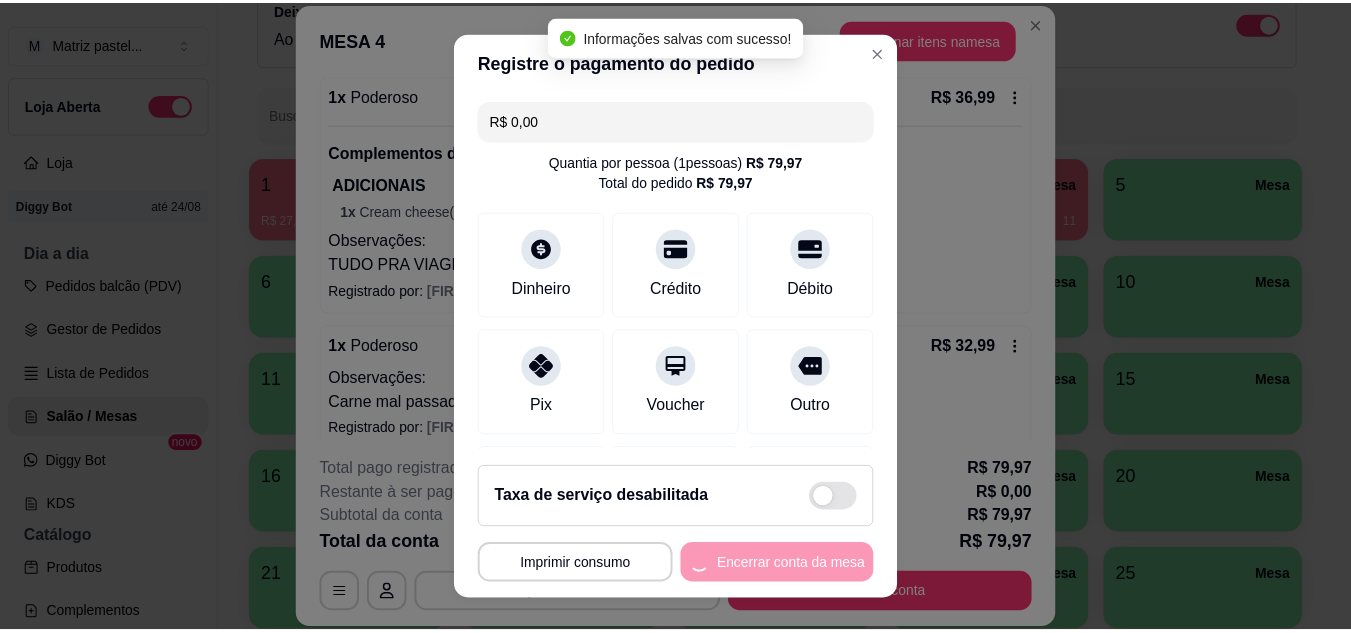 scroll, scrollTop: 0, scrollLeft: 0, axis: both 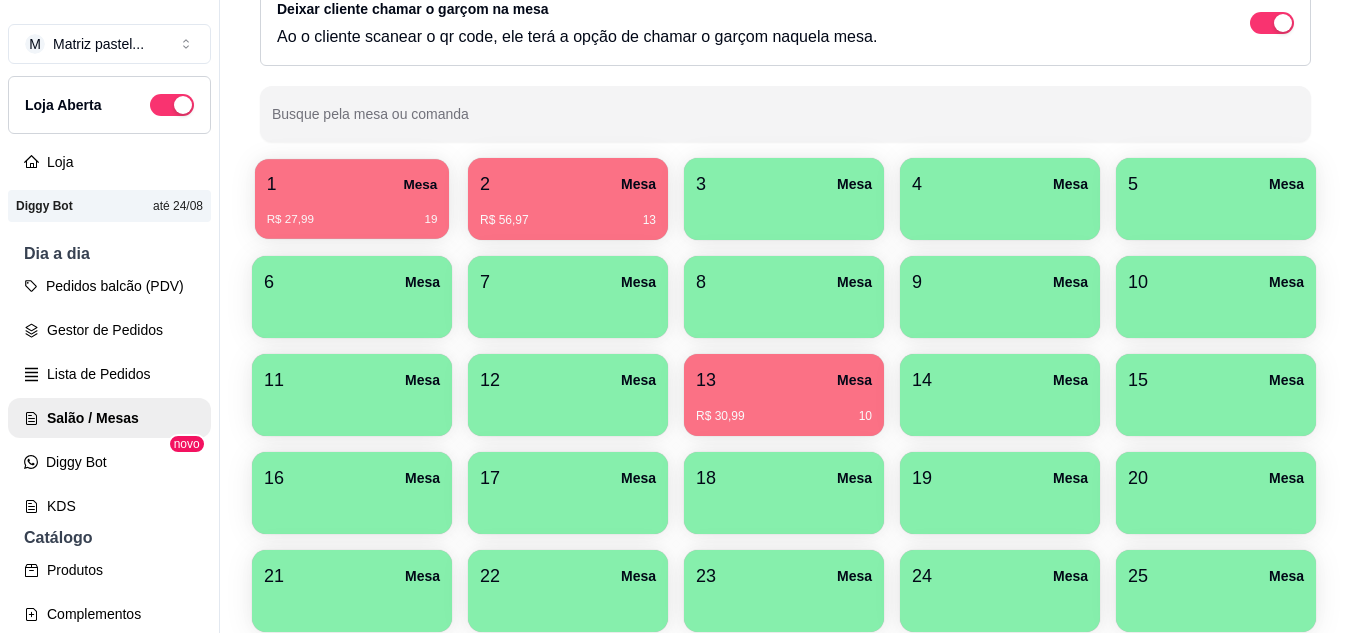 click on "R$ 27,99 [NUMBER]" at bounding box center [352, 212] 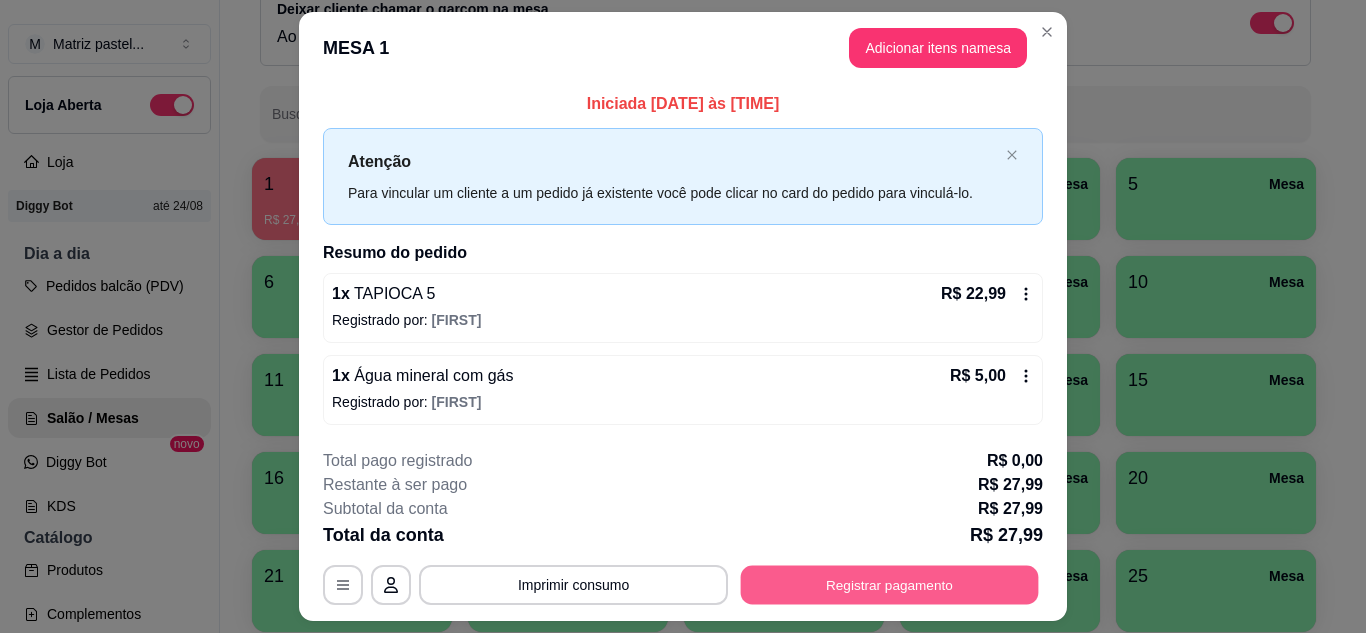 click on "Registrar pagamento" at bounding box center (890, 585) 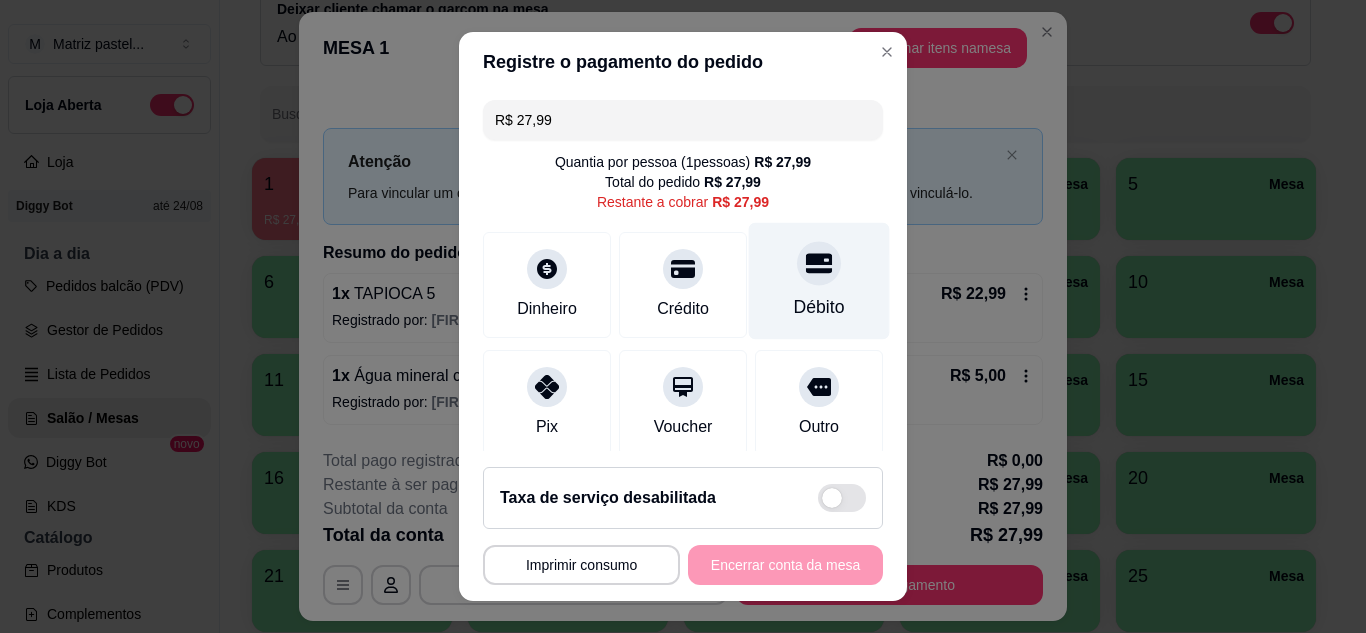 click on "Débito" at bounding box center [819, 307] 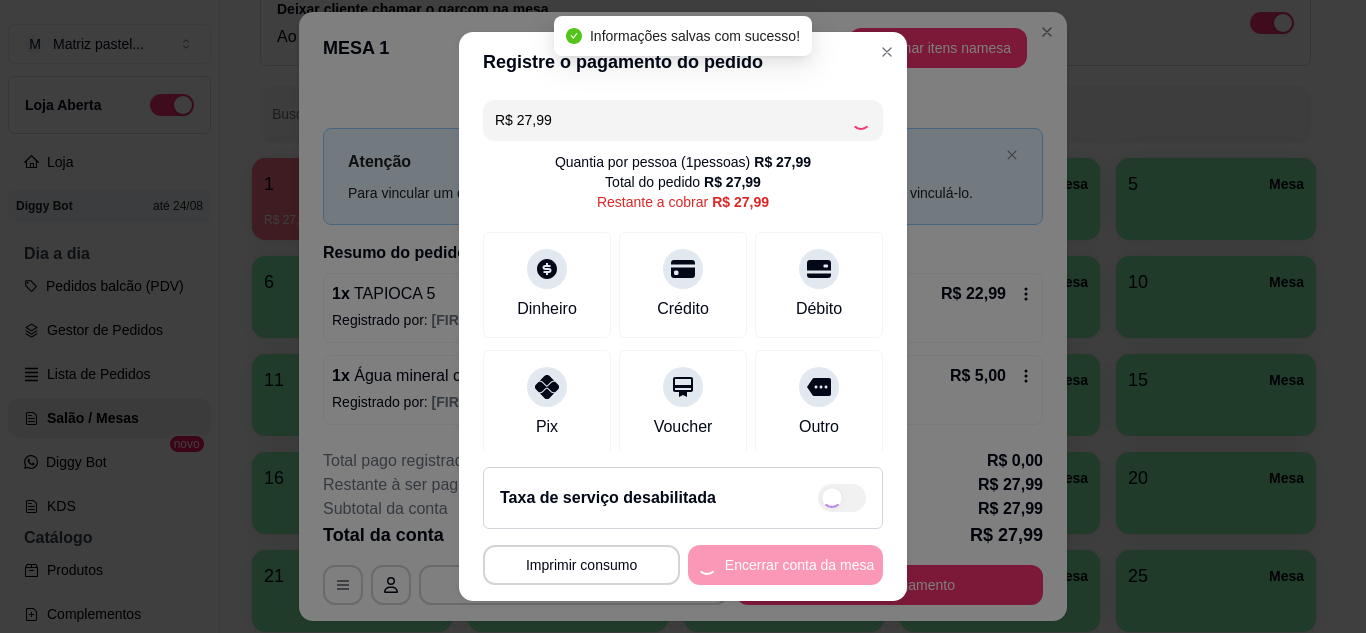 type on "R$ 0,00" 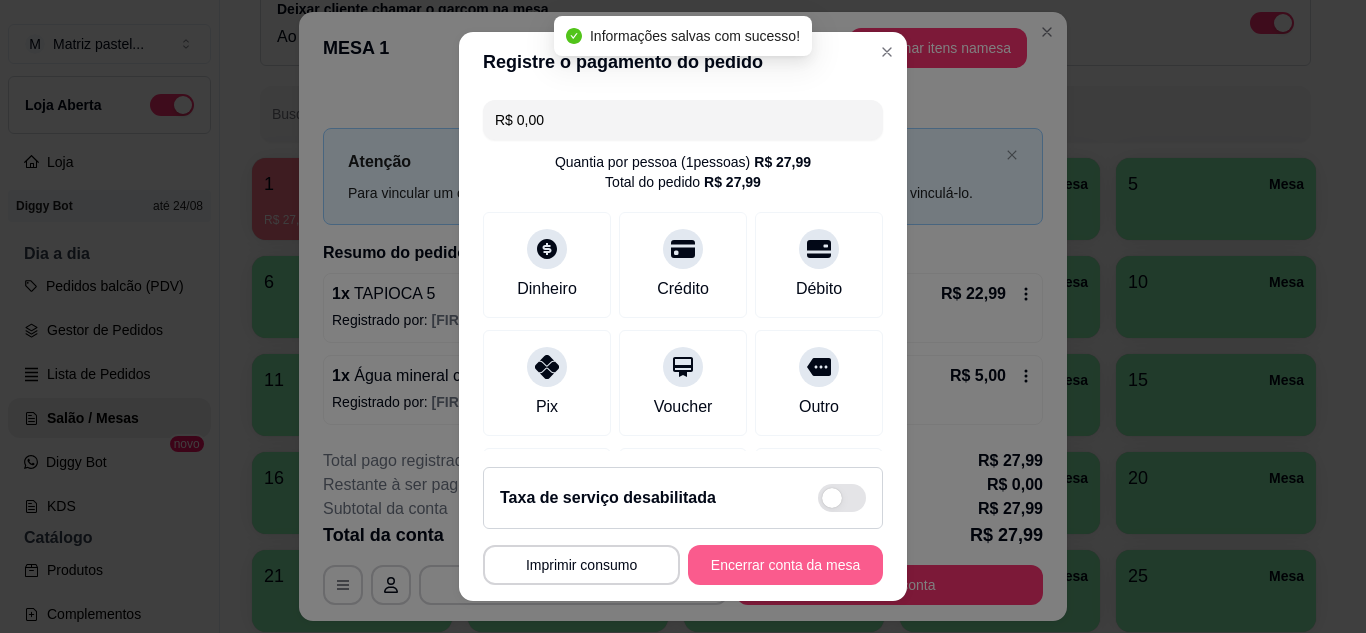 click on "Encerrar conta da mesa" at bounding box center [785, 565] 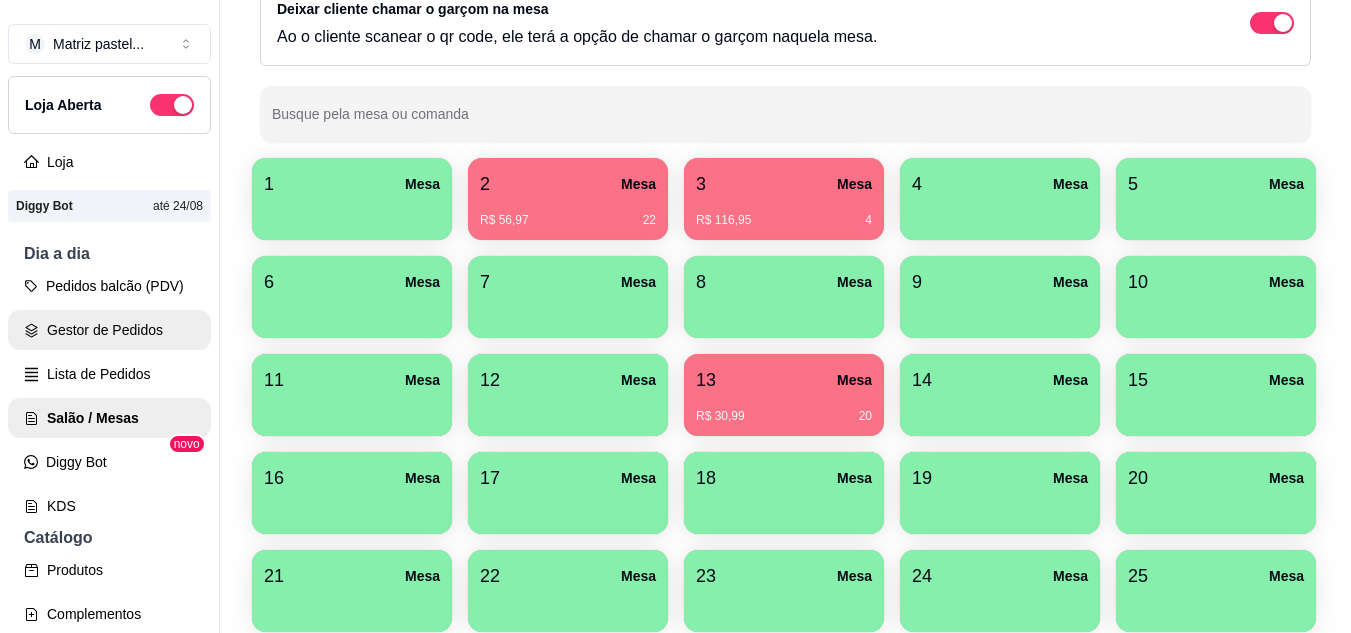click on "Gestor de Pedidos" at bounding box center (109, 330) 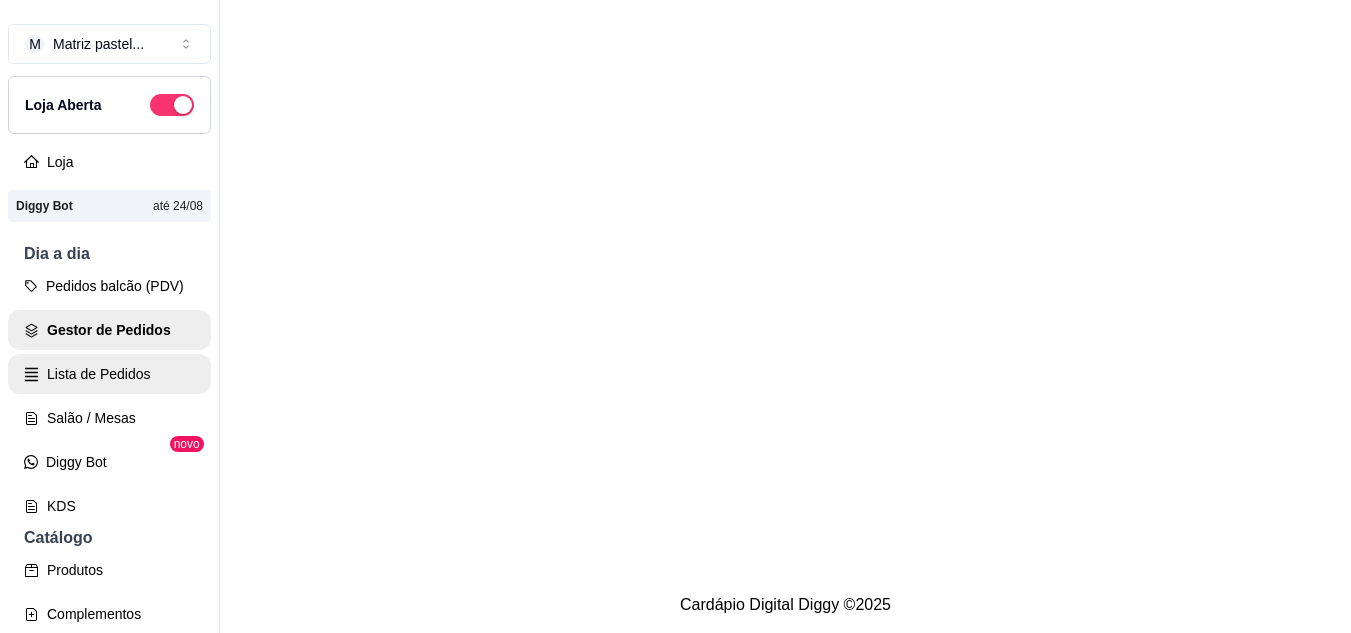 scroll, scrollTop: 0, scrollLeft: 0, axis: both 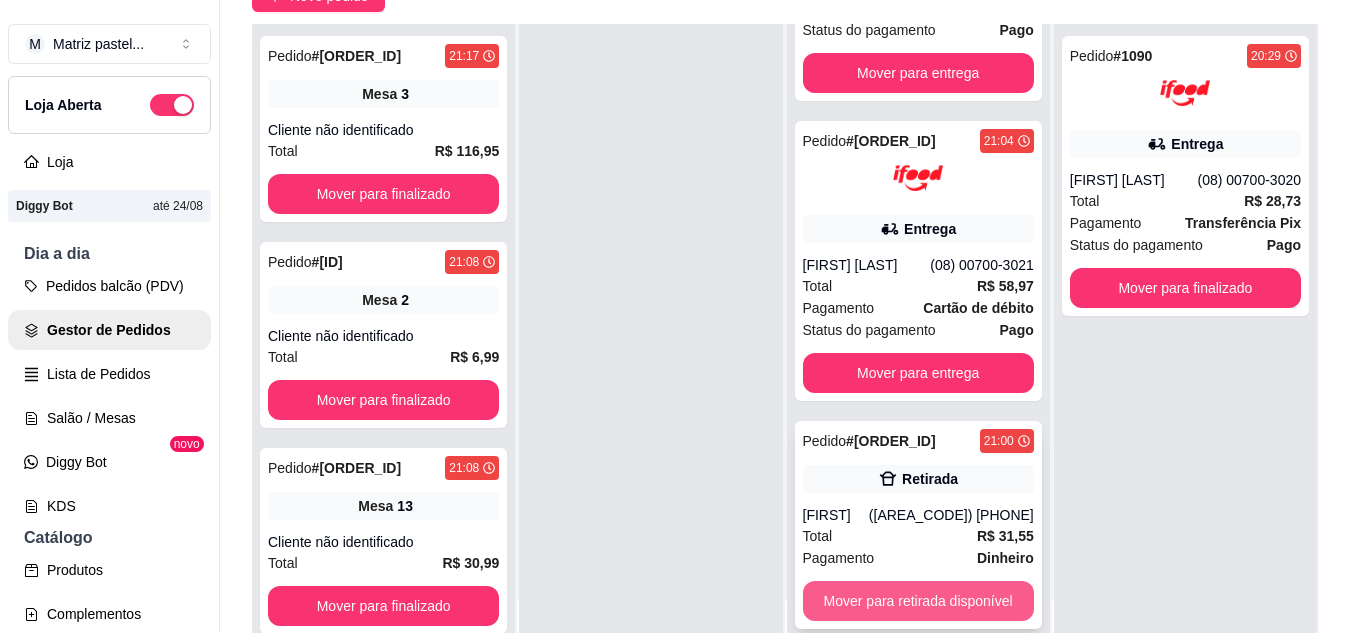 click on "Mover para retirada disponível" at bounding box center [918, 601] 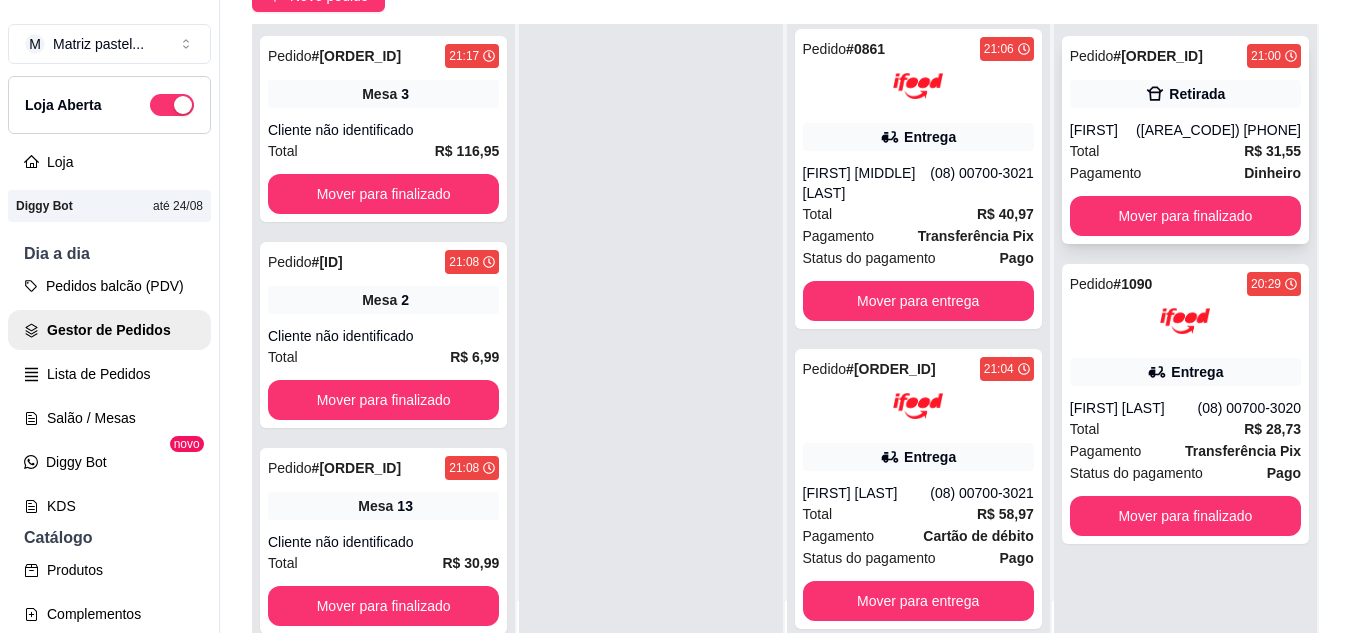 scroll, scrollTop: 47, scrollLeft: 0, axis: vertical 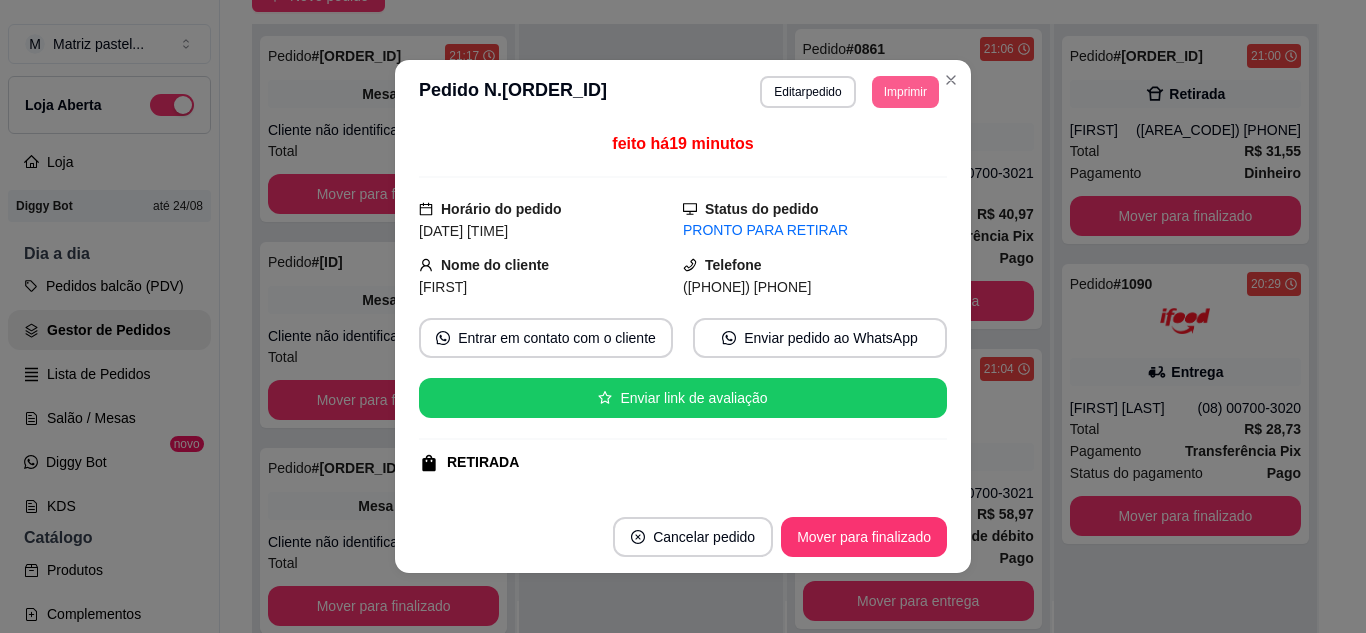 click on "Imprimir" at bounding box center (905, 92) 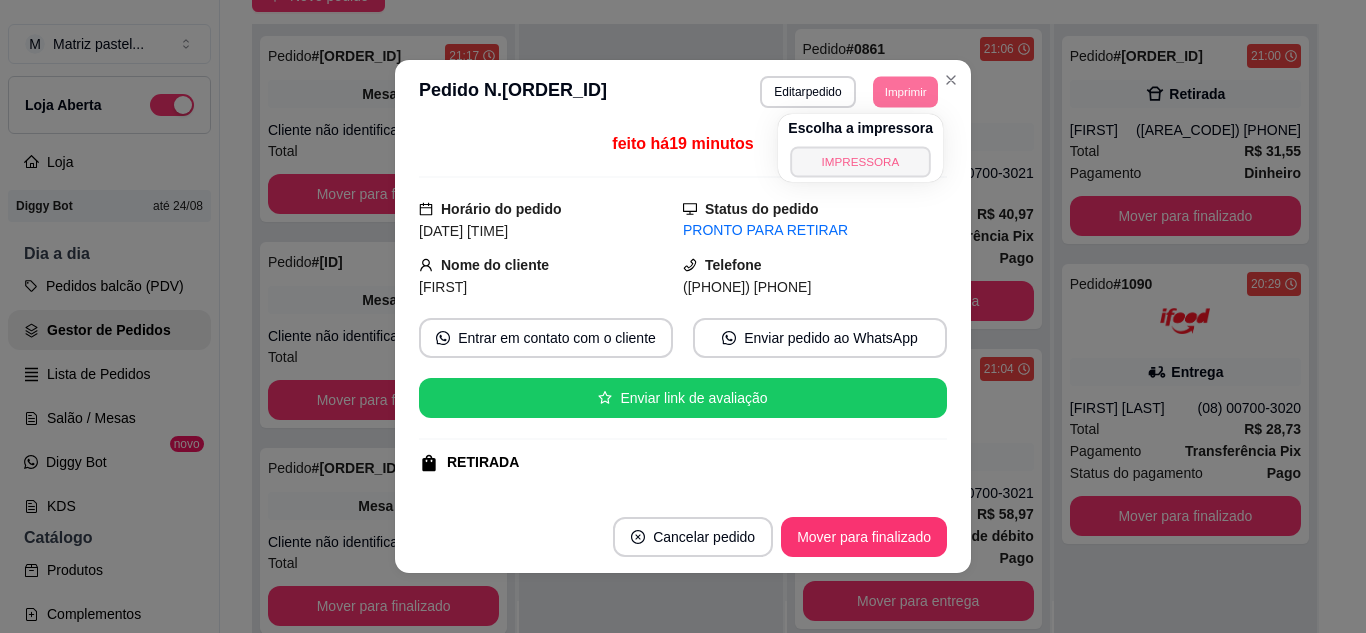 click on "IMPRESSORA" at bounding box center [860, 161] 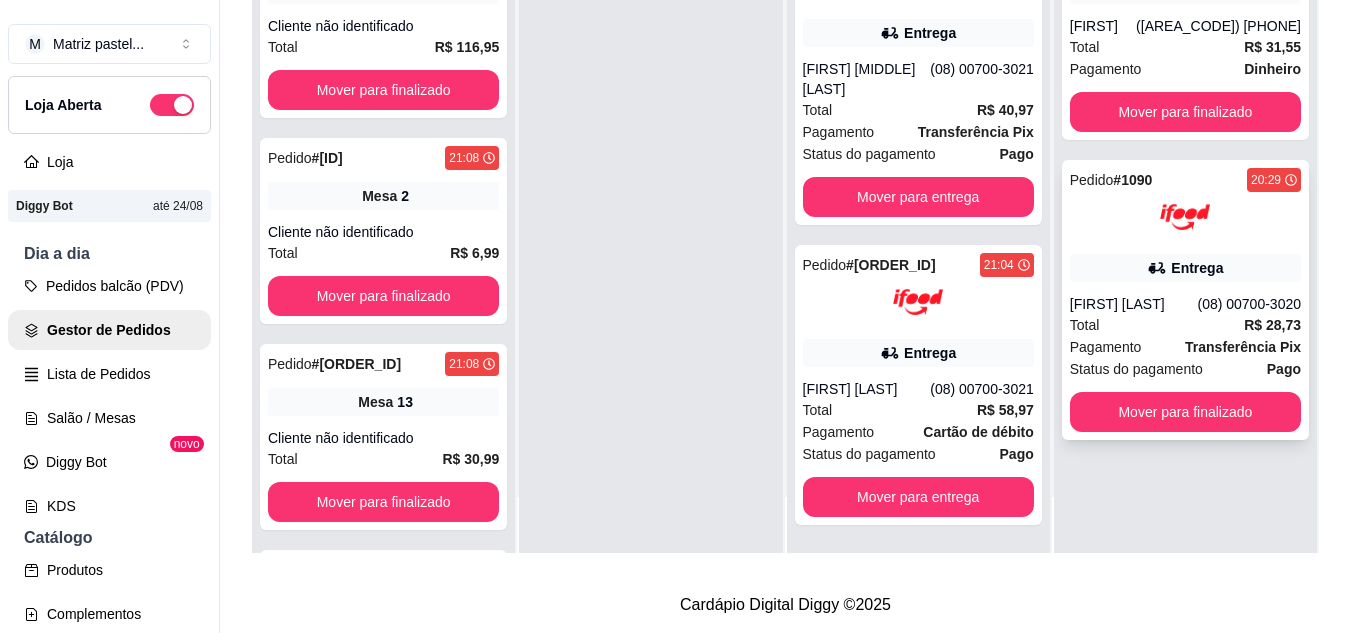 scroll, scrollTop: 319, scrollLeft: 0, axis: vertical 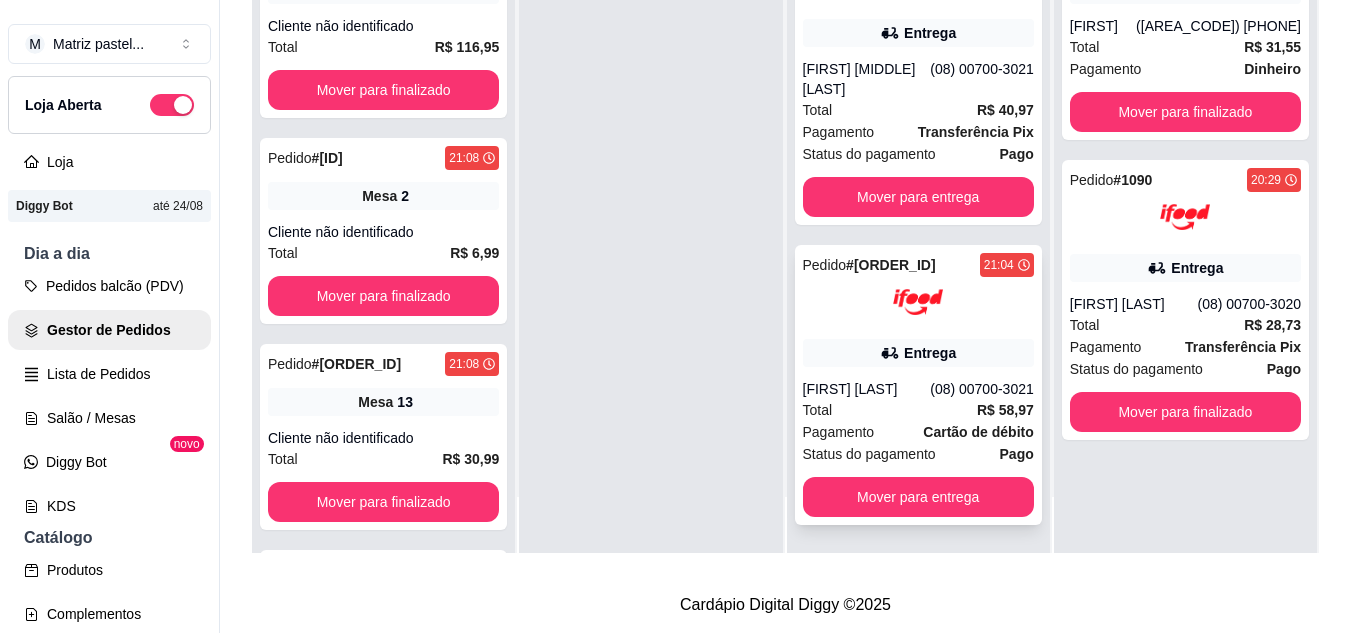 click on "Entrega" at bounding box center [930, 353] 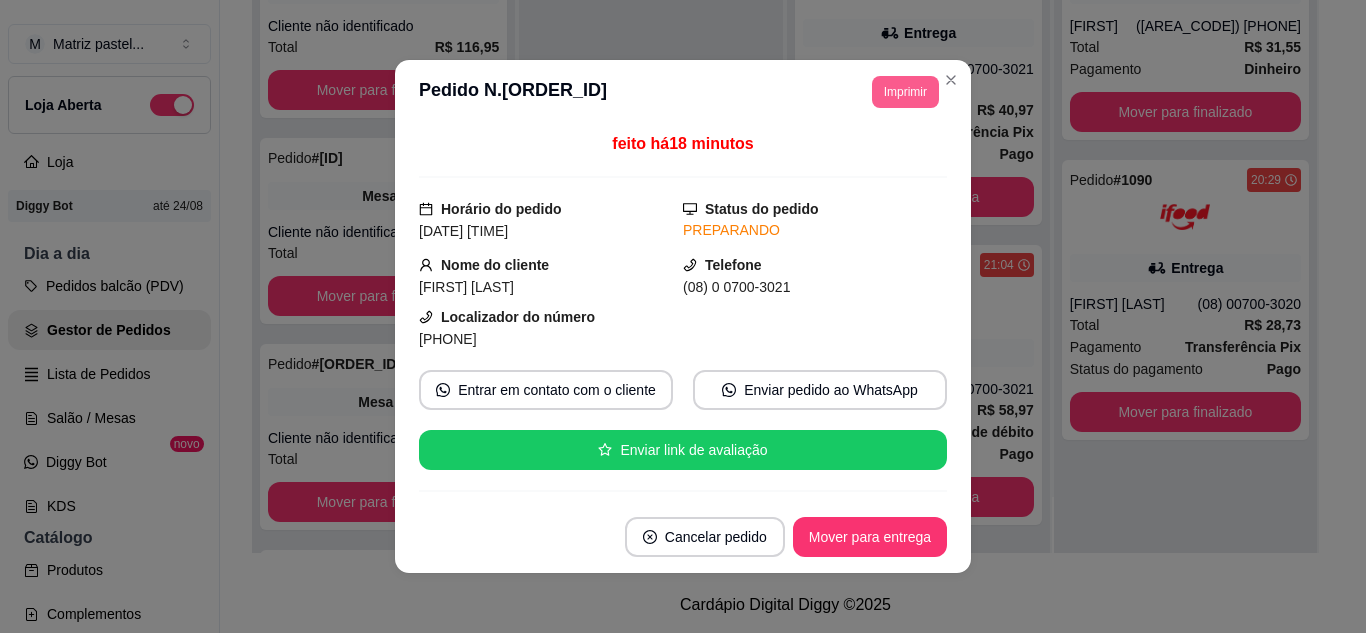 click on "Imprimir" at bounding box center (905, 92) 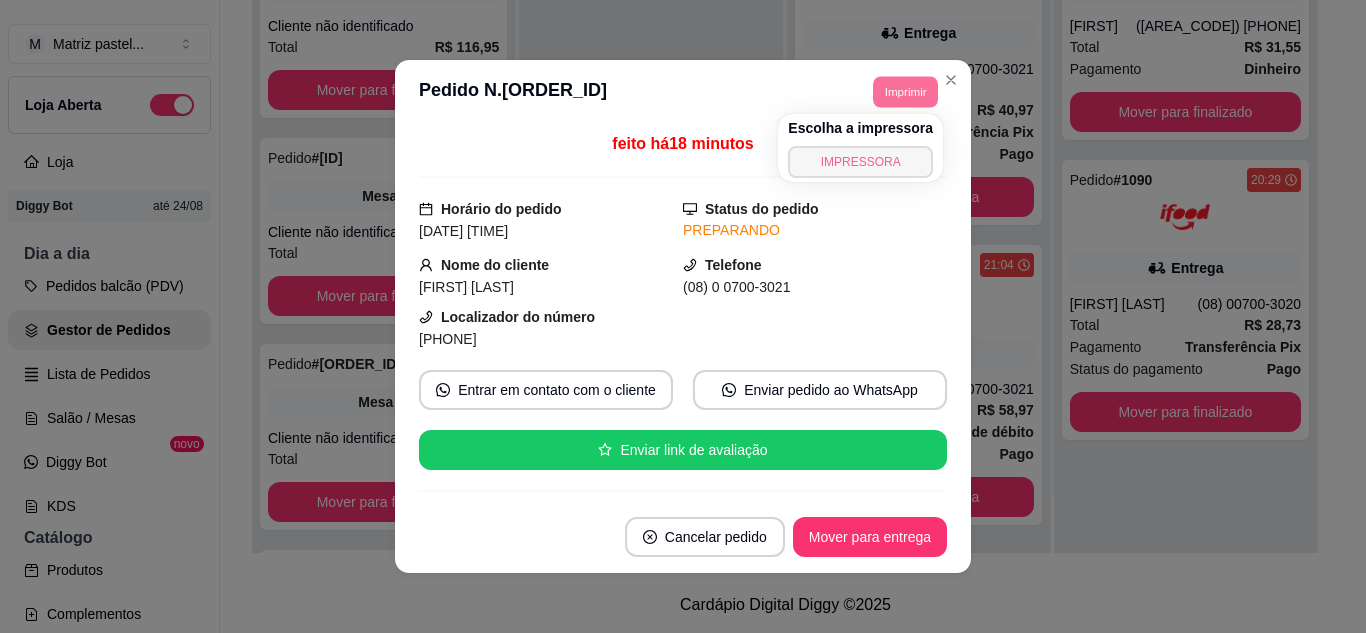 click on "IMPRESSORA" at bounding box center [860, 162] 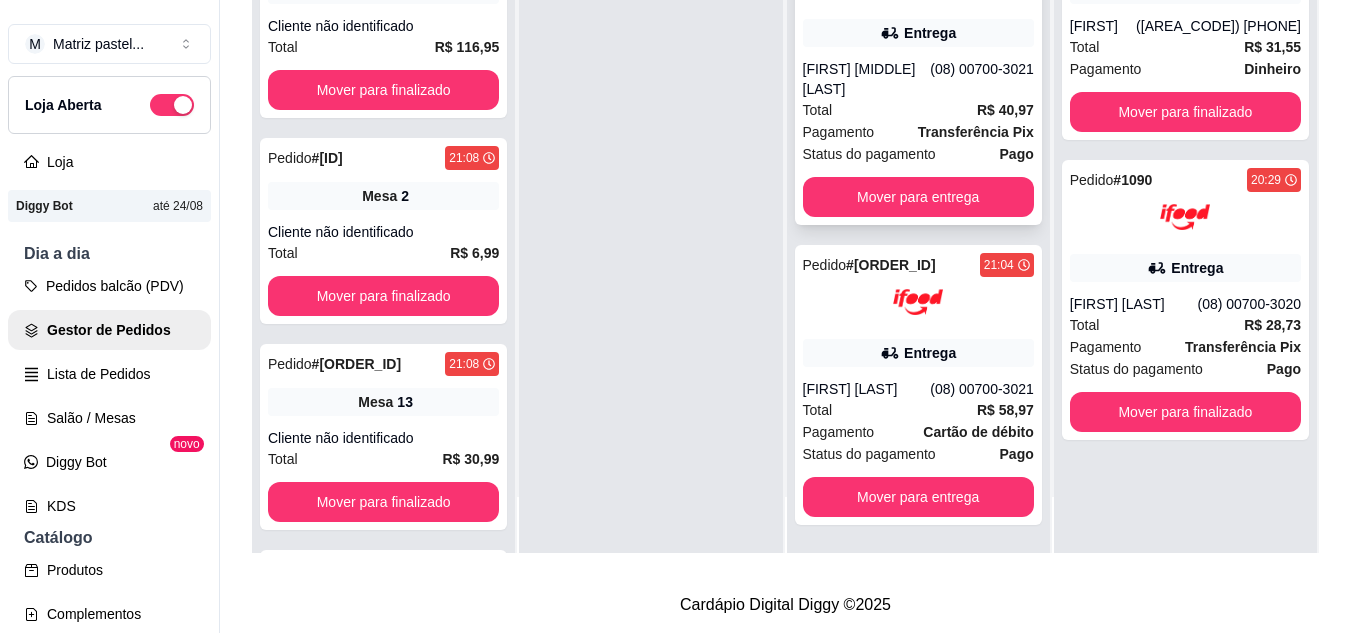 click on "Total R$ 40,97" at bounding box center [918, 110] 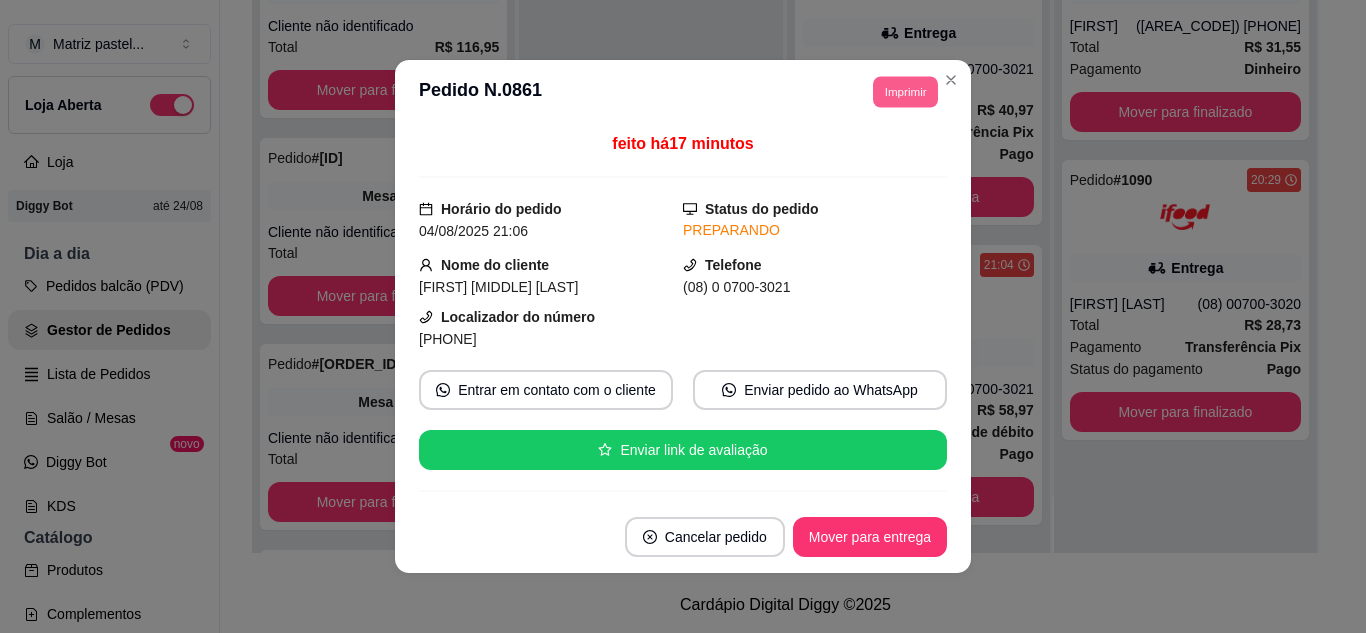 click on "Imprimir" at bounding box center (905, 91) 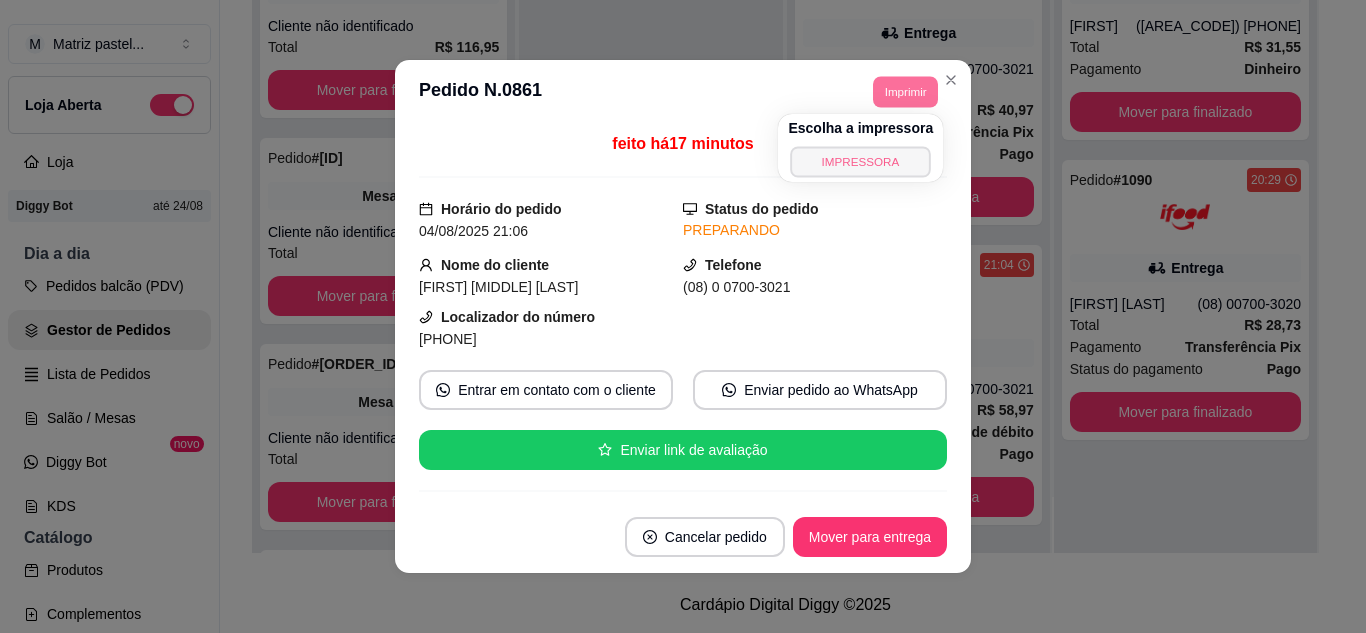 click on "IMPRESSORA" at bounding box center (861, 161) 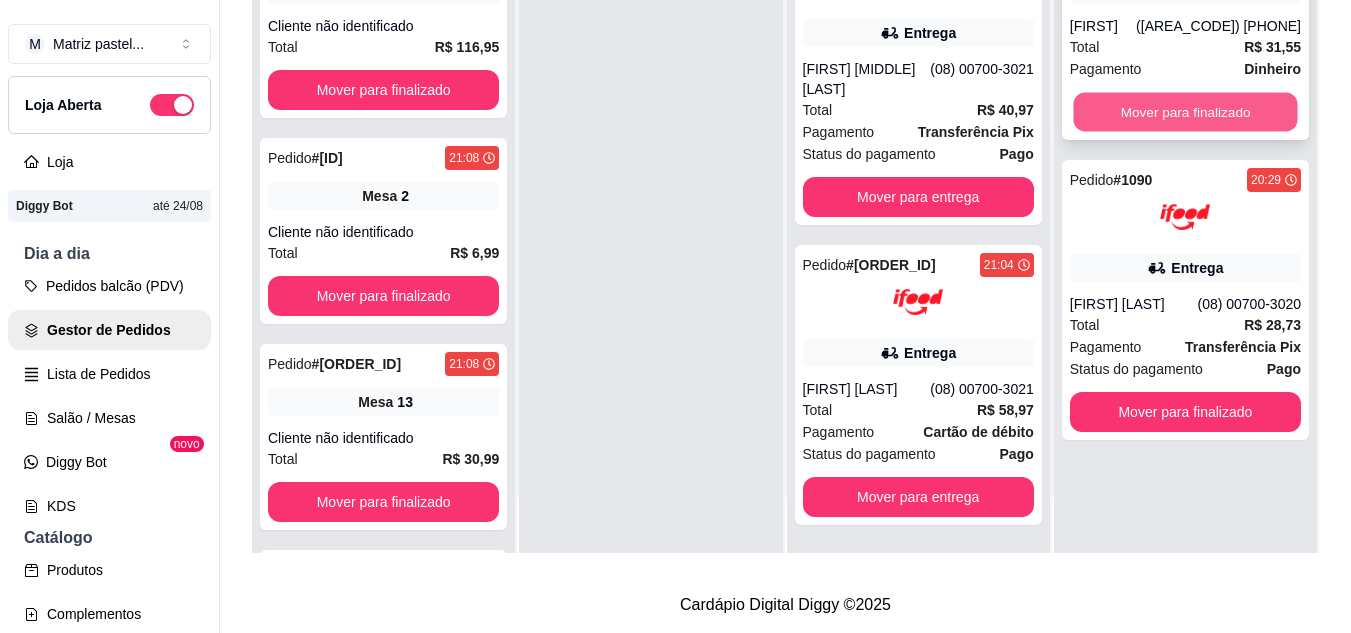 click on "Mover para finalizado" at bounding box center (1185, 112) 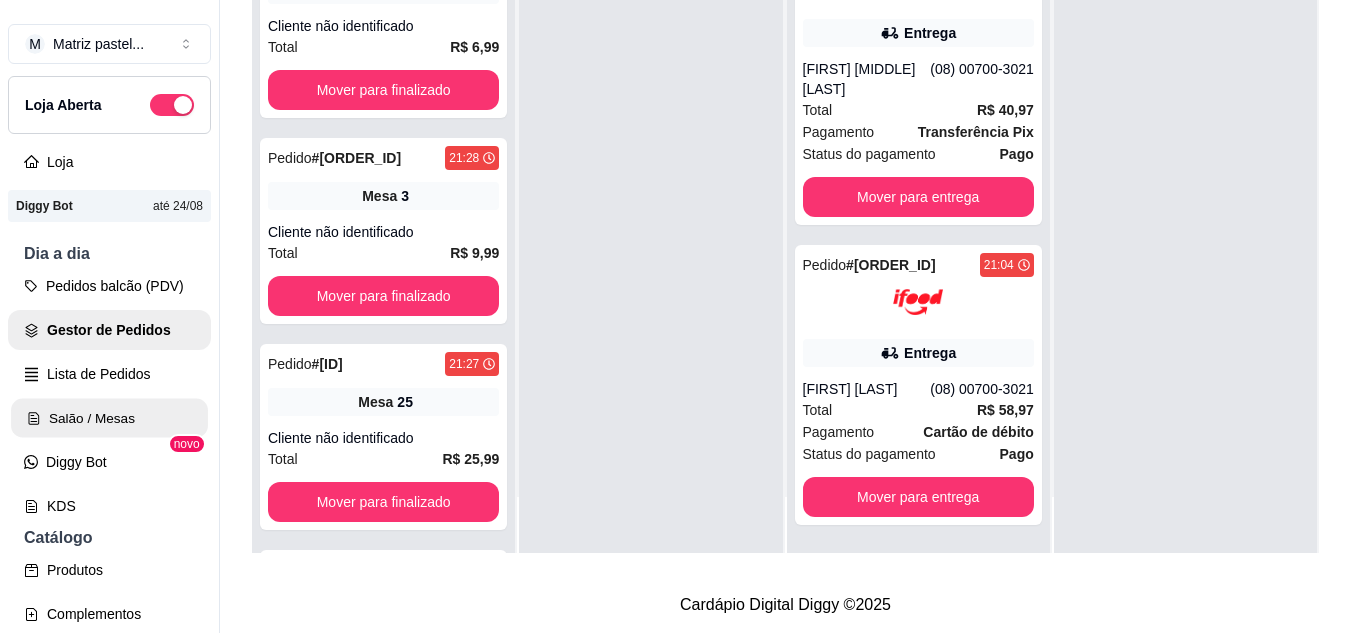 click on "Salão / Mesas" at bounding box center [109, 418] 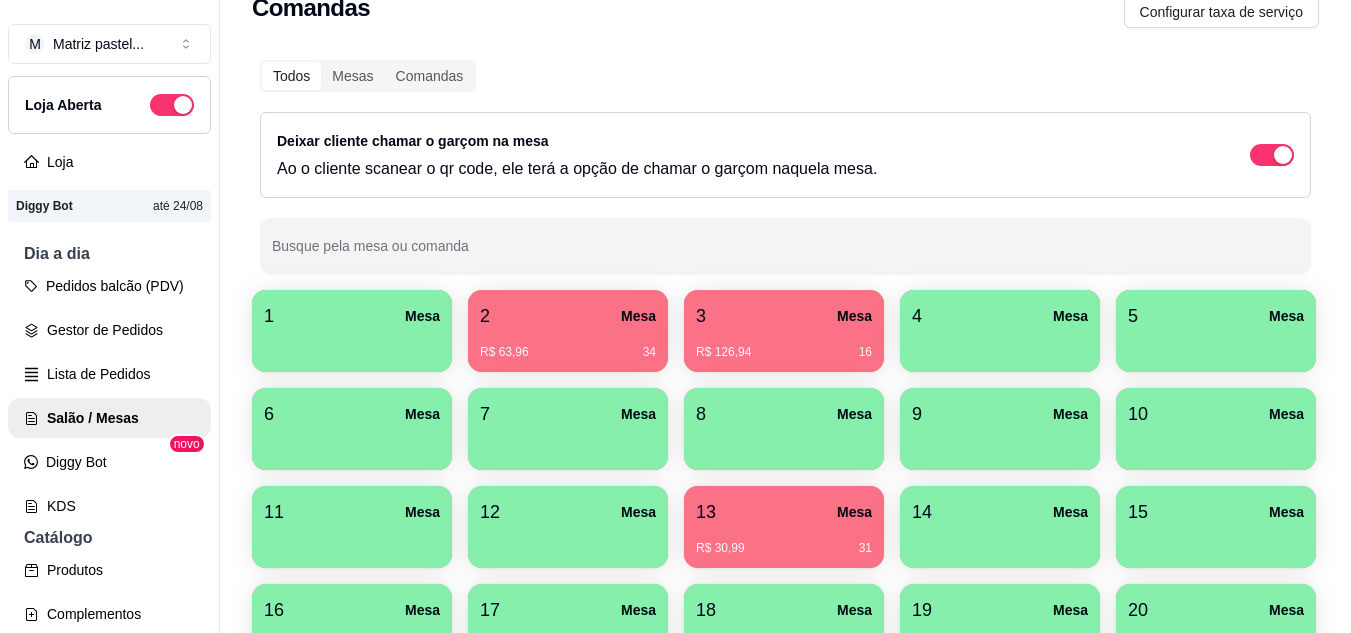 scroll, scrollTop: 100, scrollLeft: 0, axis: vertical 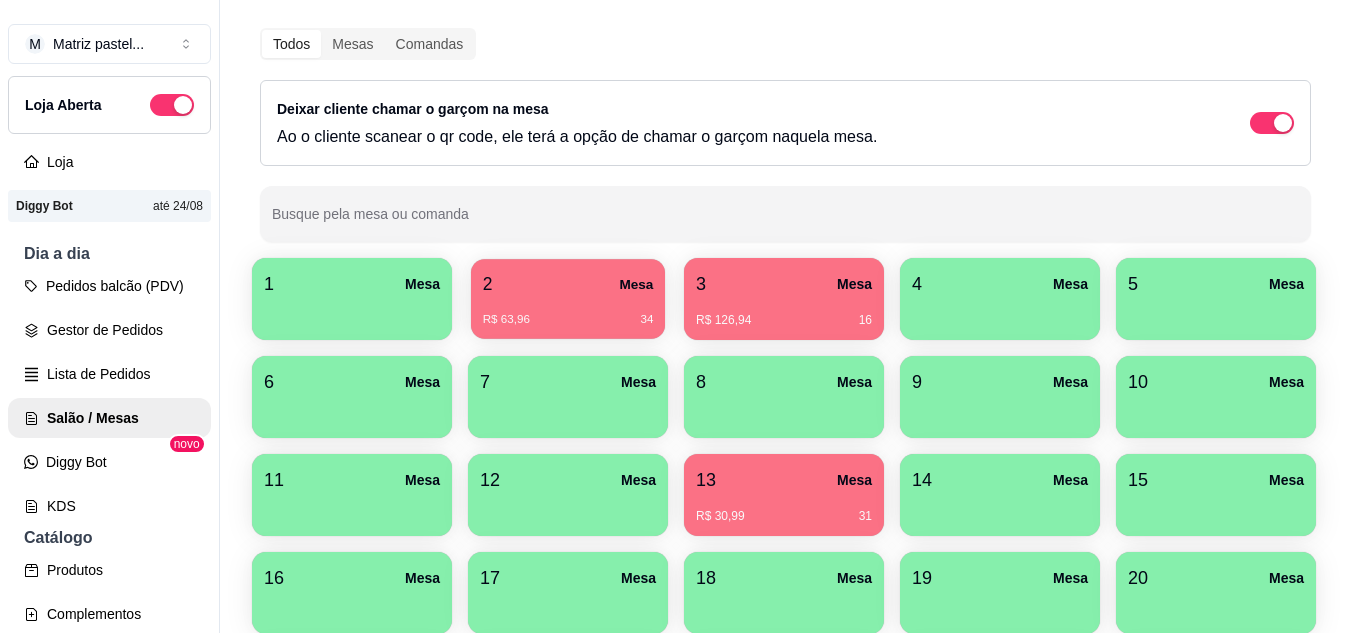 click on "2 Mesa" at bounding box center (568, 284) 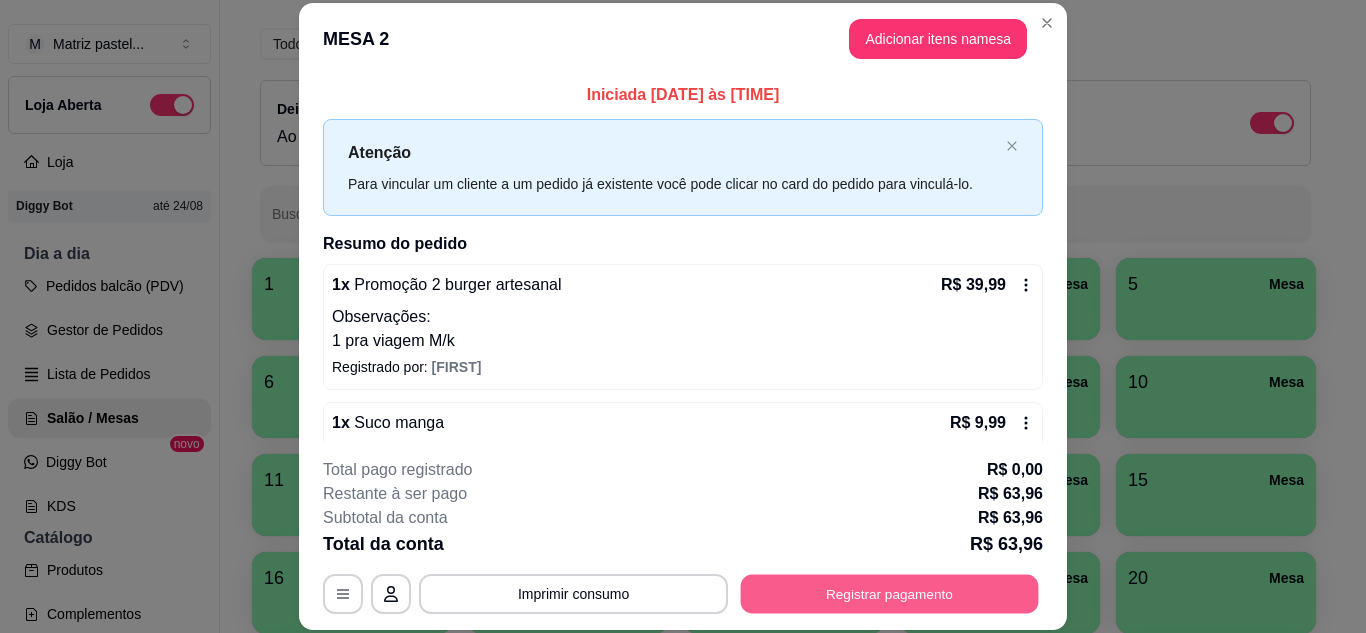 click on "Registrar pagamento" at bounding box center (890, 593) 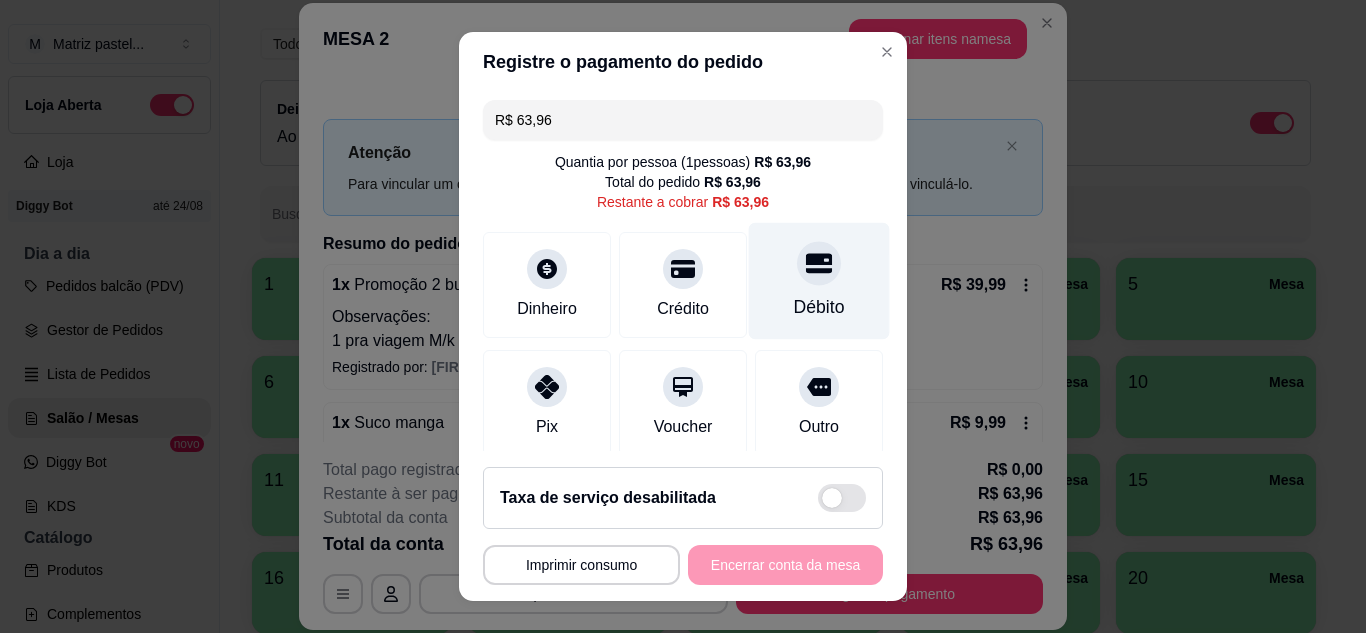 click at bounding box center [819, 263] 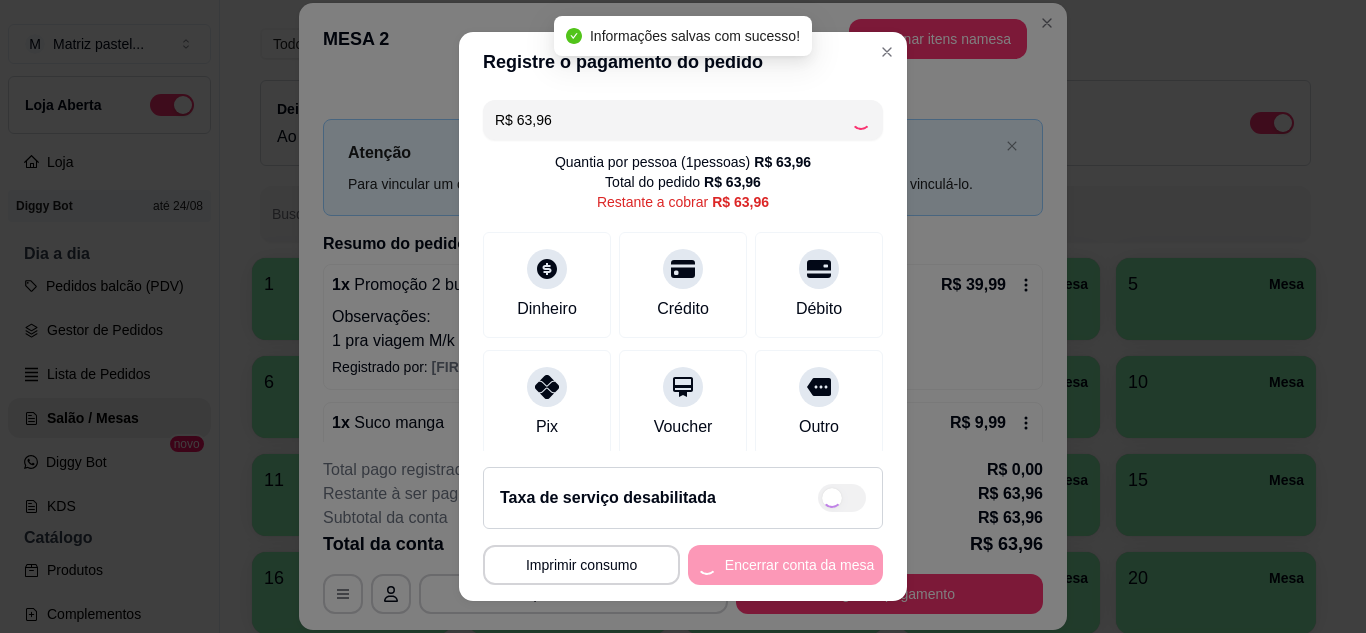 type on "R$ 0,00" 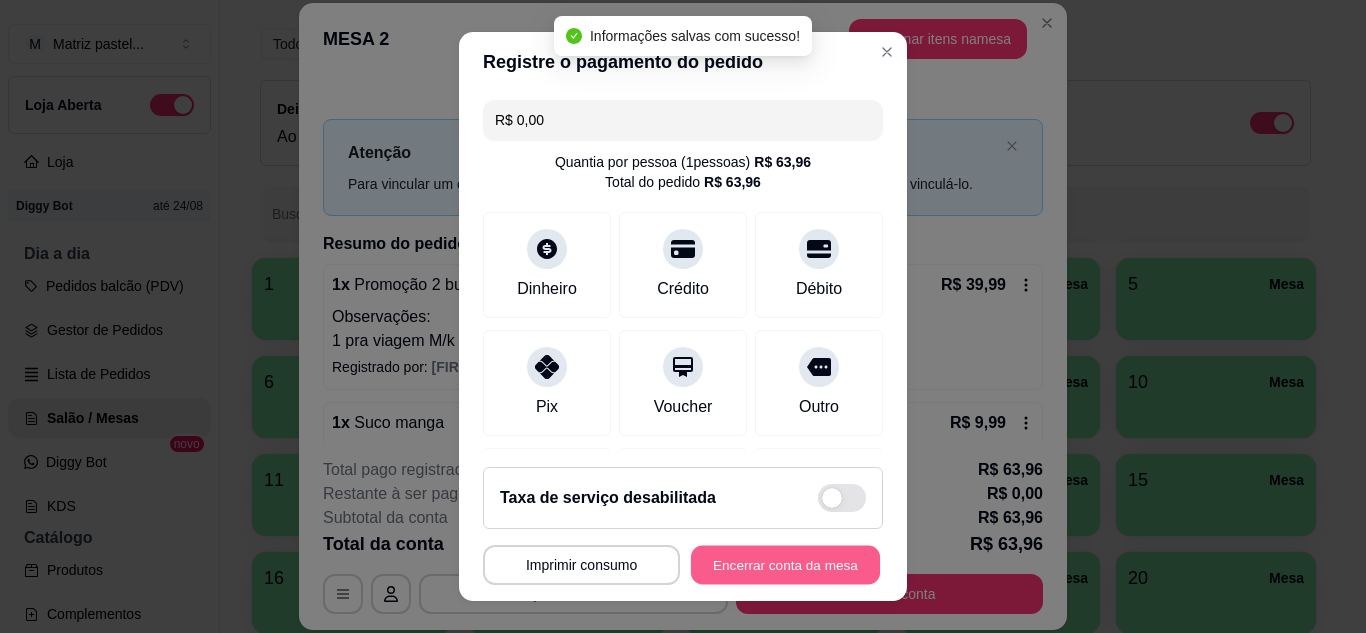 click on "Encerrar conta da mesa" at bounding box center (785, 565) 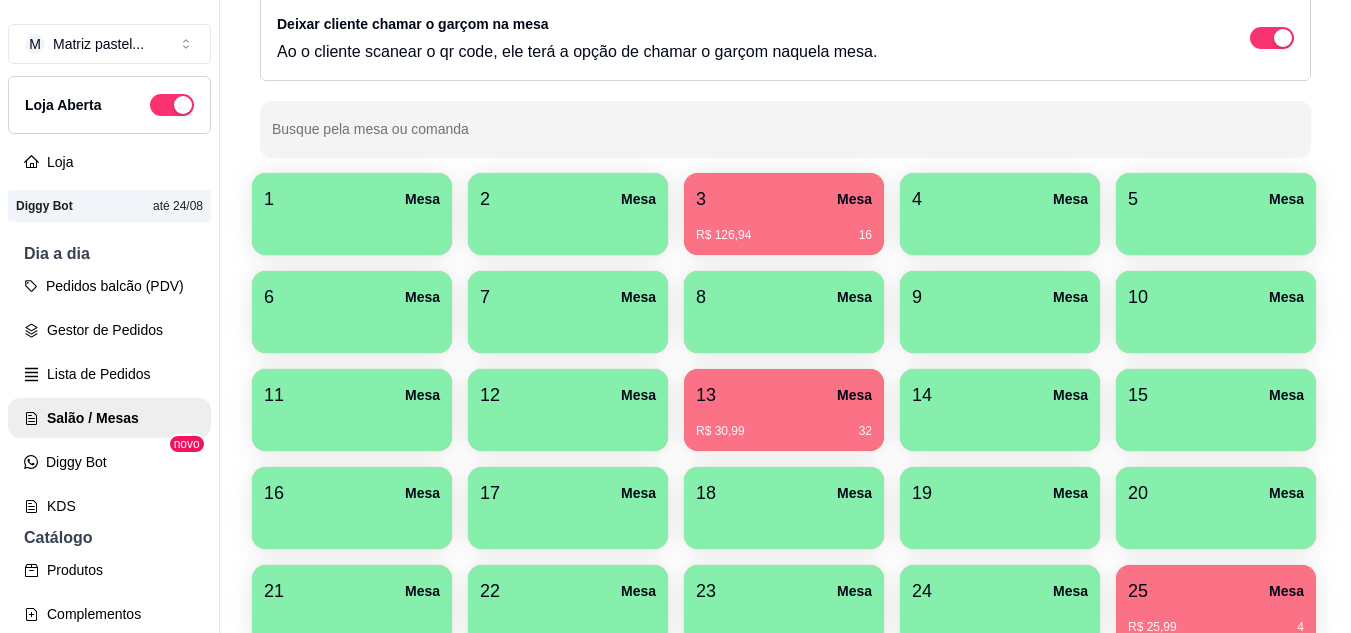 scroll, scrollTop: 300, scrollLeft: 0, axis: vertical 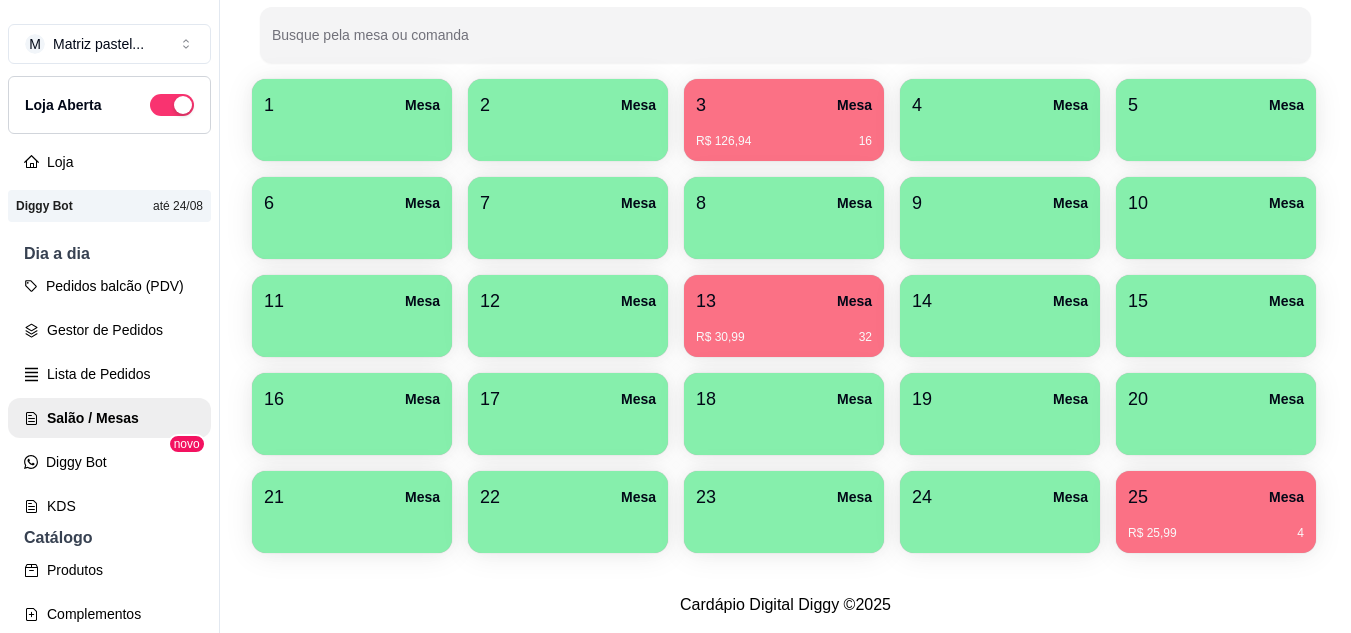 click on "R$ 30,99 [NUMBER]" at bounding box center (784, 330) 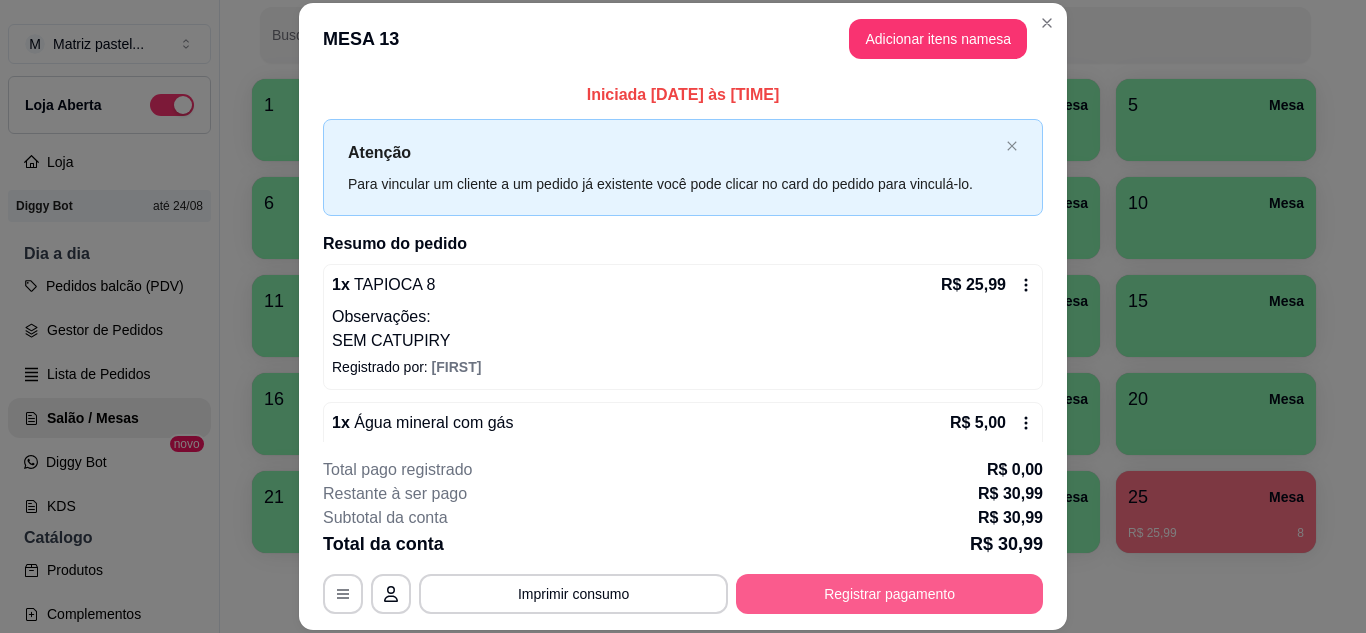click on "Registrar pagamento" at bounding box center (889, 594) 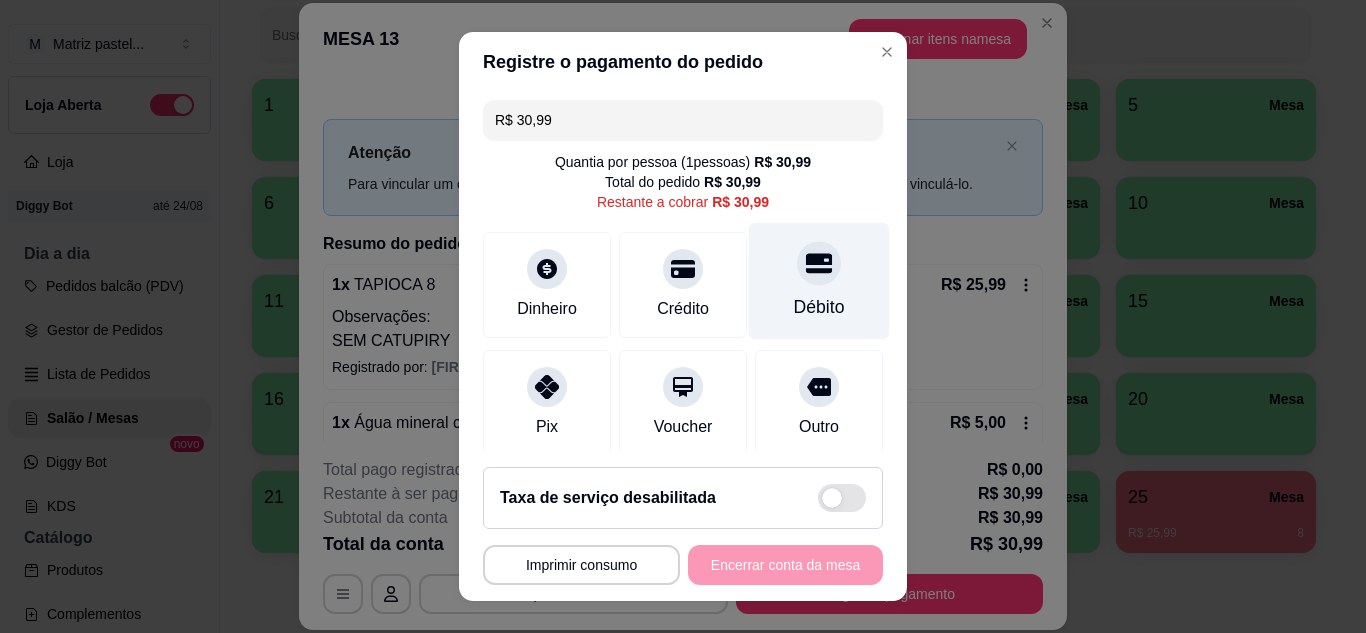 click on "Débito" at bounding box center (819, 280) 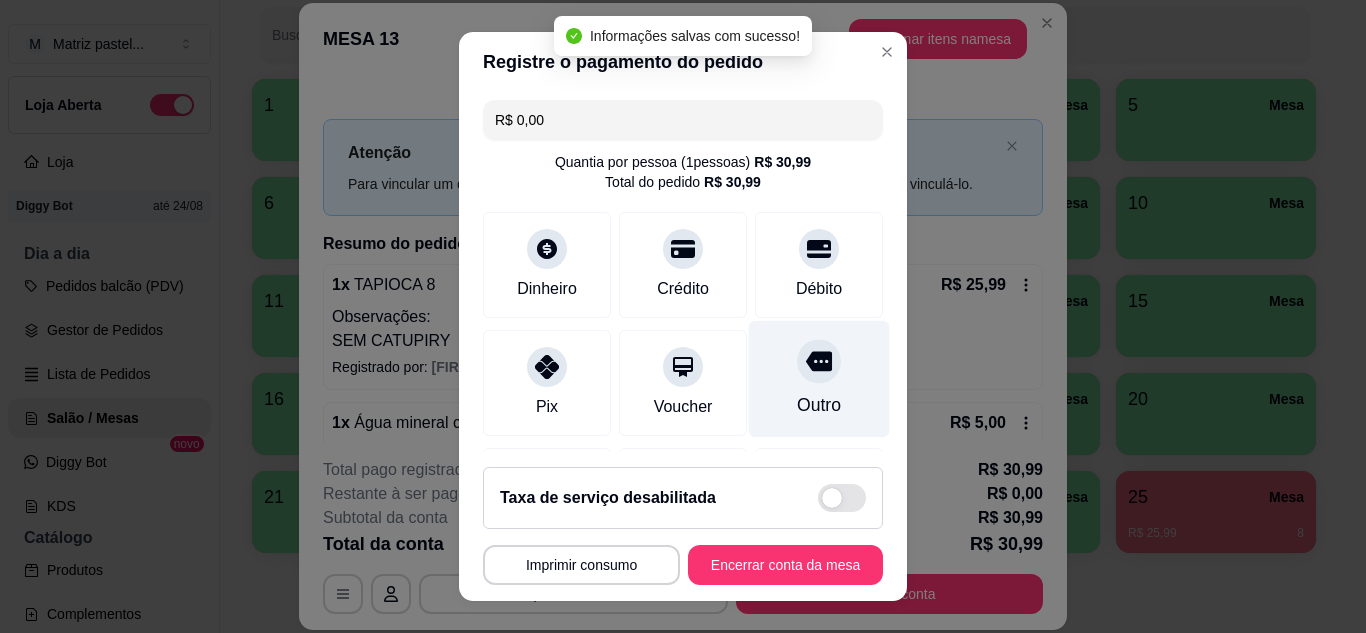 type on "R$ 0,00" 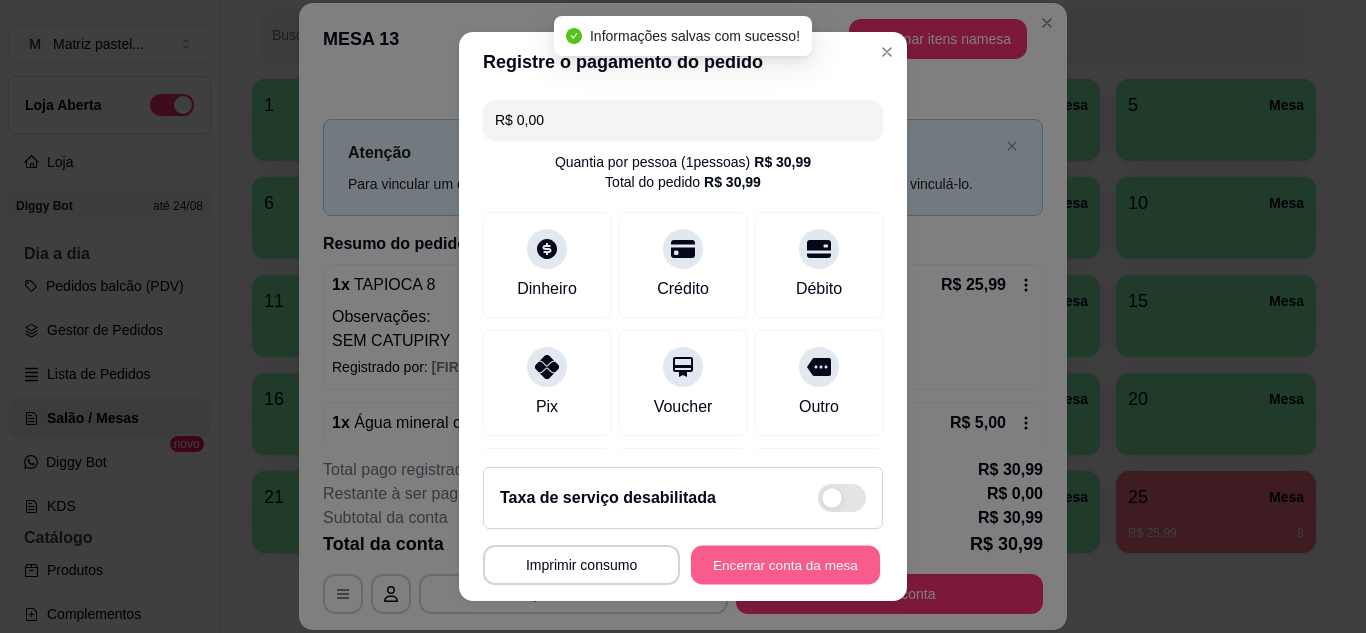 click on "Encerrar conta da mesa" at bounding box center (785, 565) 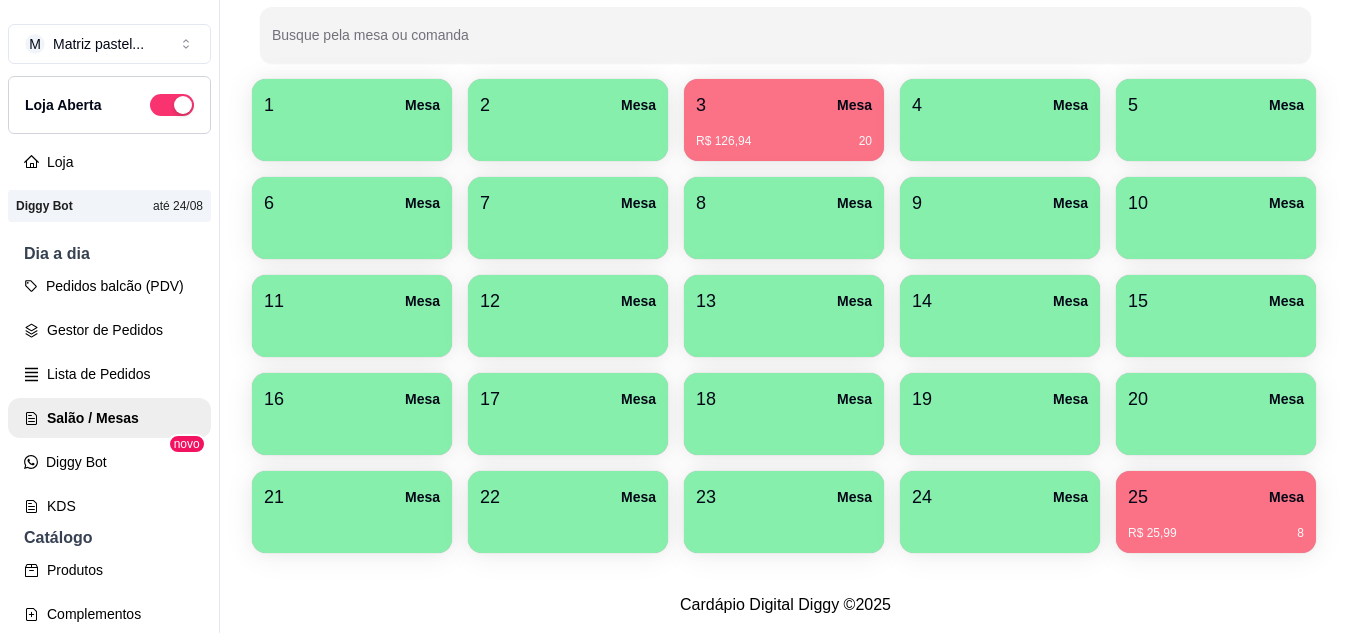 scroll, scrollTop: 490, scrollLeft: 0, axis: vertical 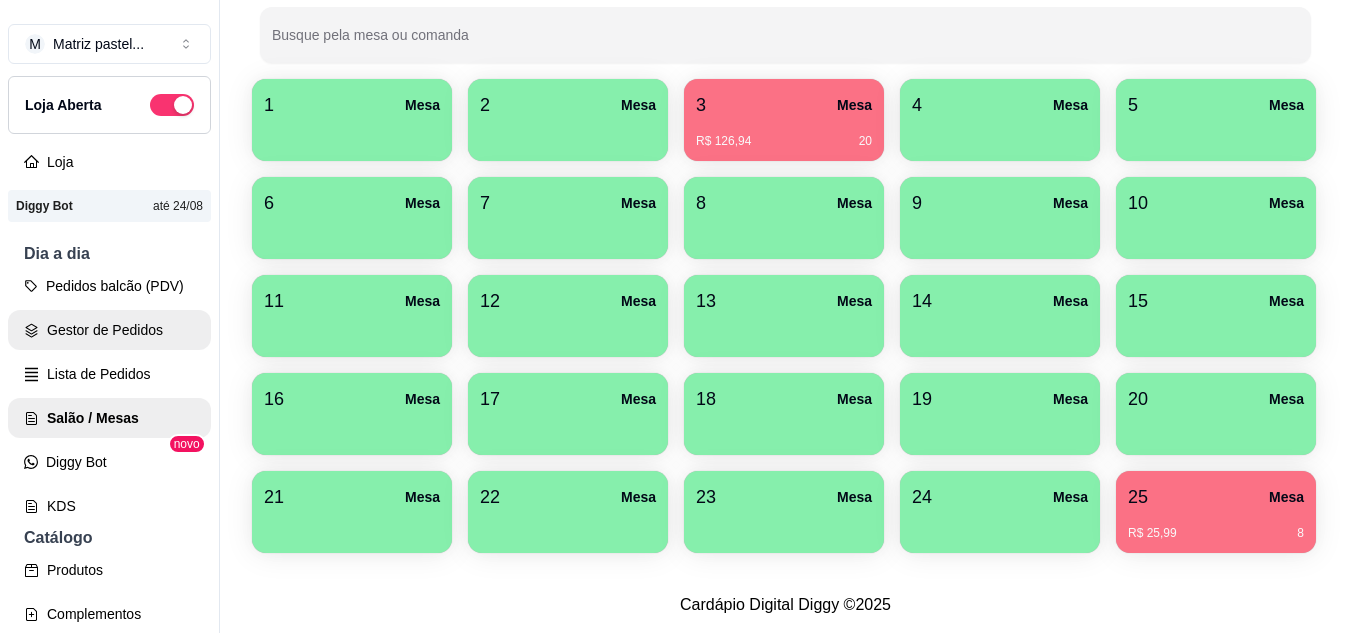 click on "Gestor de Pedidos" at bounding box center (109, 330) 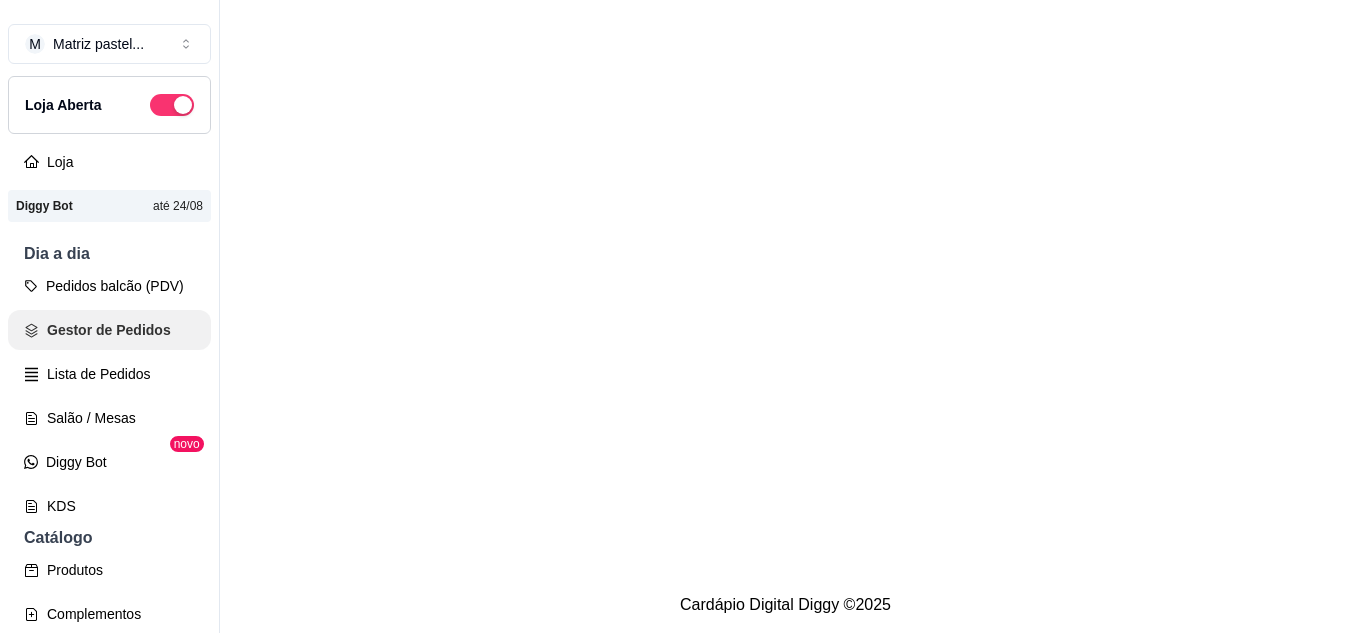 scroll, scrollTop: 0, scrollLeft: 0, axis: both 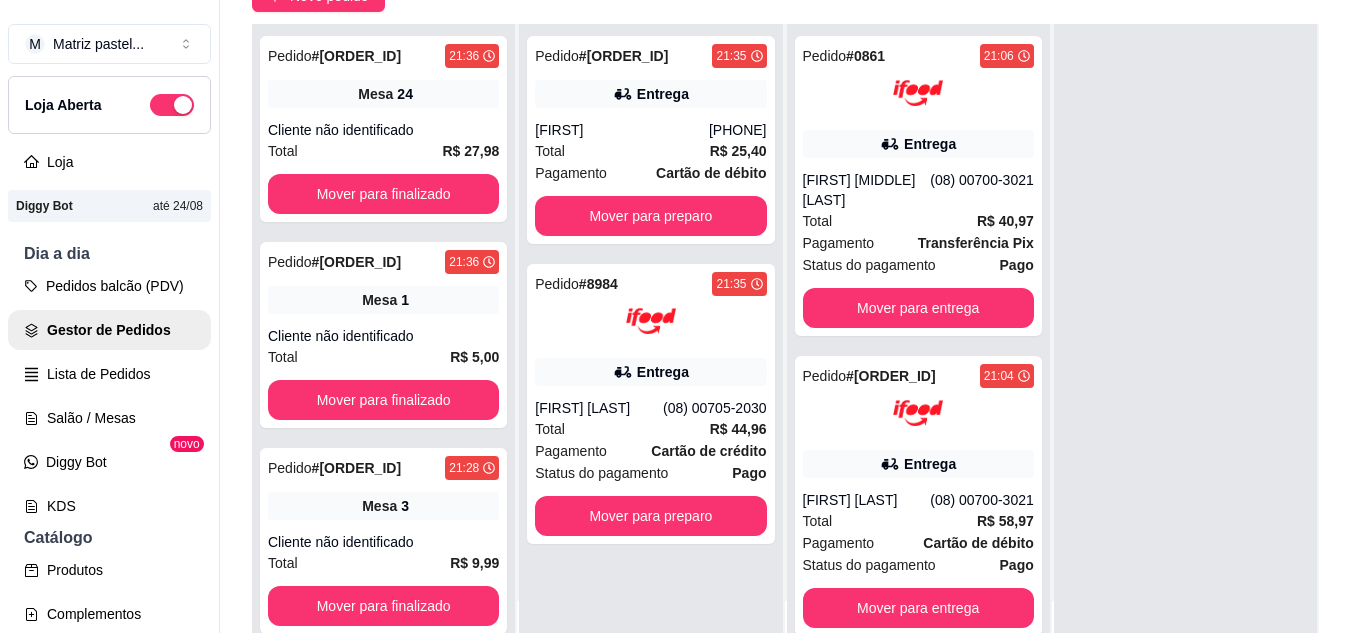 click on "Pedido # [ORDER_ID] [TIME] Entrega [FIRST] ([PHONE]) Total R$ 25,40 Pagamento Cartão de débito Mover para preparo Pedido # [ORDER_ID] [TIME] Entrega [FIRST] [LAST] [LAST] ([PHONE]) Total R$ 44,96 Pagamento Cartão de crédito Status do pagamento Pago Mover para preparo" at bounding box center [650, 340] 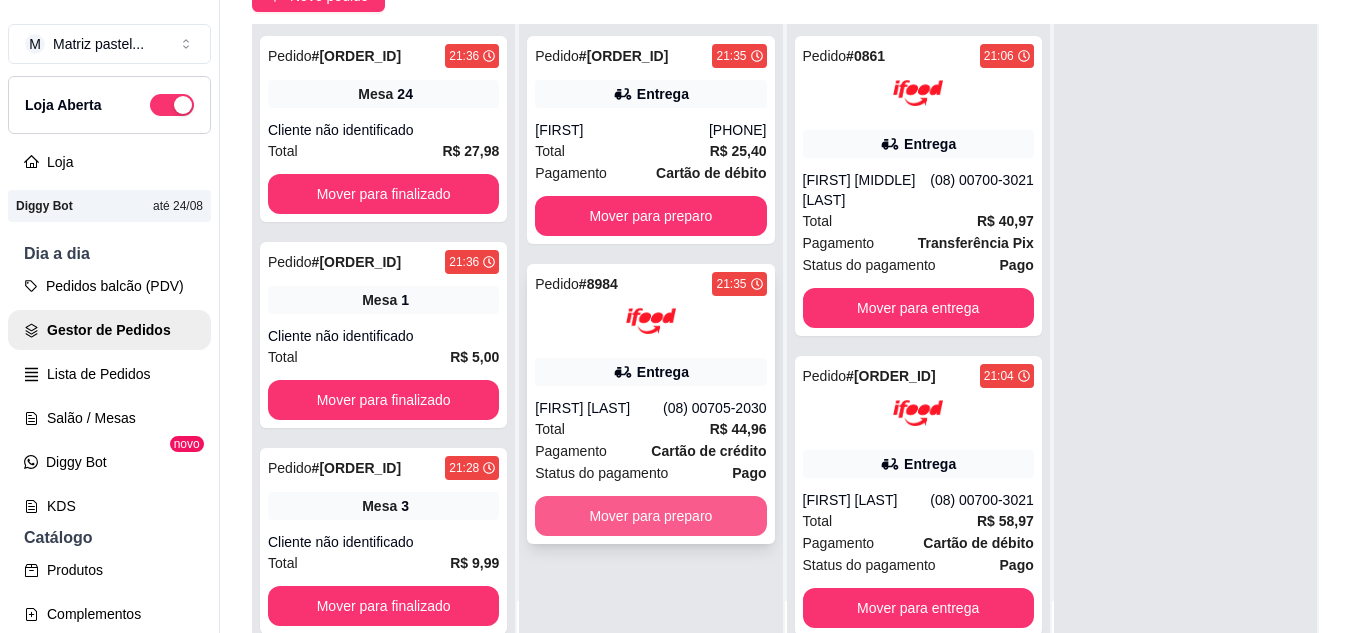 click on "Mover para preparo" at bounding box center [650, 516] 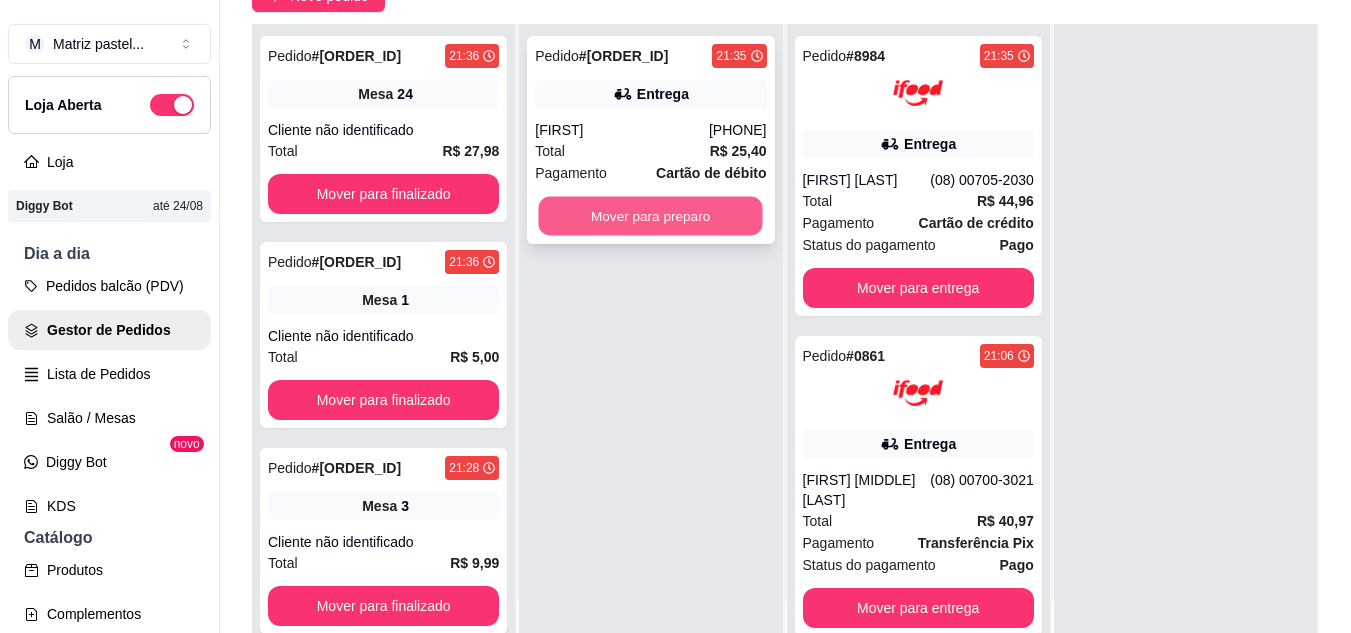 click on "Mover para preparo" at bounding box center [651, 216] 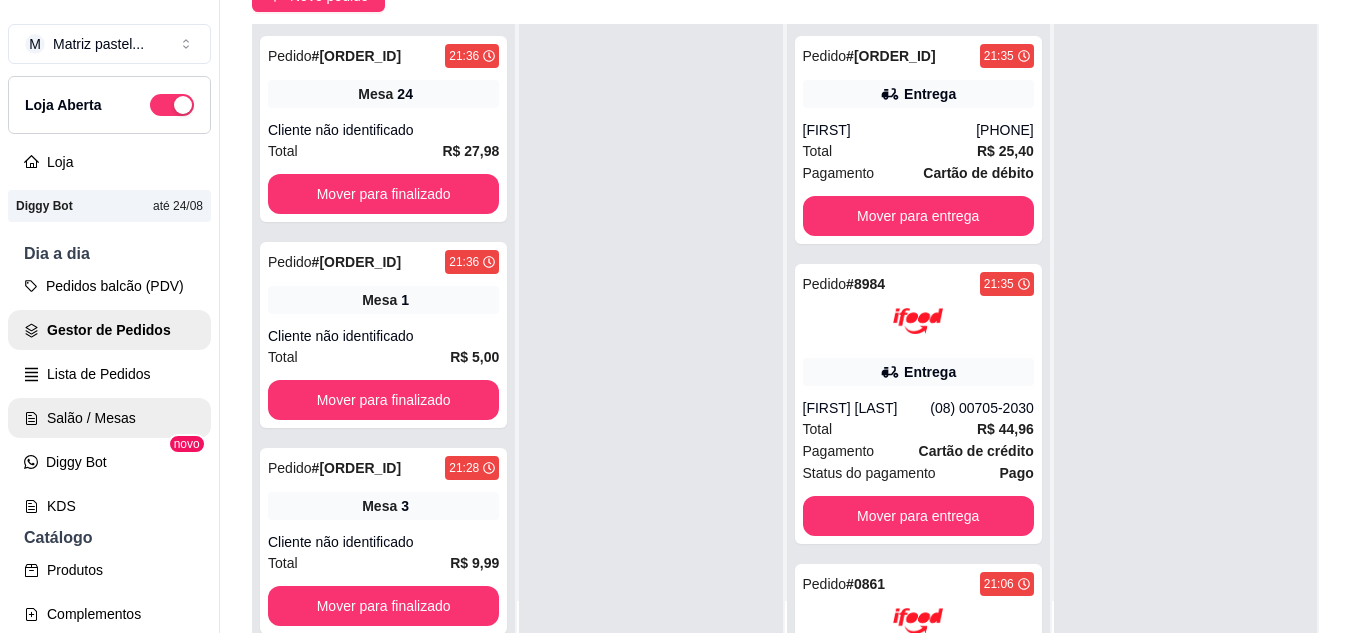 click on "Salão / Mesas" at bounding box center [109, 418] 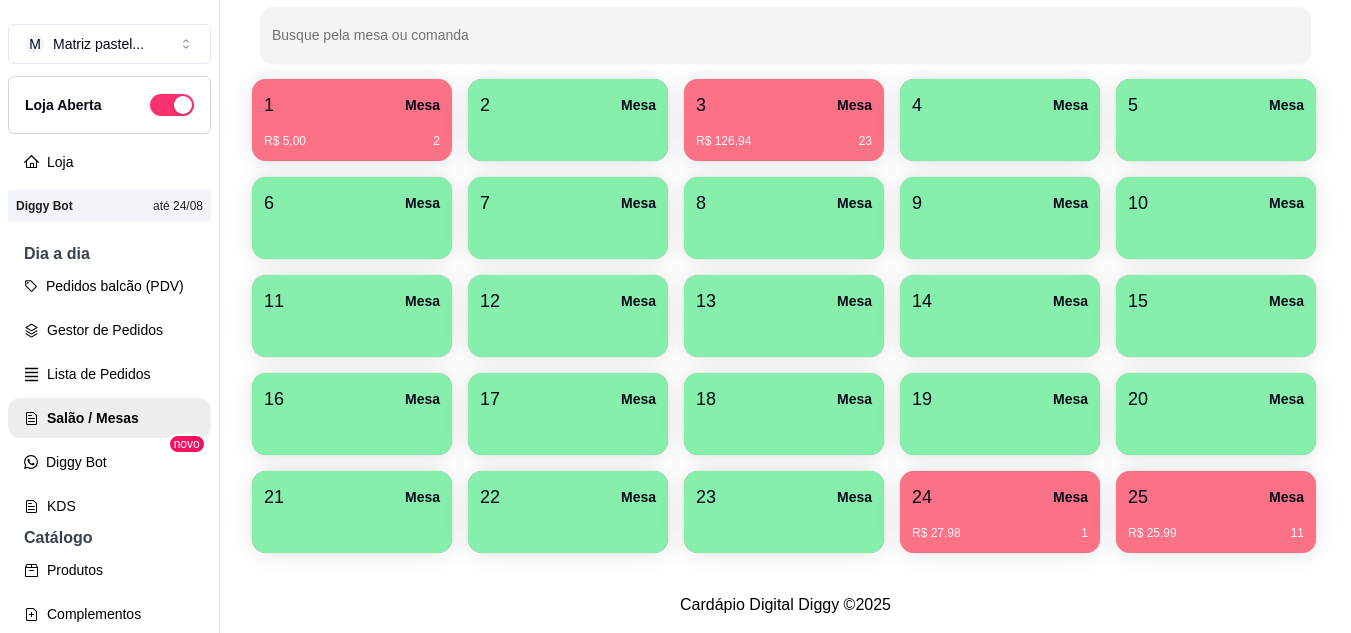 scroll, scrollTop: 490, scrollLeft: 0, axis: vertical 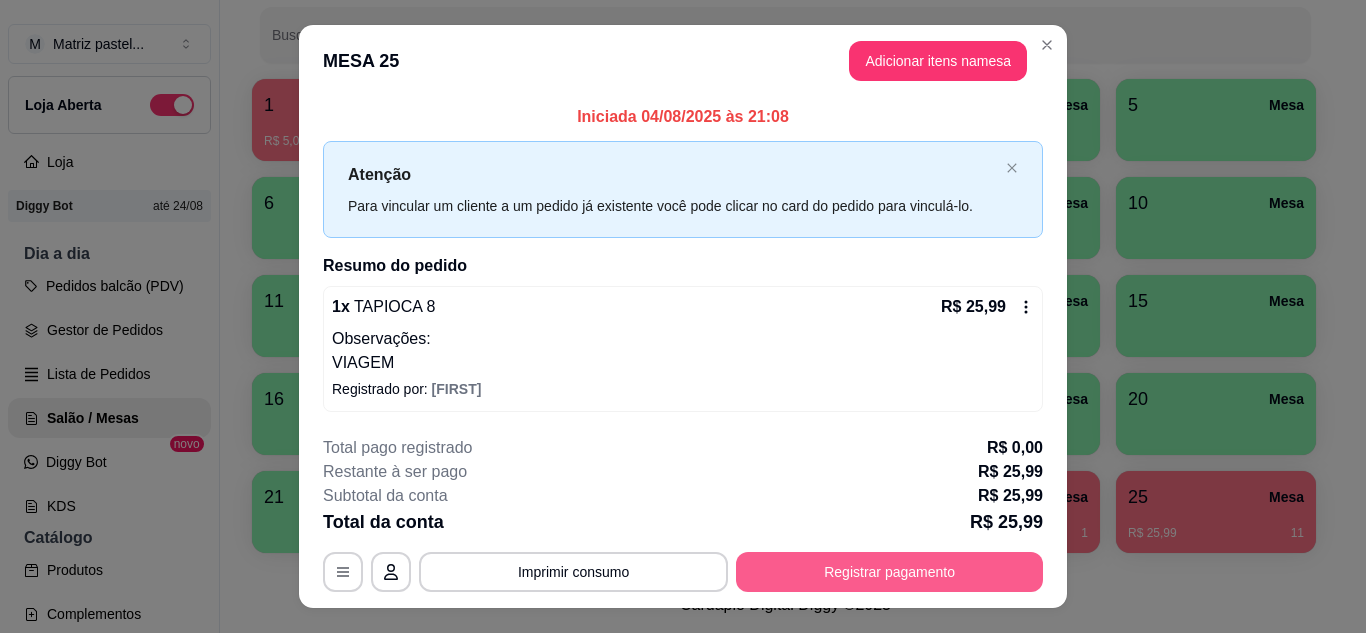 click on "Registrar pagamento" at bounding box center [889, 572] 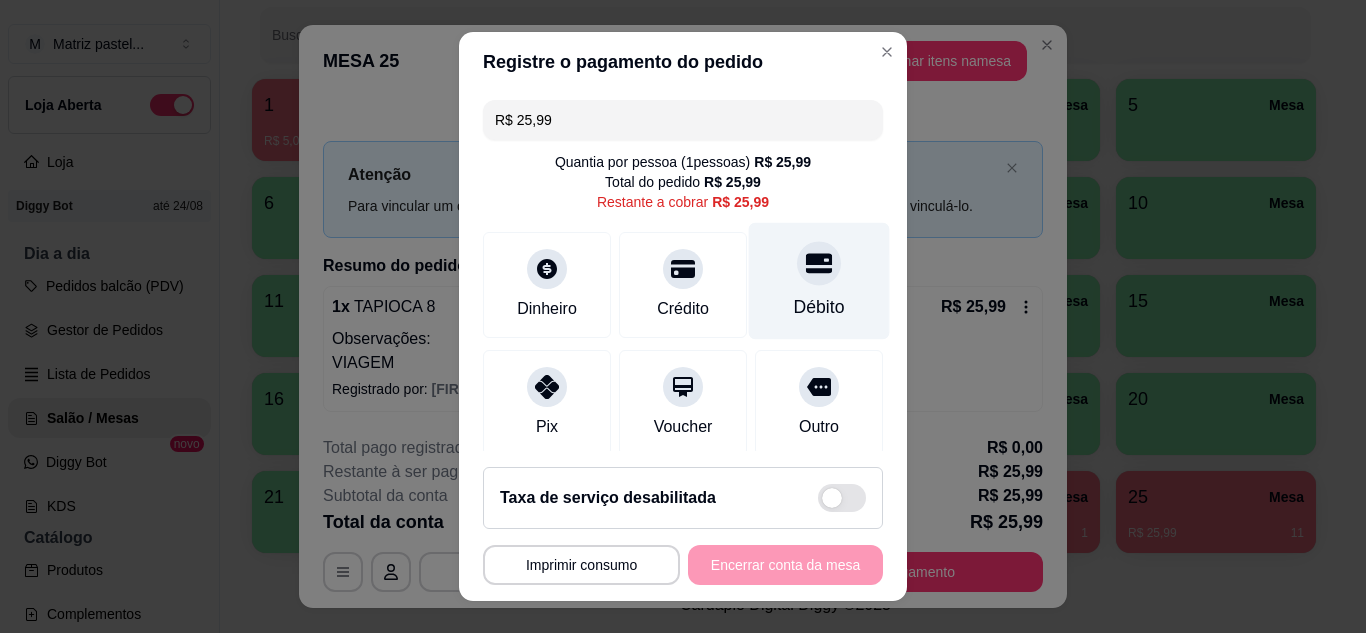 click on "Débito" at bounding box center (819, 280) 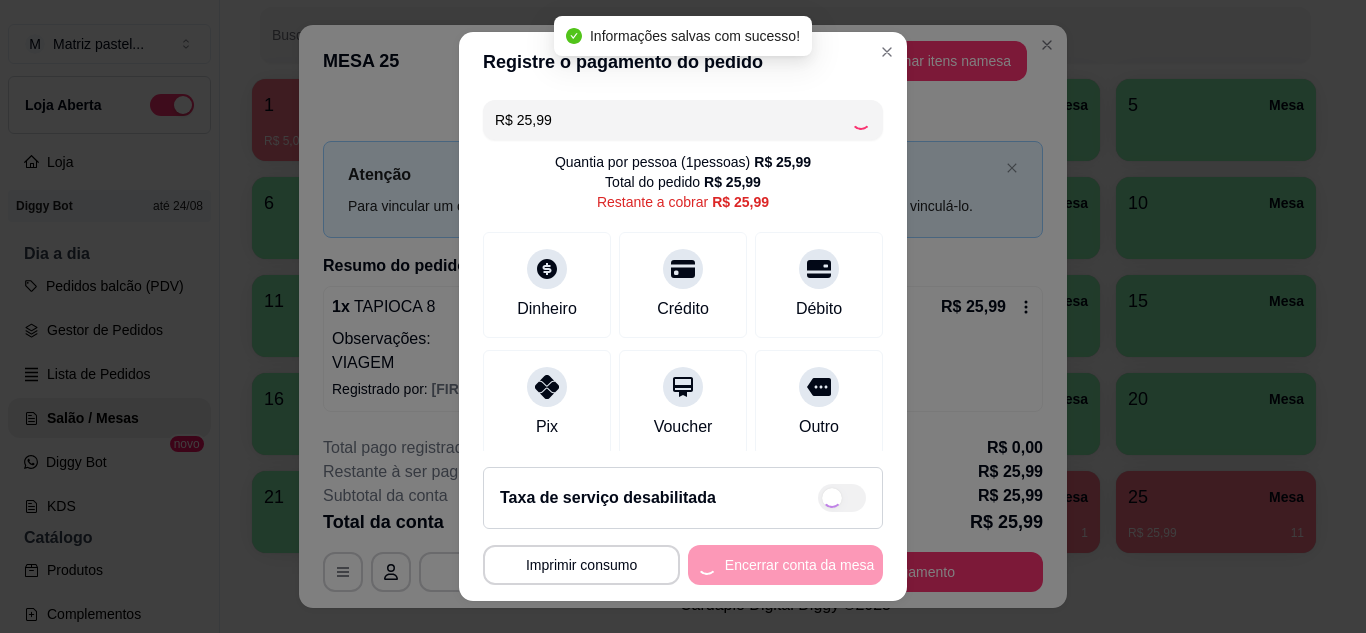 type on "R$ 0,00" 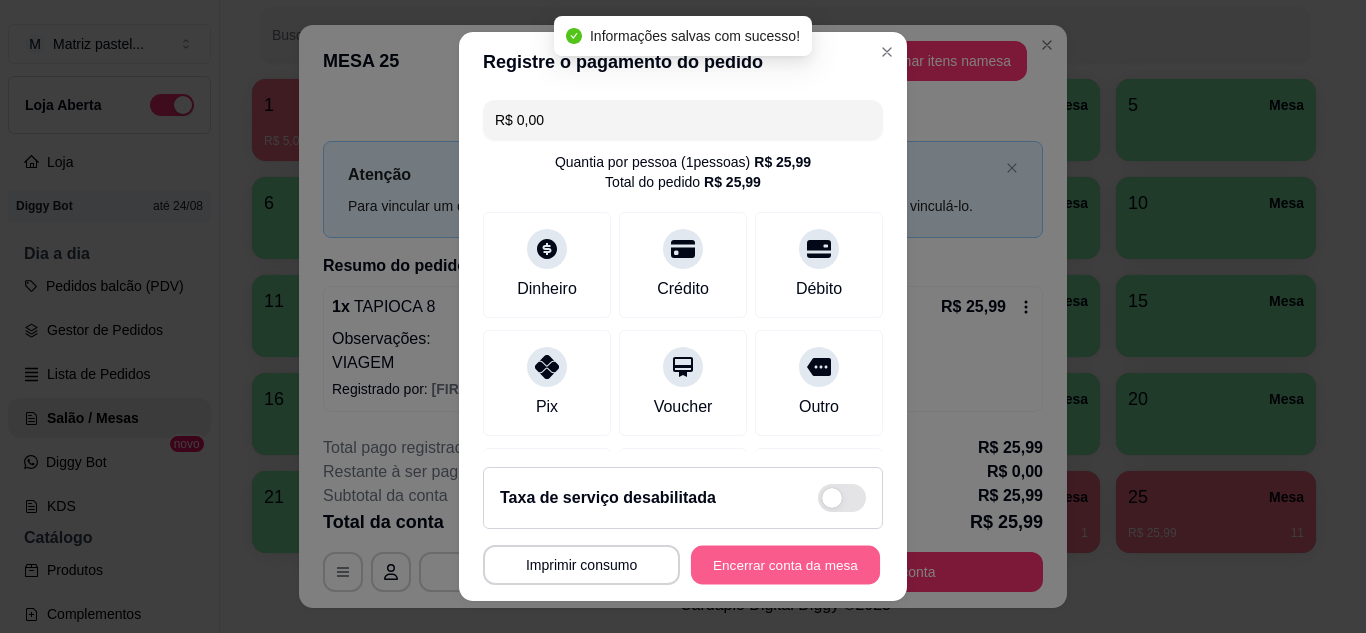 click on "Encerrar conta da mesa" at bounding box center [785, 565] 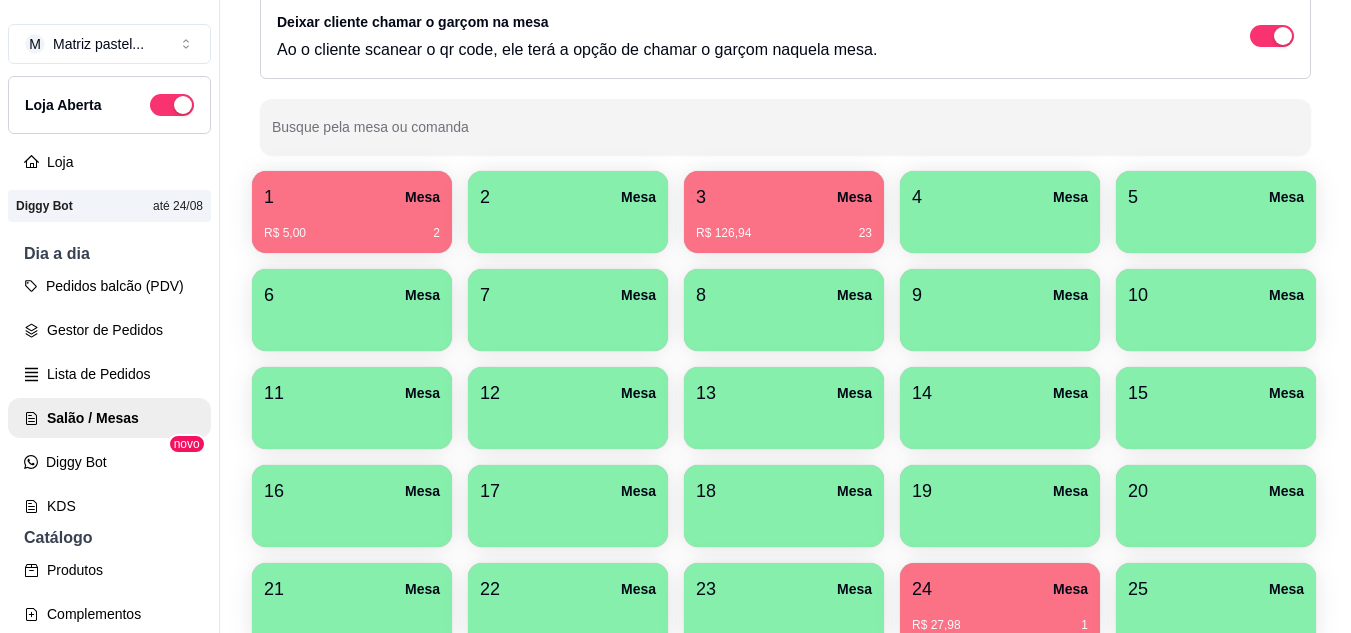 scroll, scrollTop: 90, scrollLeft: 0, axis: vertical 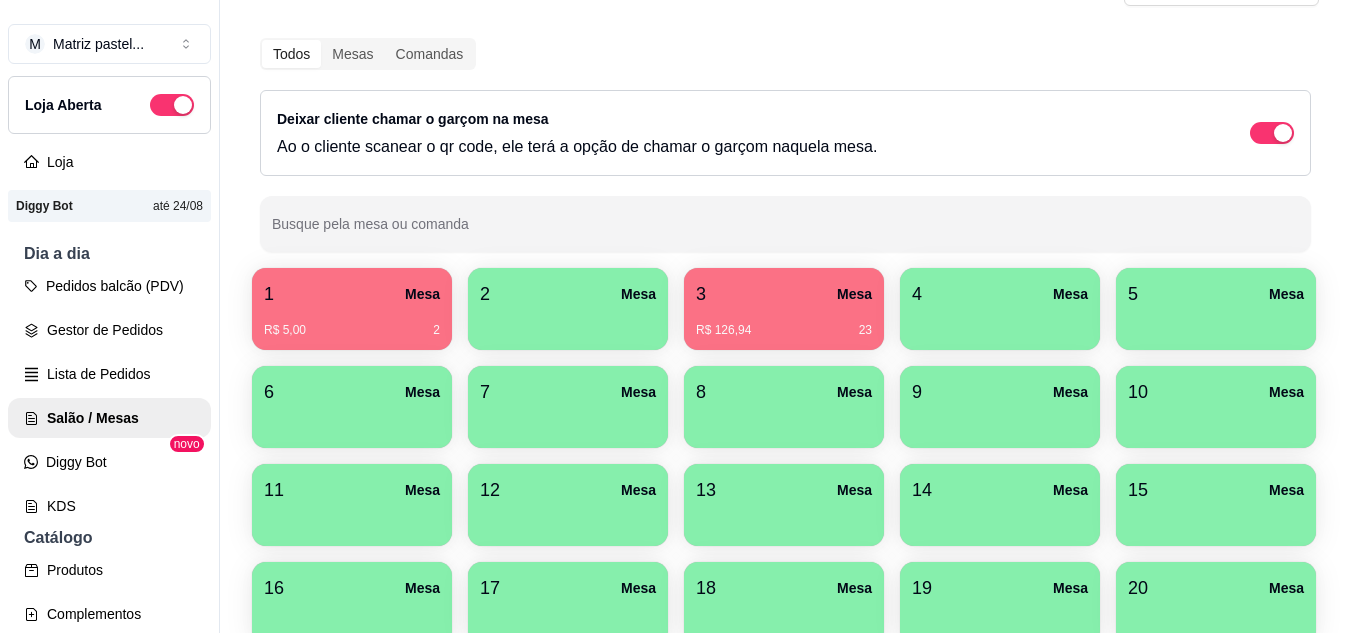 click on "Gestor de Pedidos" at bounding box center [109, 330] 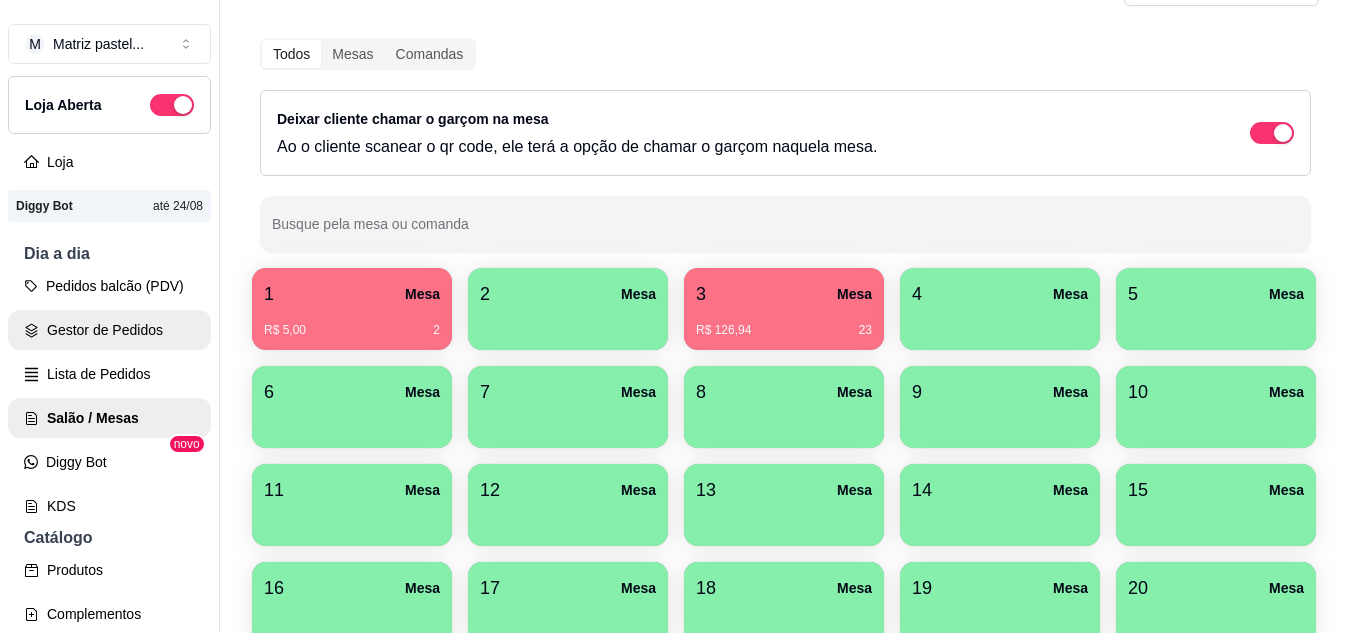 scroll, scrollTop: 0, scrollLeft: 0, axis: both 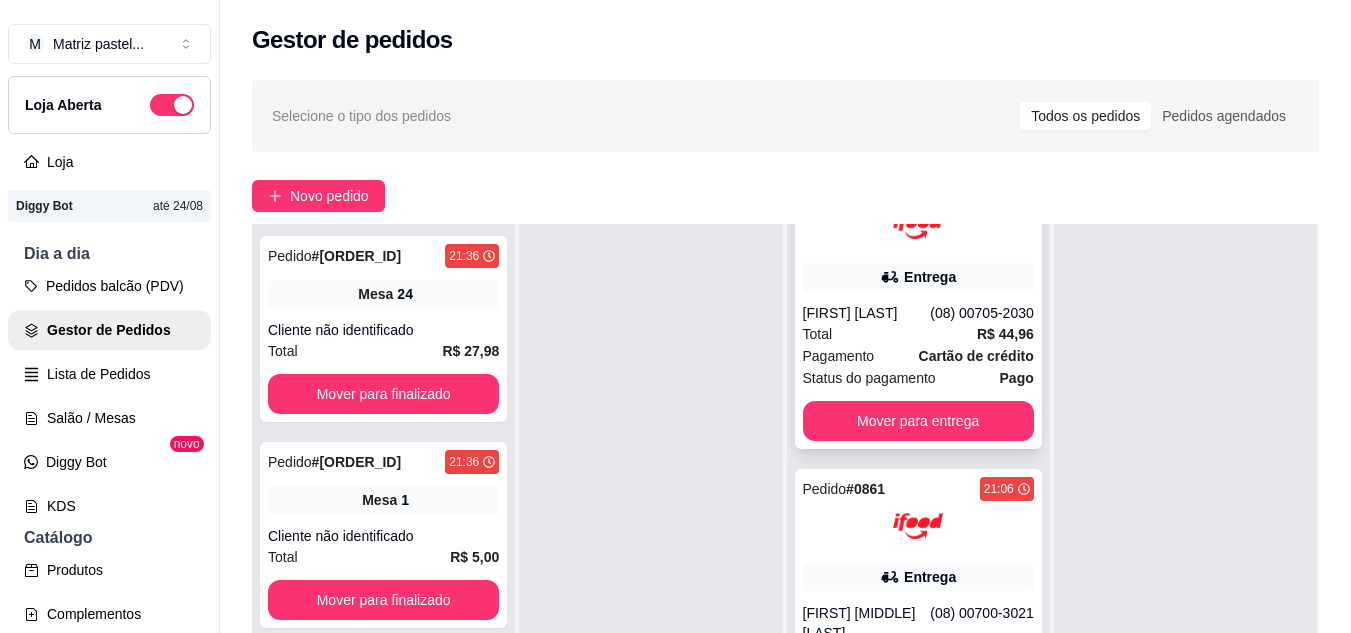 click on "Total R$ 44,96" at bounding box center [918, 334] 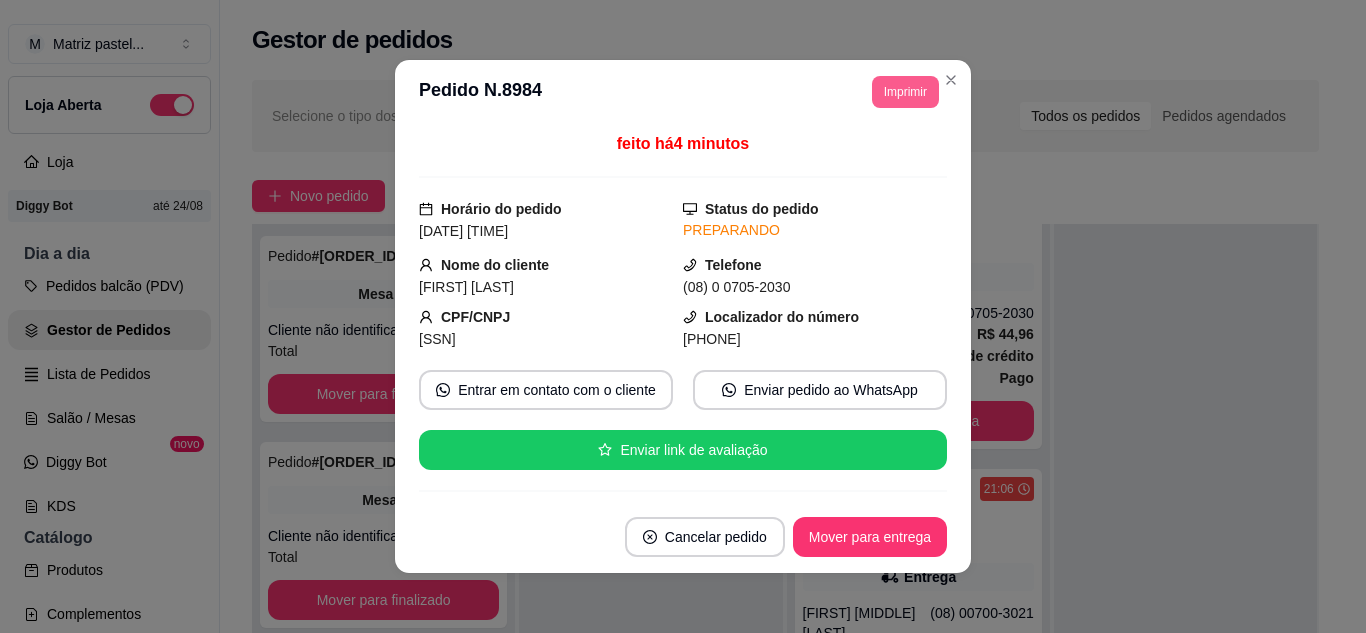 click on "**********" at bounding box center (683, 316) 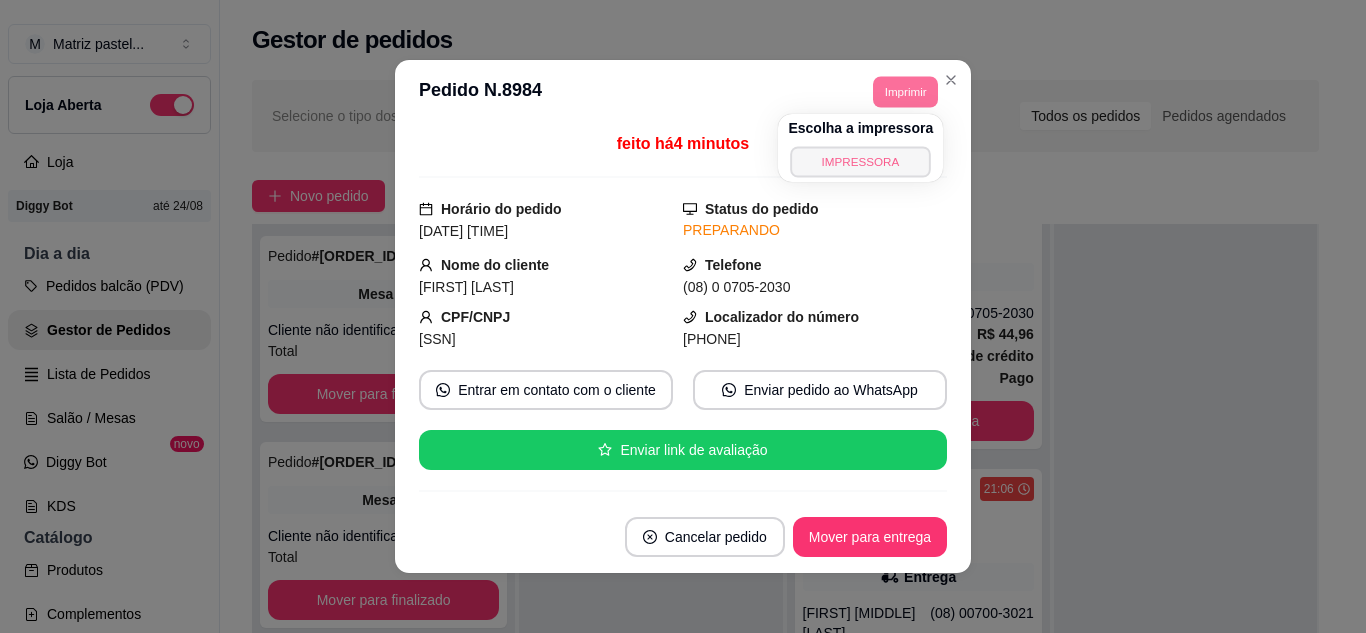 click on "IMPRESSORA" at bounding box center (861, 161) 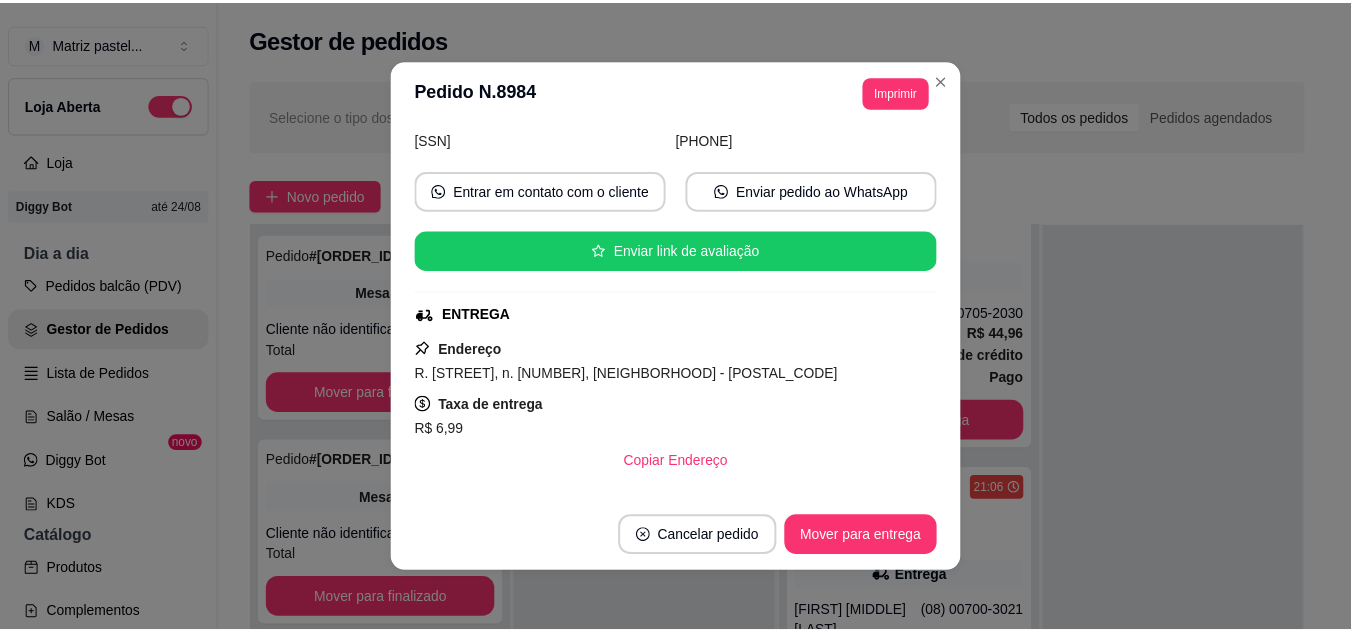 scroll, scrollTop: 200, scrollLeft: 0, axis: vertical 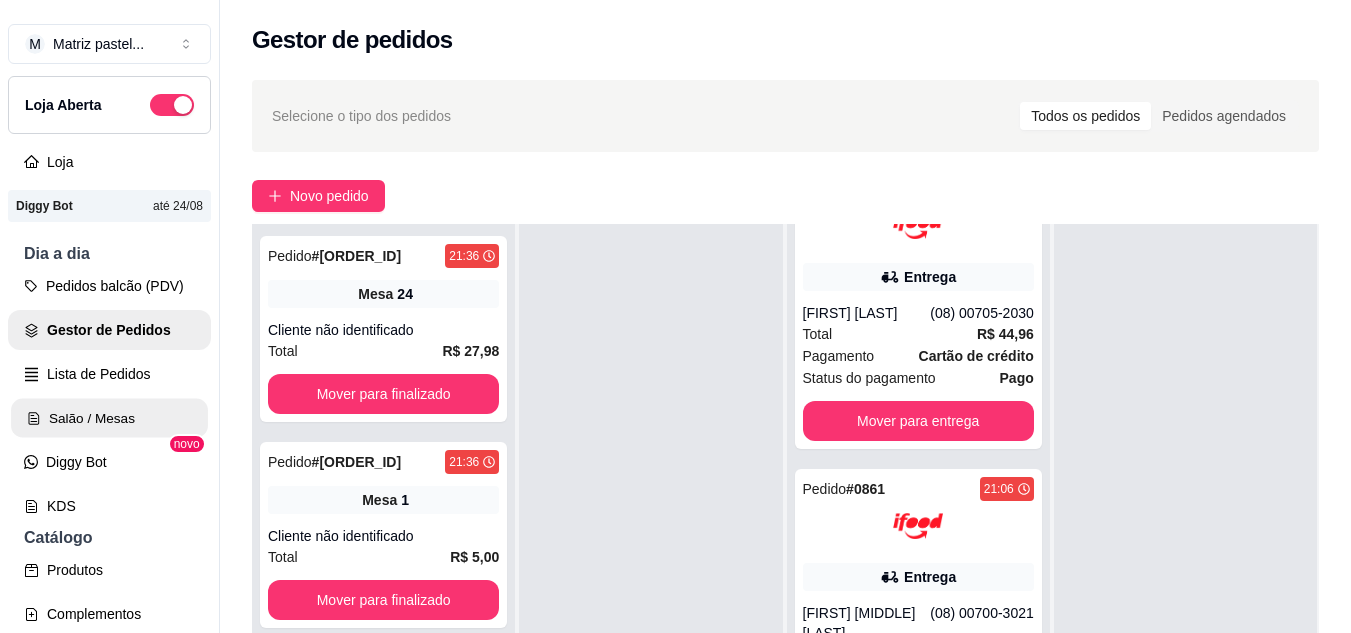 click on "Salão / Mesas" at bounding box center (109, 418) 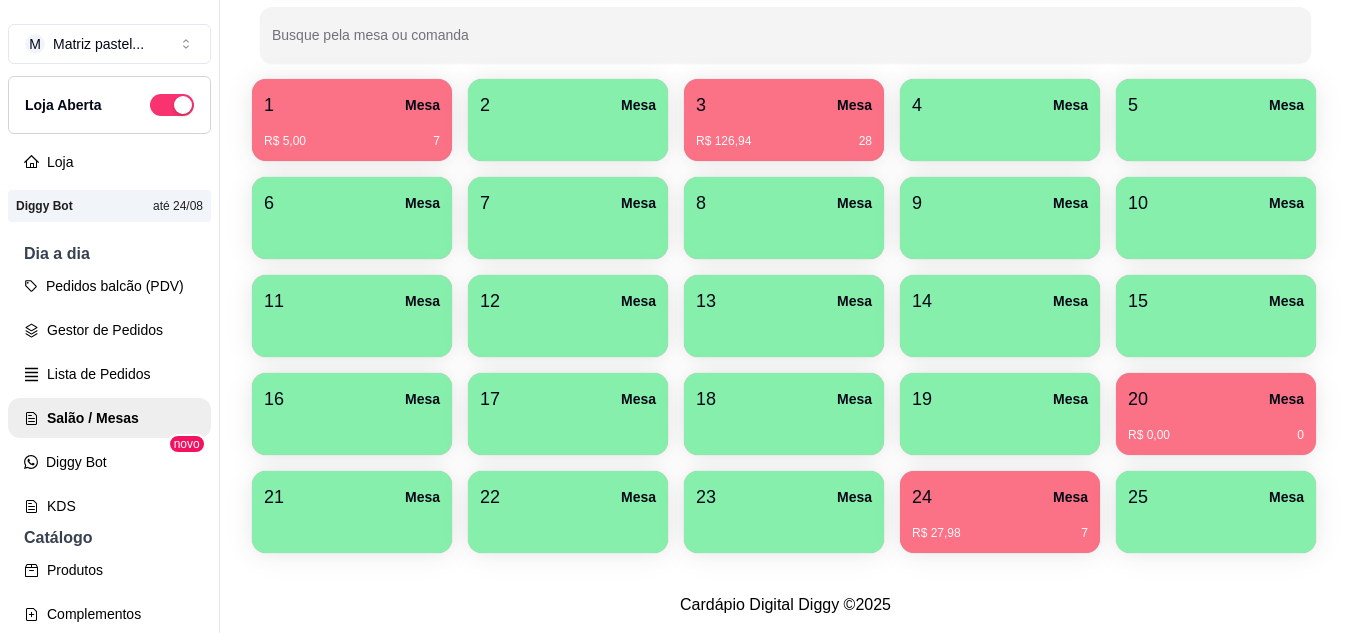 scroll, scrollTop: 300, scrollLeft: 0, axis: vertical 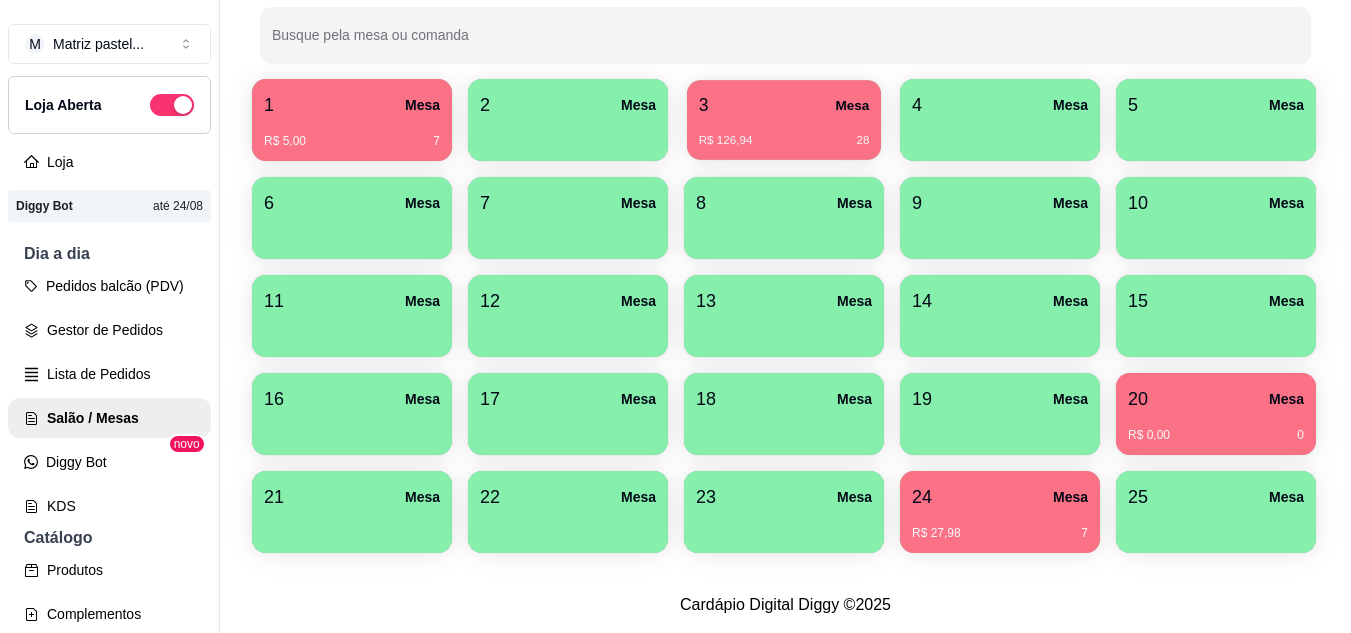 click on "R$ 126,94 [NUMBER]" at bounding box center (784, 133) 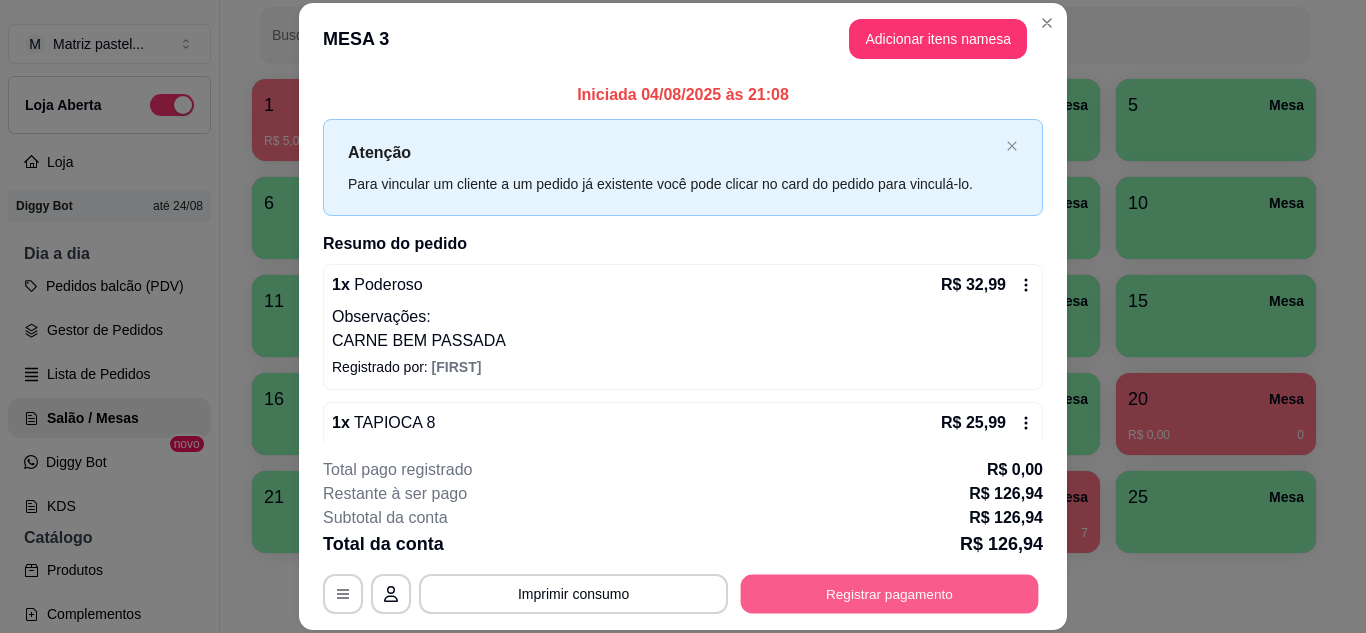 click on "Registrar pagamento" at bounding box center (890, 593) 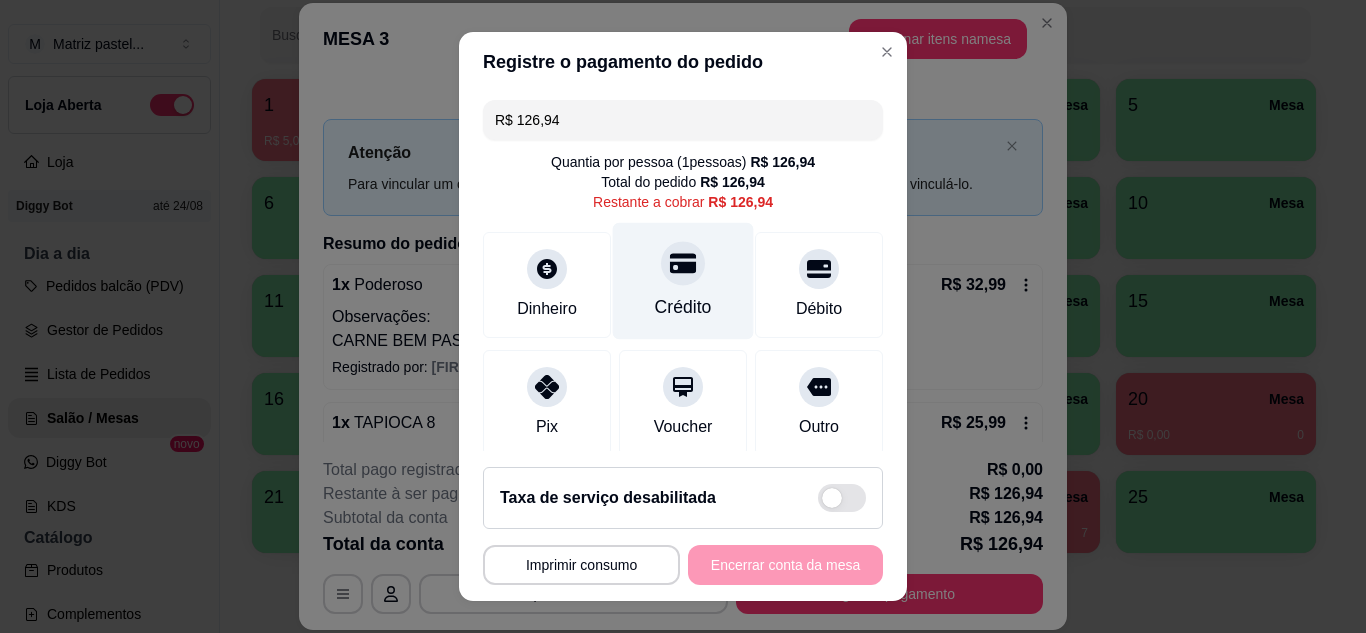 click on "Crédito" at bounding box center [683, 280] 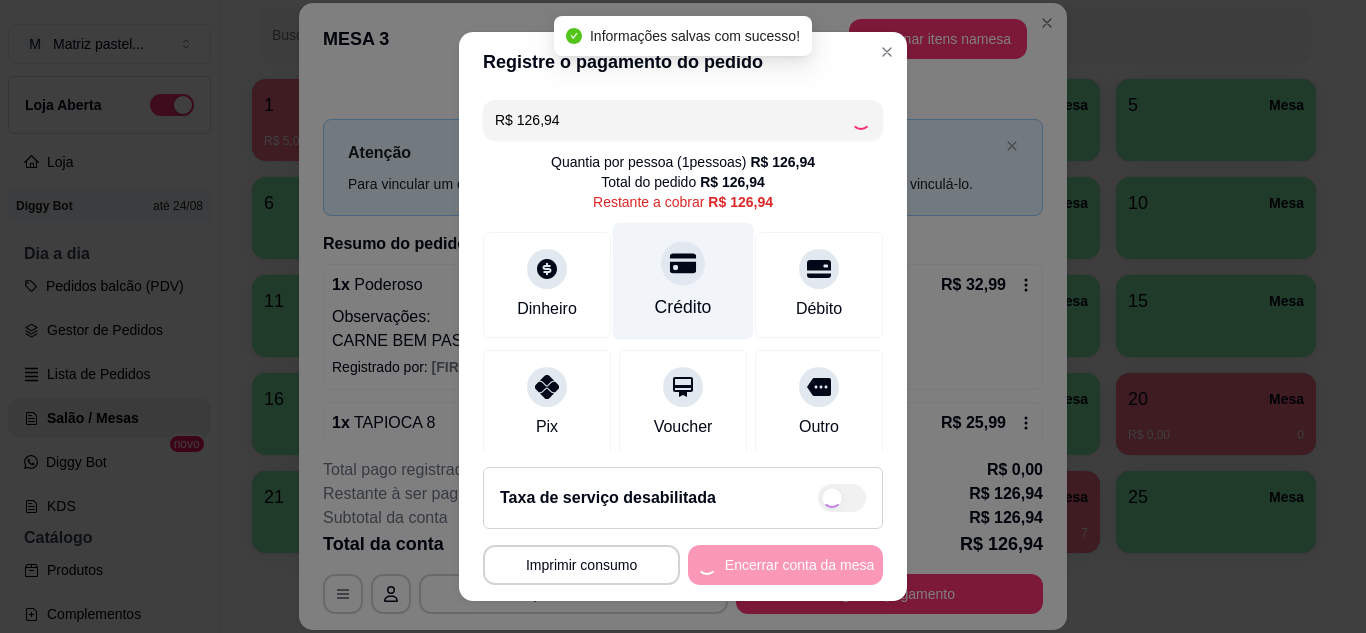 type on "R$ 0,00" 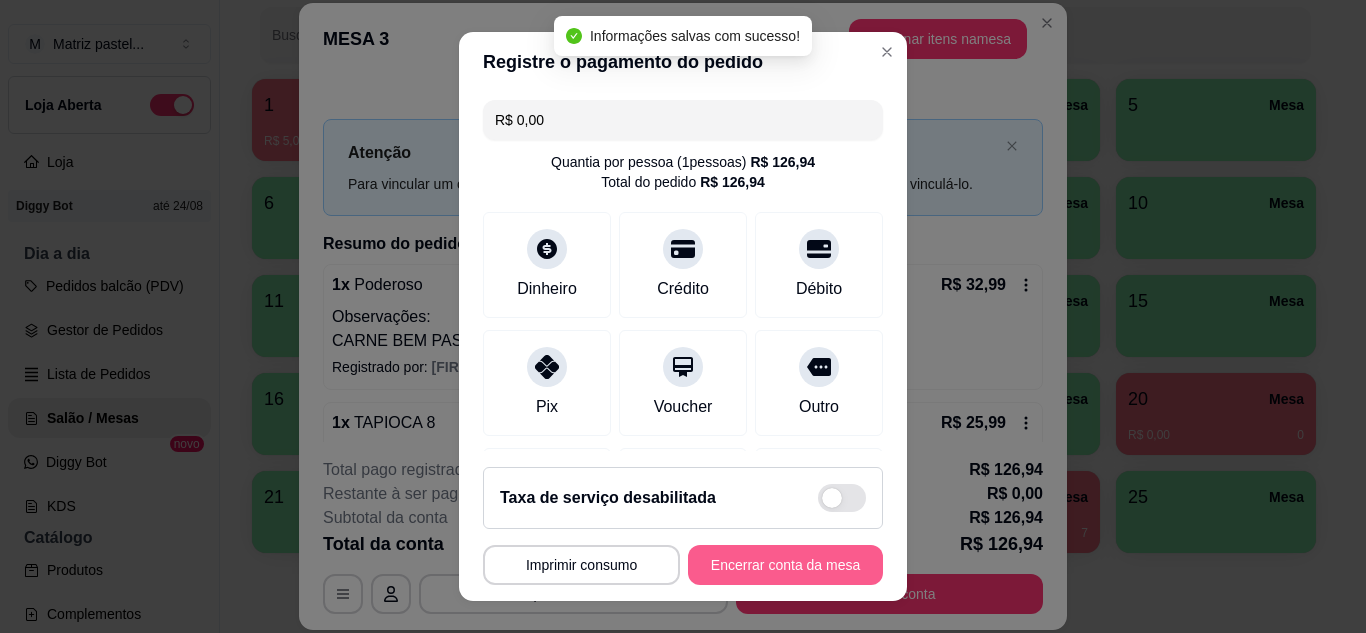 click on "Encerrar conta da mesa" at bounding box center [785, 565] 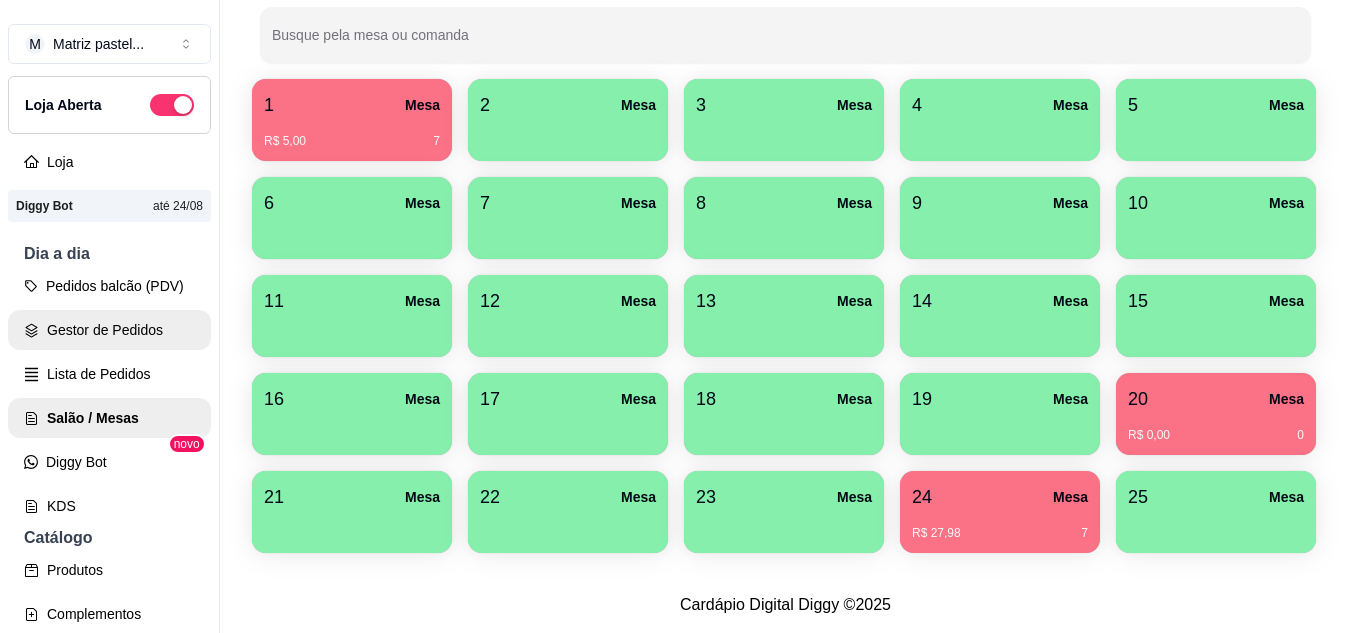 click on "Gestor de Pedidos" at bounding box center [109, 330] 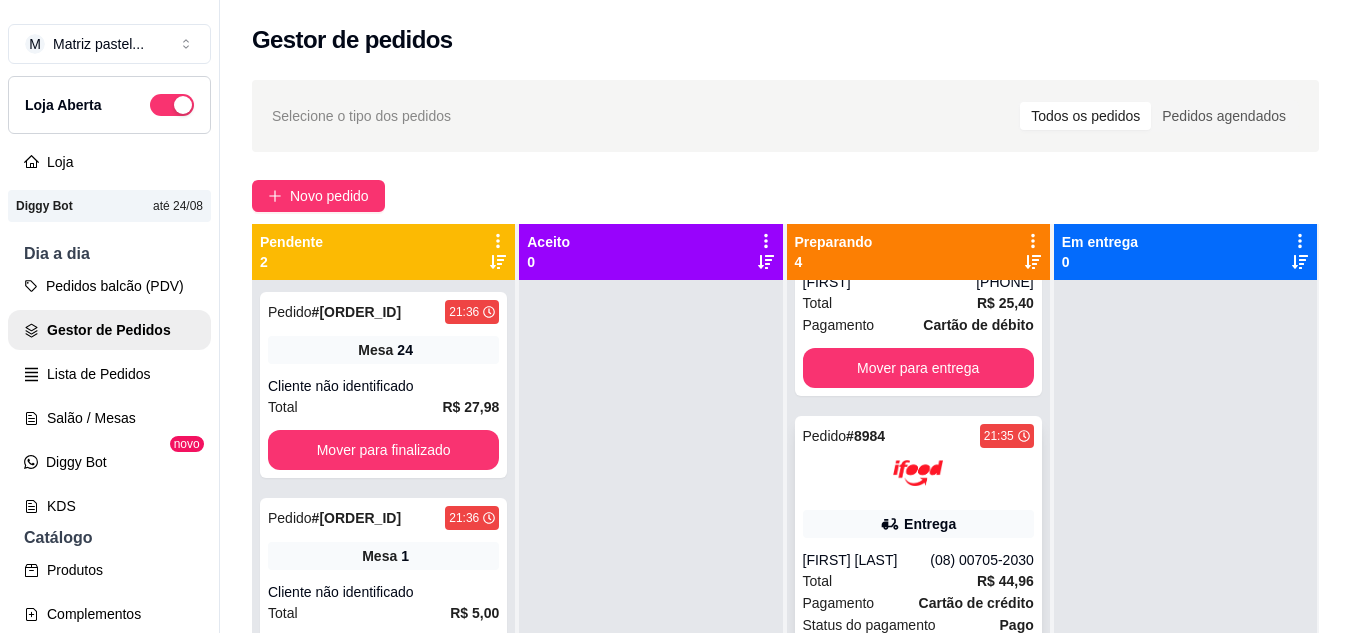 scroll, scrollTop: 0, scrollLeft: 0, axis: both 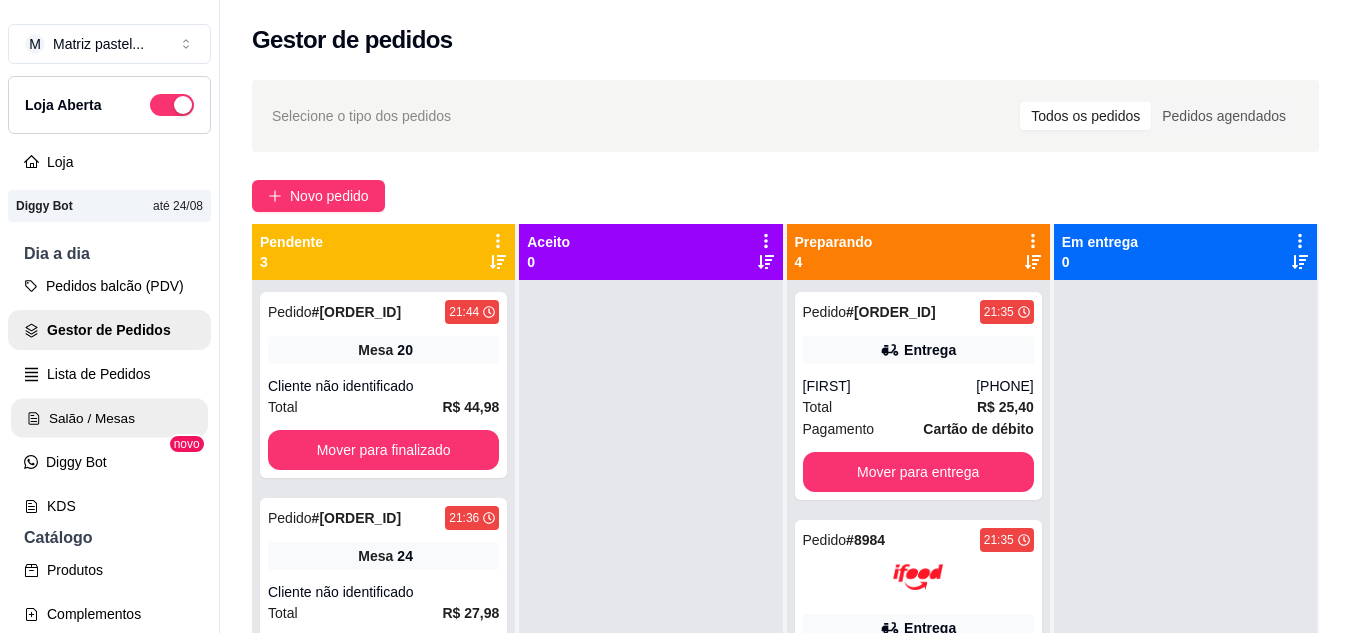 click on "Salão / Mesas" at bounding box center [109, 418] 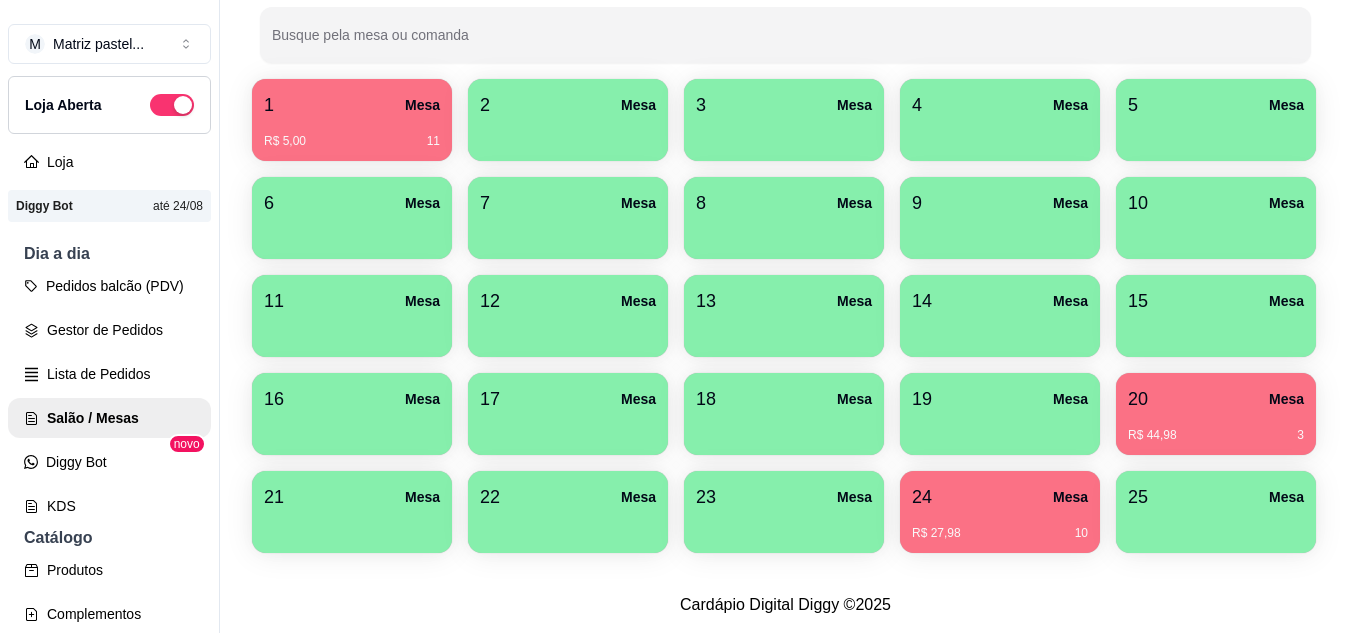 scroll, scrollTop: 490, scrollLeft: 0, axis: vertical 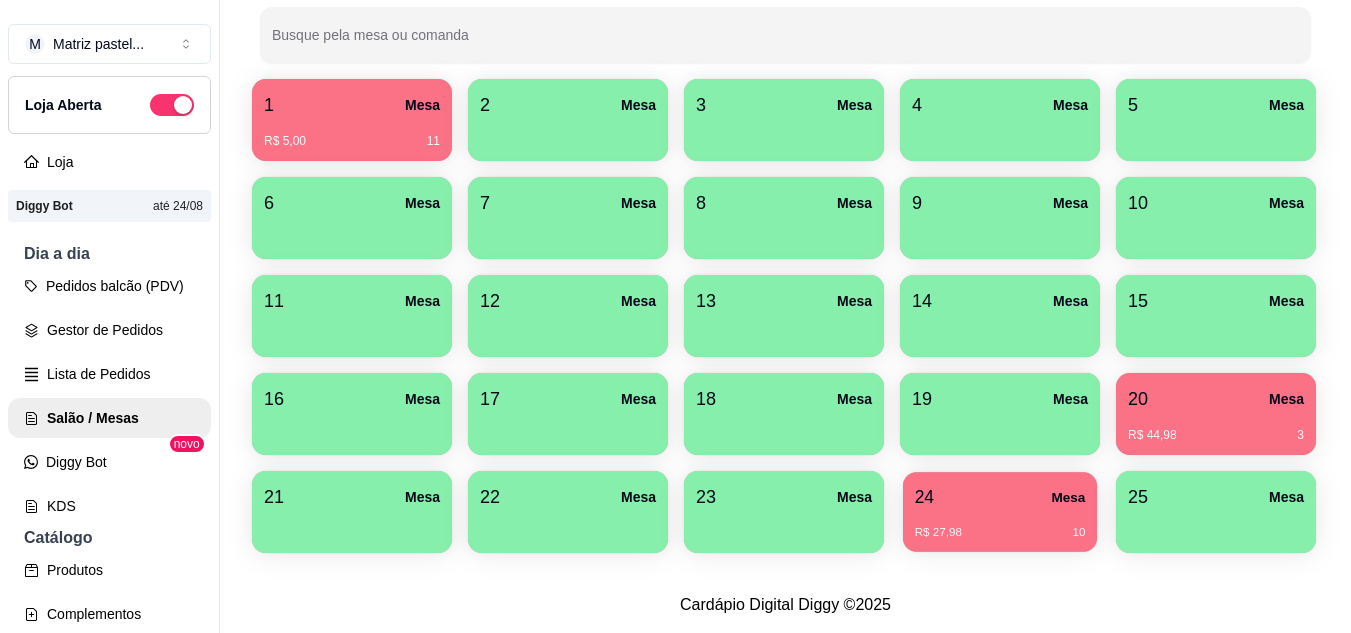 click on "R$ 27,98 [NUMBER]" at bounding box center (1000, 525) 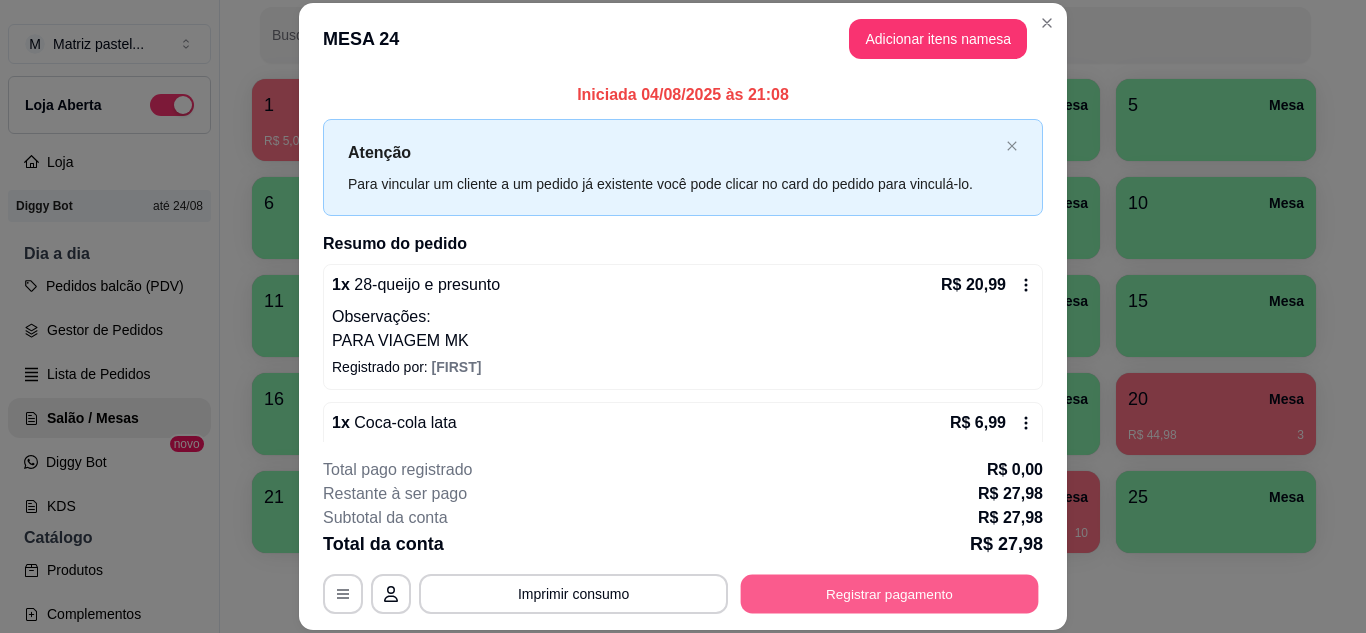 click on "Registrar pagamento" at bounding box center [890, 593] 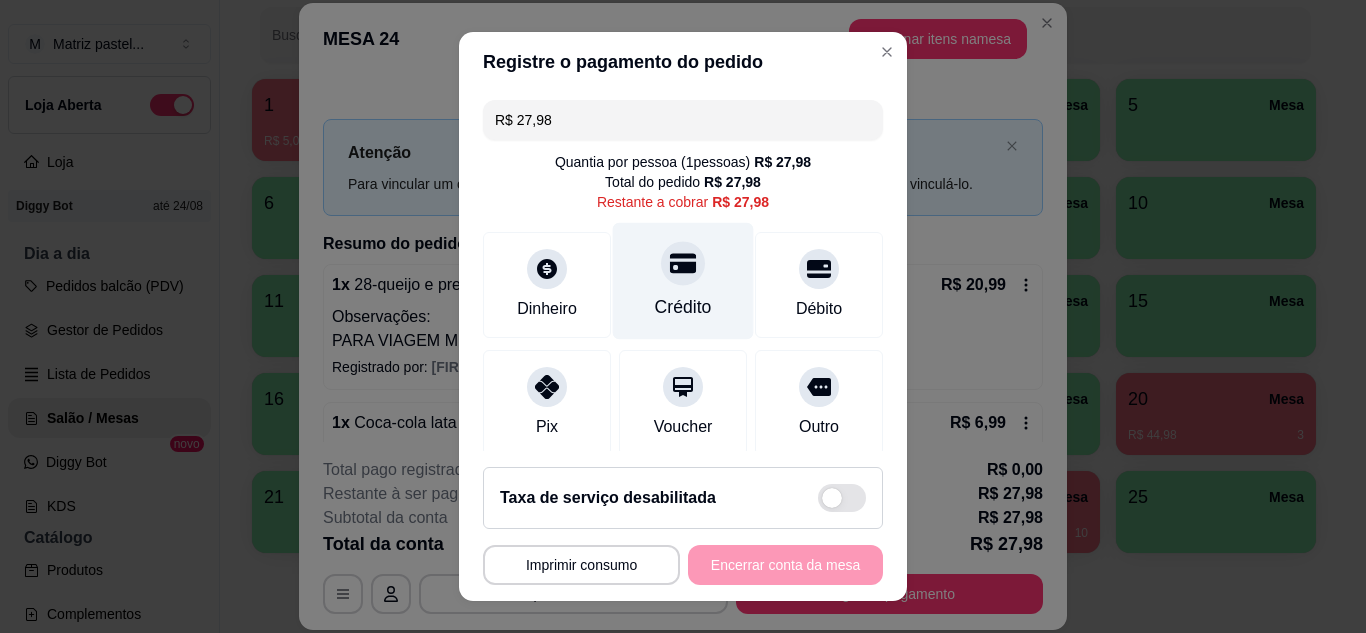 click on "Crédito" at bounding box center [683, 280] 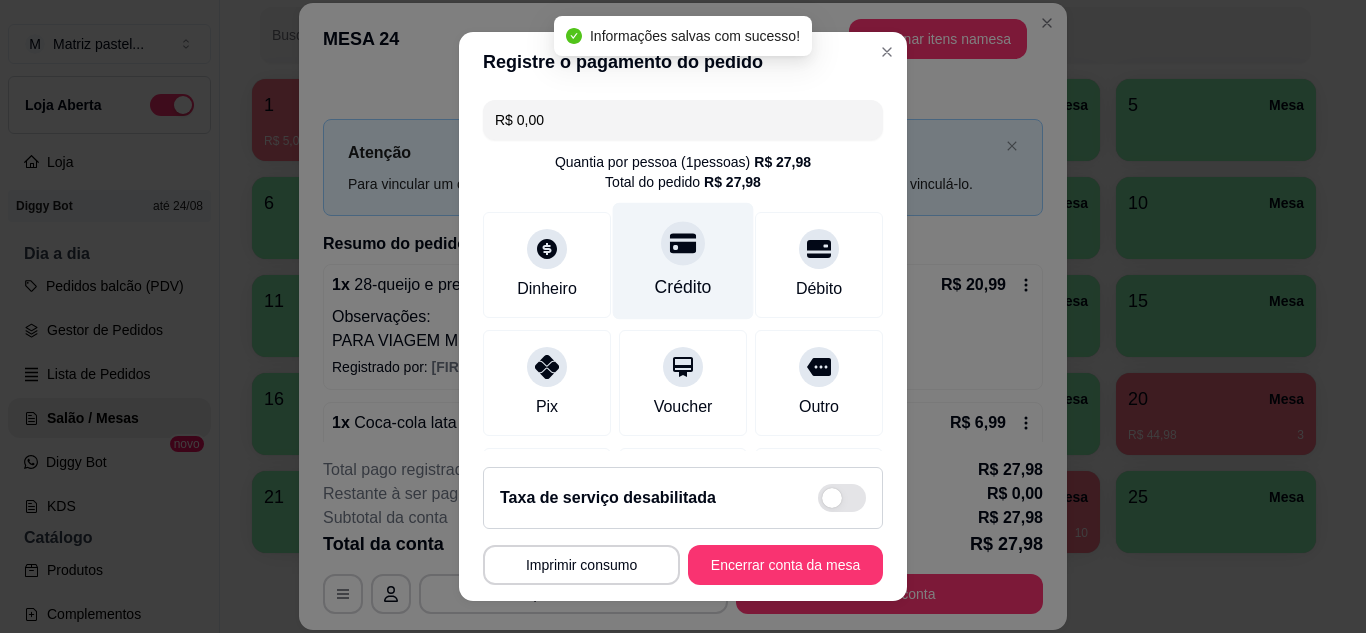 type on "R$ 0,00" 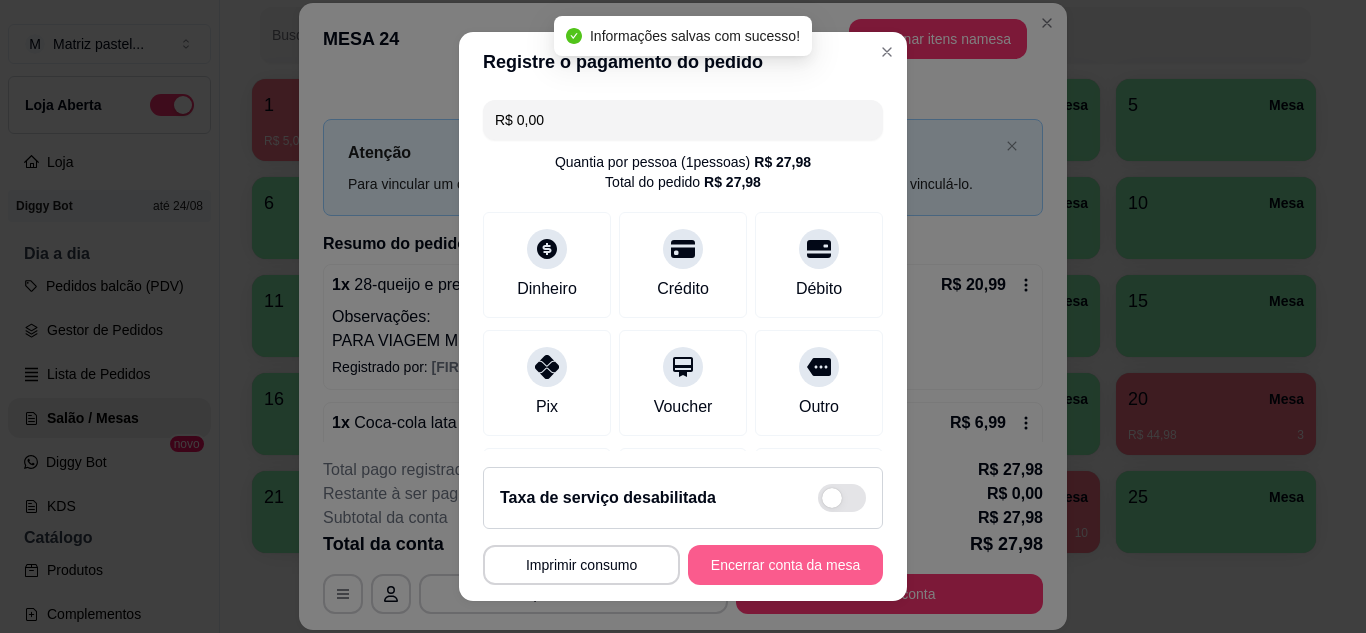 click on "Encerrar conta da mesa" at bounding box center (785, 565) 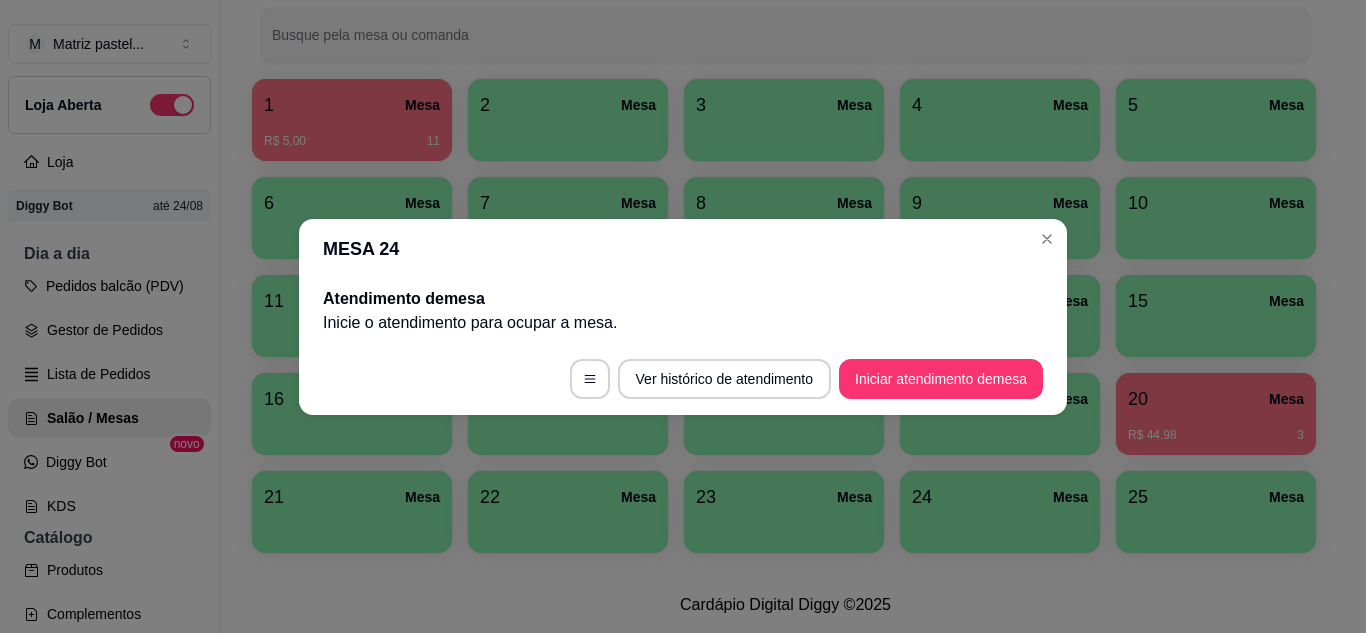 click on "MESA 24" at bounding box center [683, 249] 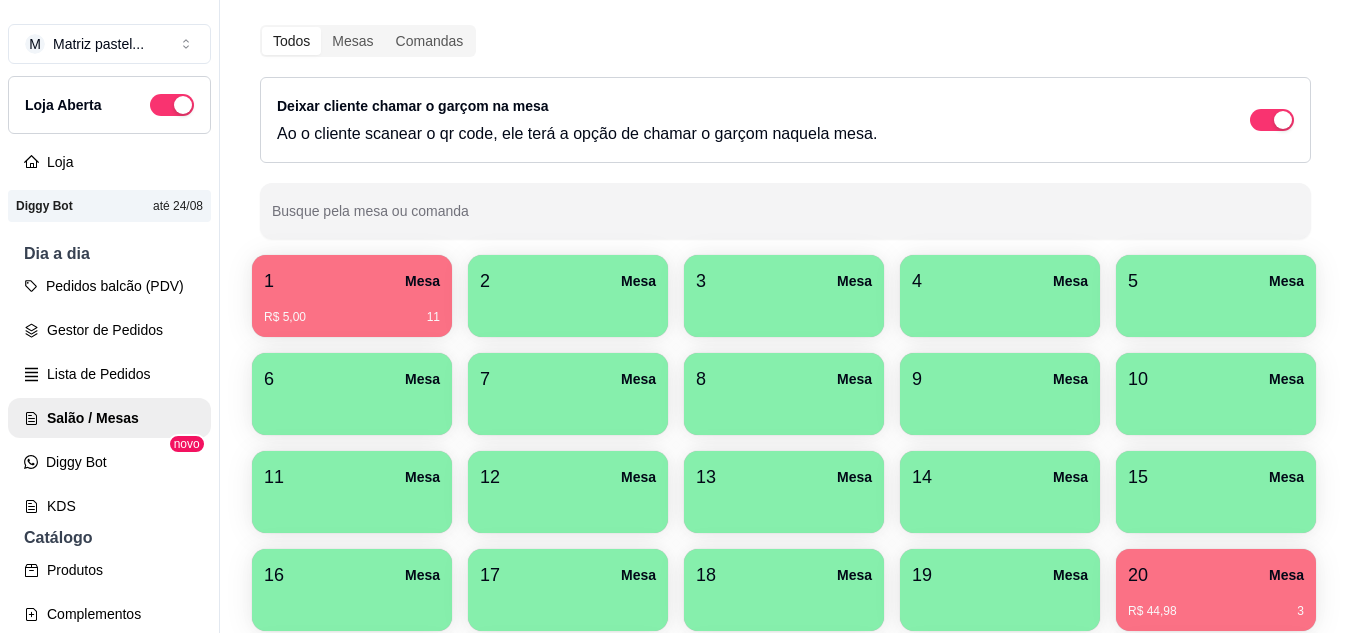 scroll, scrollTop: 90, scrollLeft: 0, axis: vertical 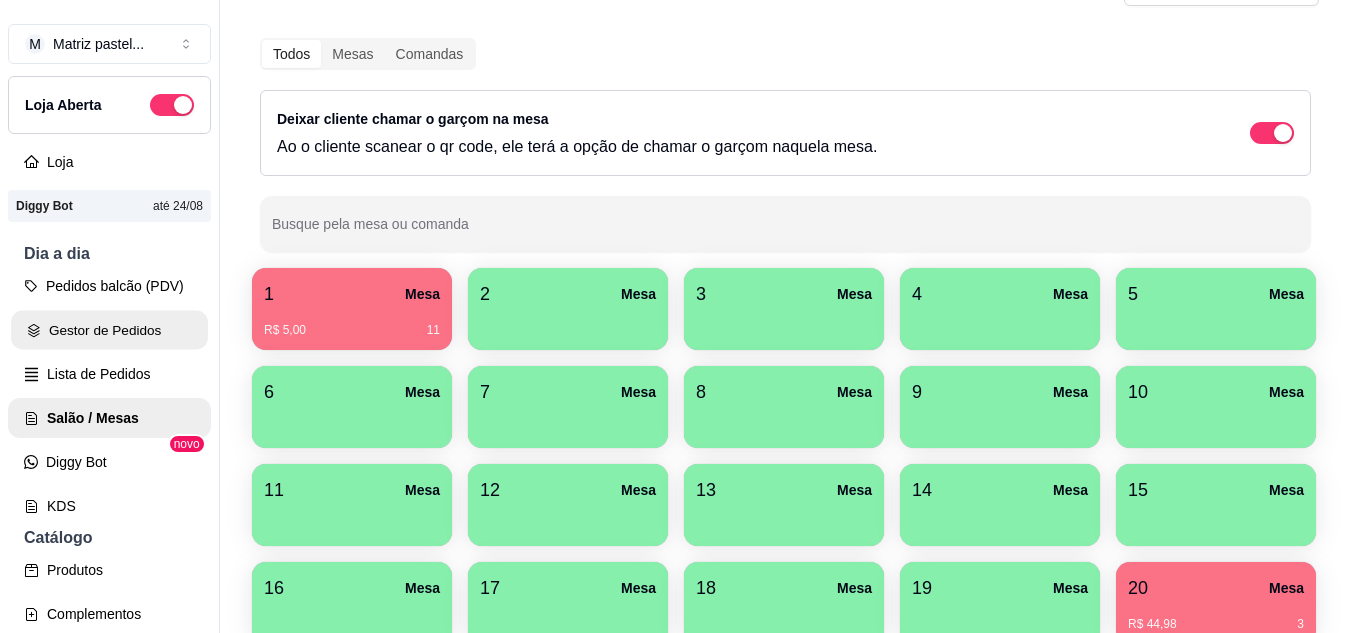 click on "Gestor de Pedidos" at bounding box center [109, 330] 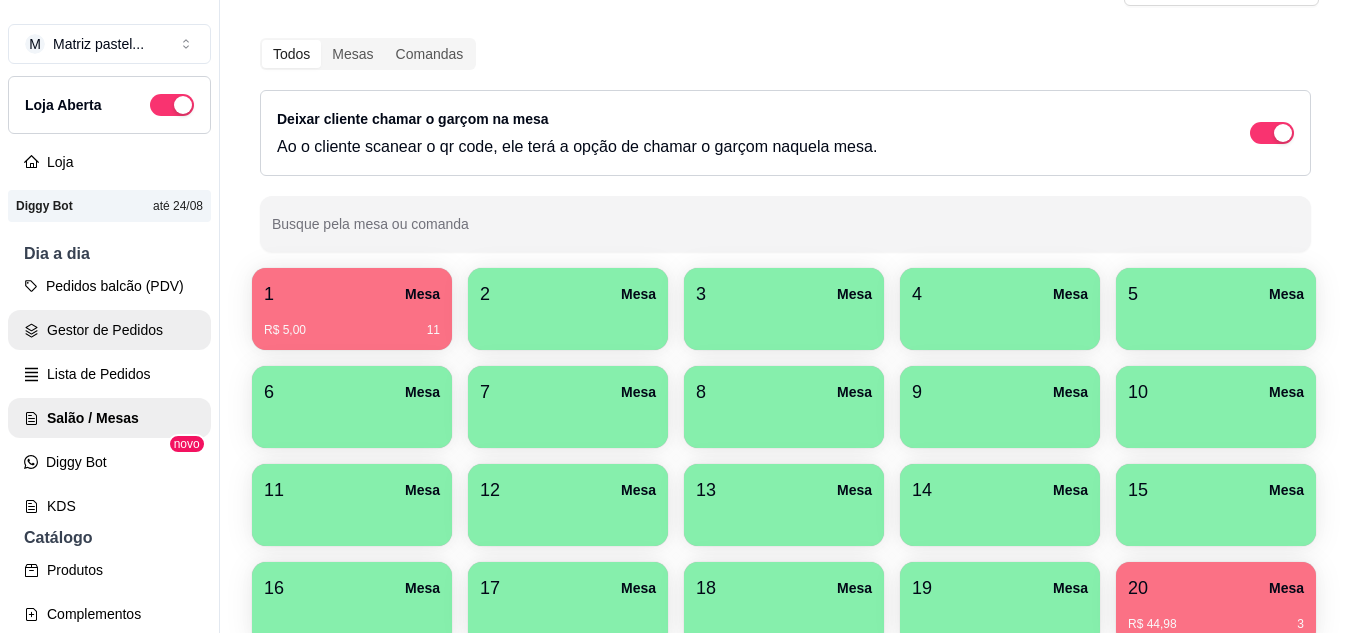 scroll, scrollTop: 0, scrollLeft: 0, axis: both 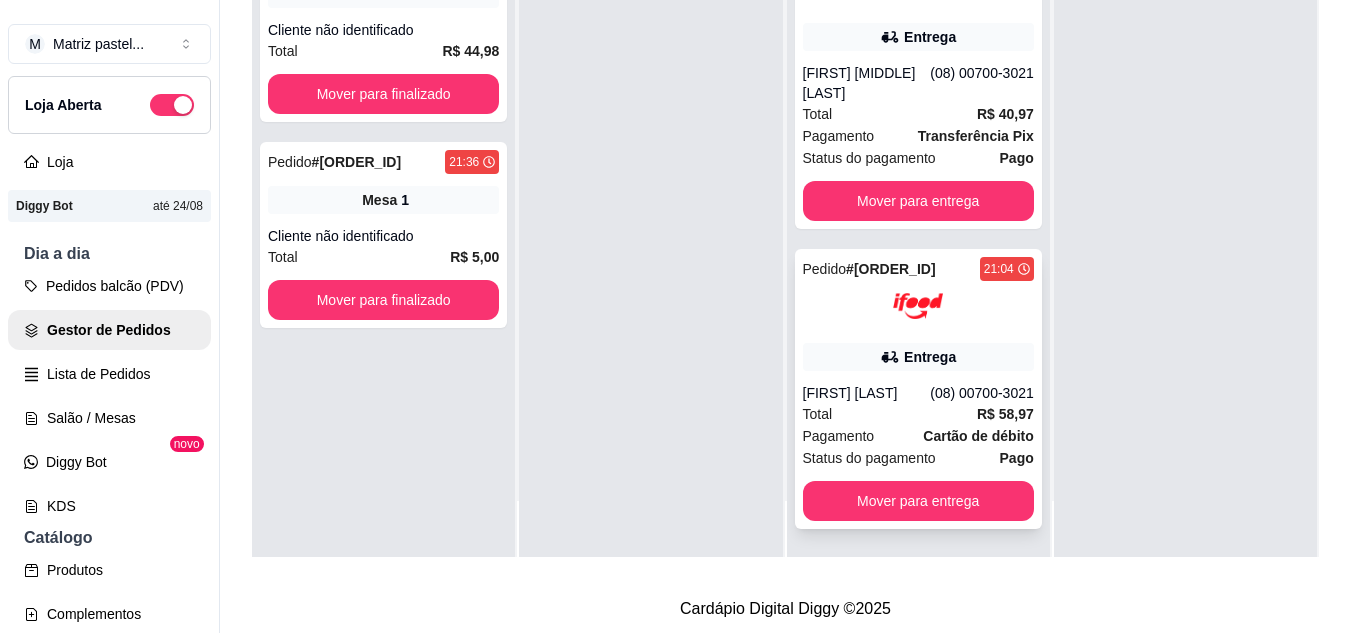 click on "Pagamento Cartão de débito" at bounding box center [918, 436] 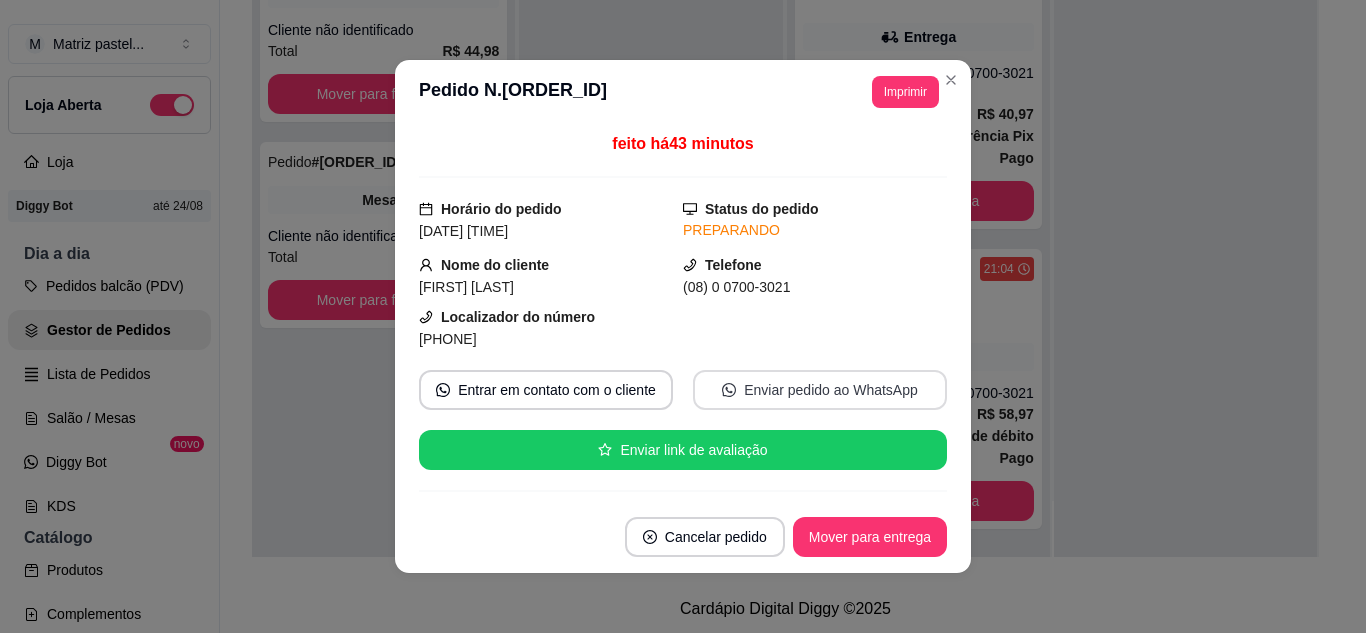 scroll, scrollTop: 100, scrollLeft: 0, axis: vertical 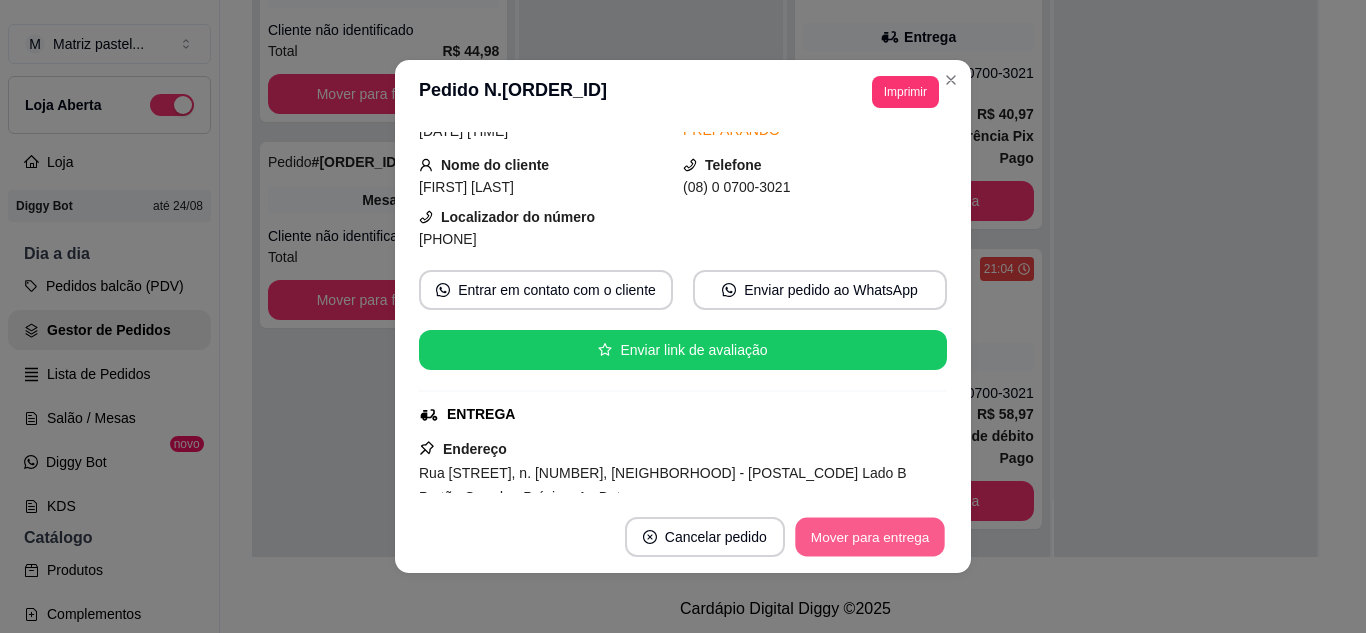 click on "Mover para entrega" at bounding box center (870, 537) 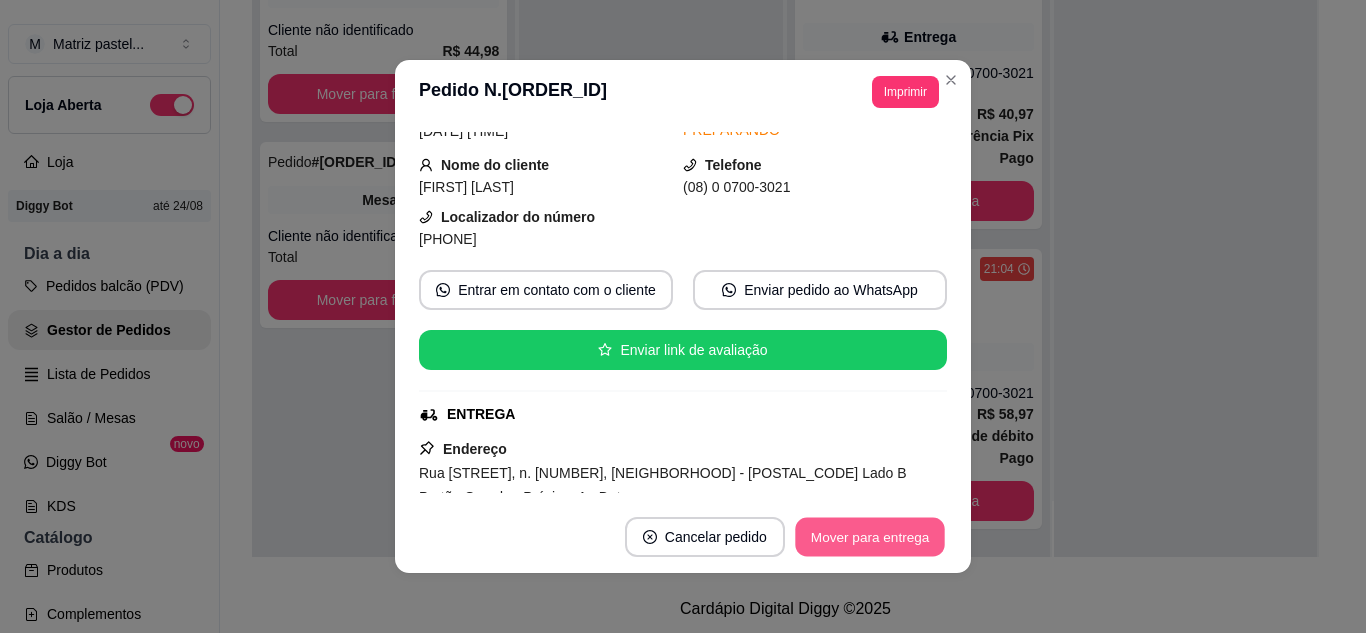 click on "Mover para entrega" at bounding box center (870, 537) 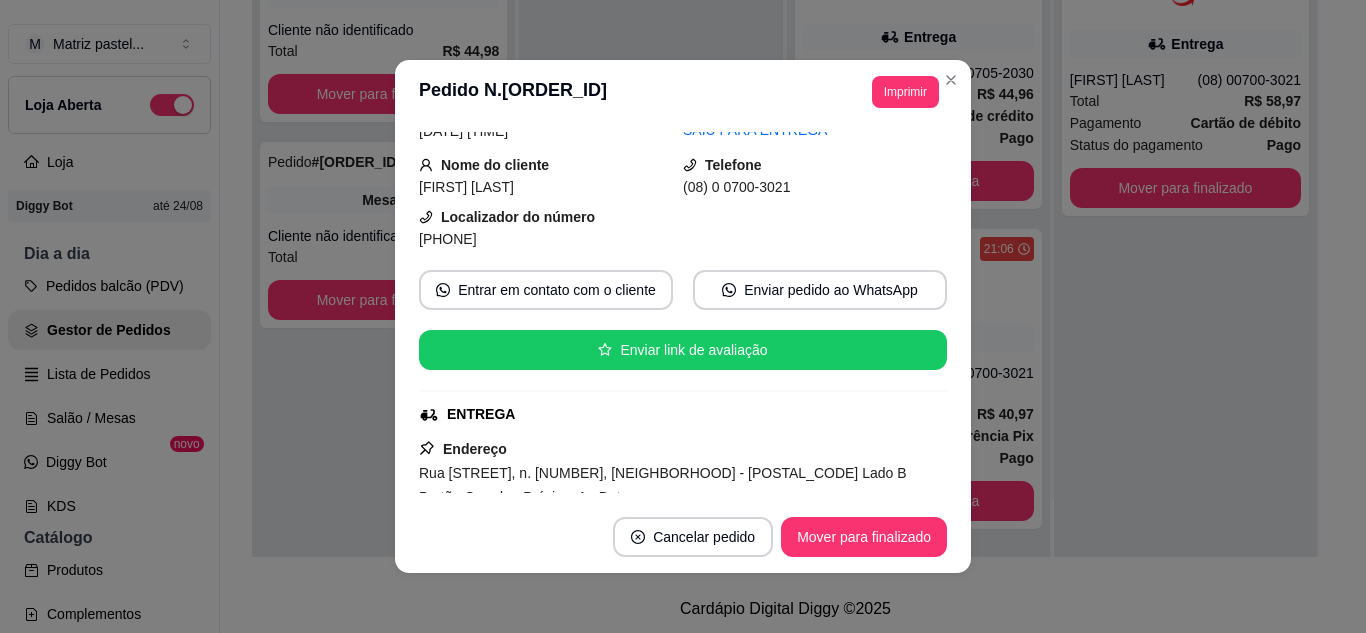 scroll, scrollTop: 275, scrollLeft: 0, axis: vertical 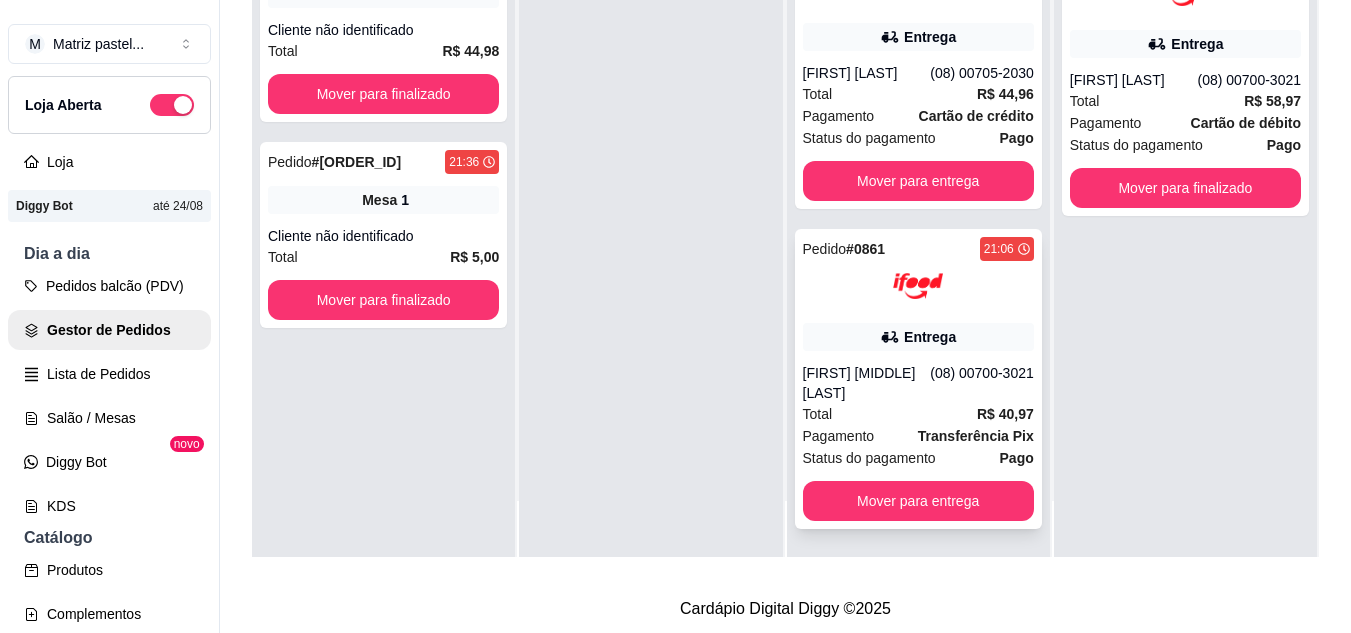 click on "(08) 00700-3021" at bounding box center [982, 383] 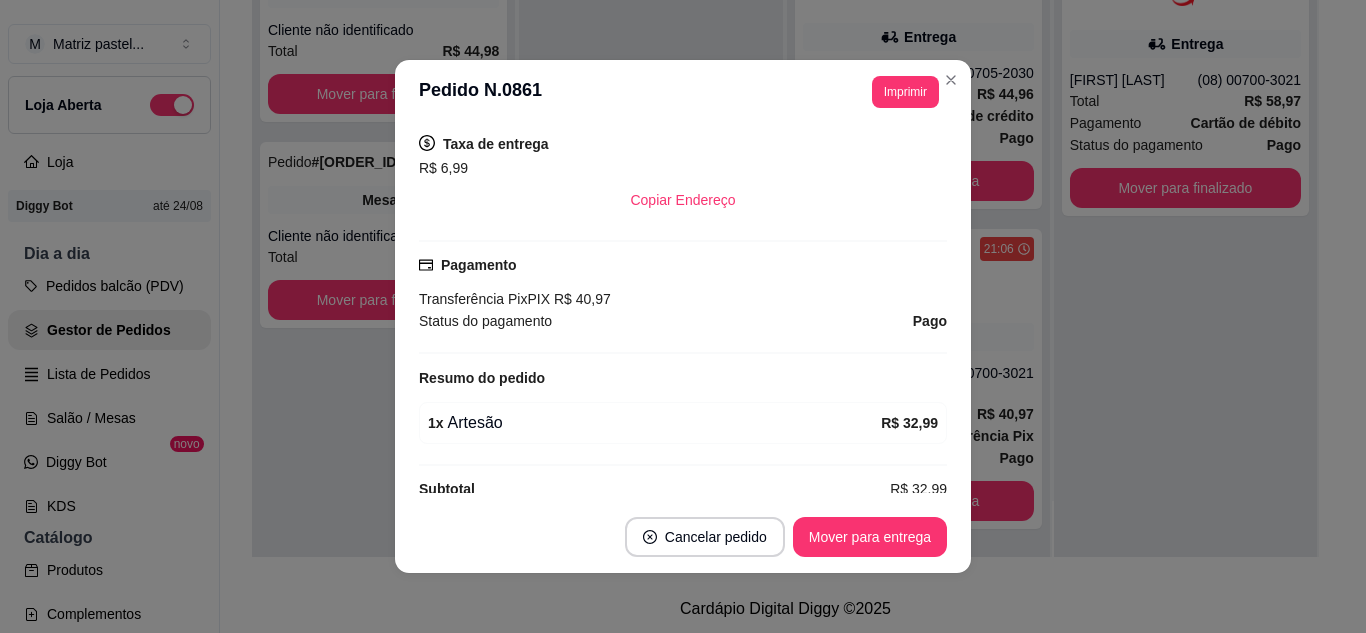 scroll, scrollTop: 490, scrollLeft: 0, axis: vertical 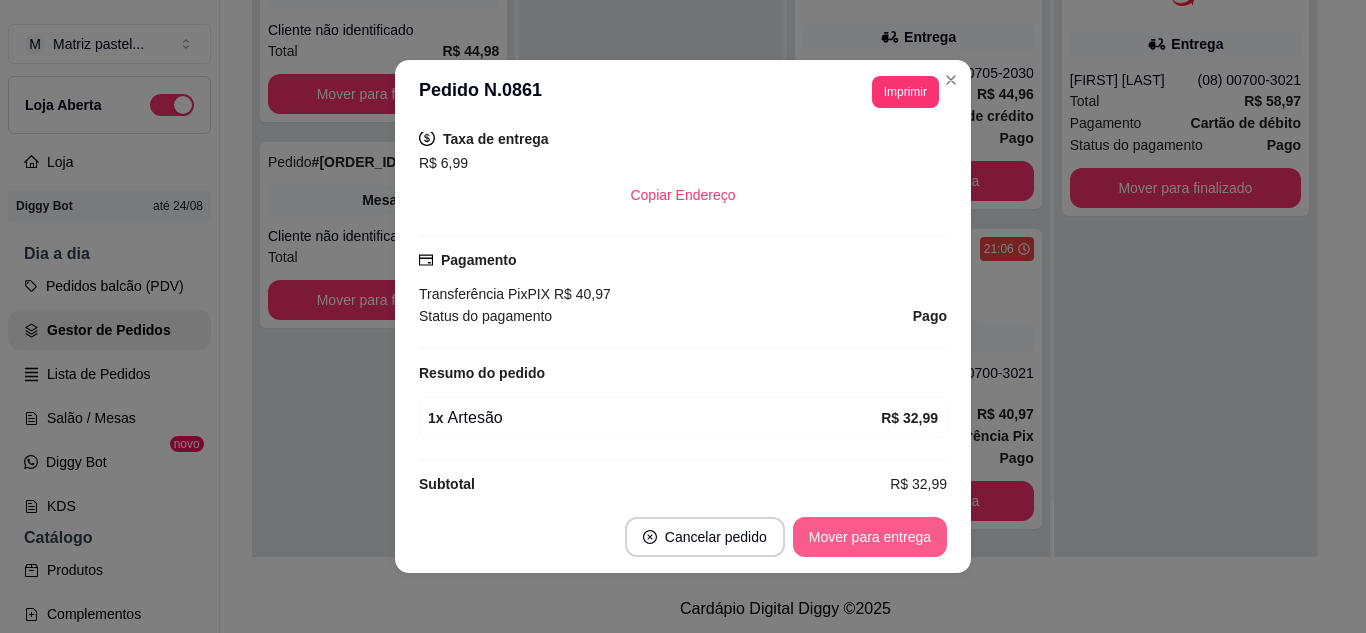 click on "Mover para entrega" at bounding box center [870, 537] 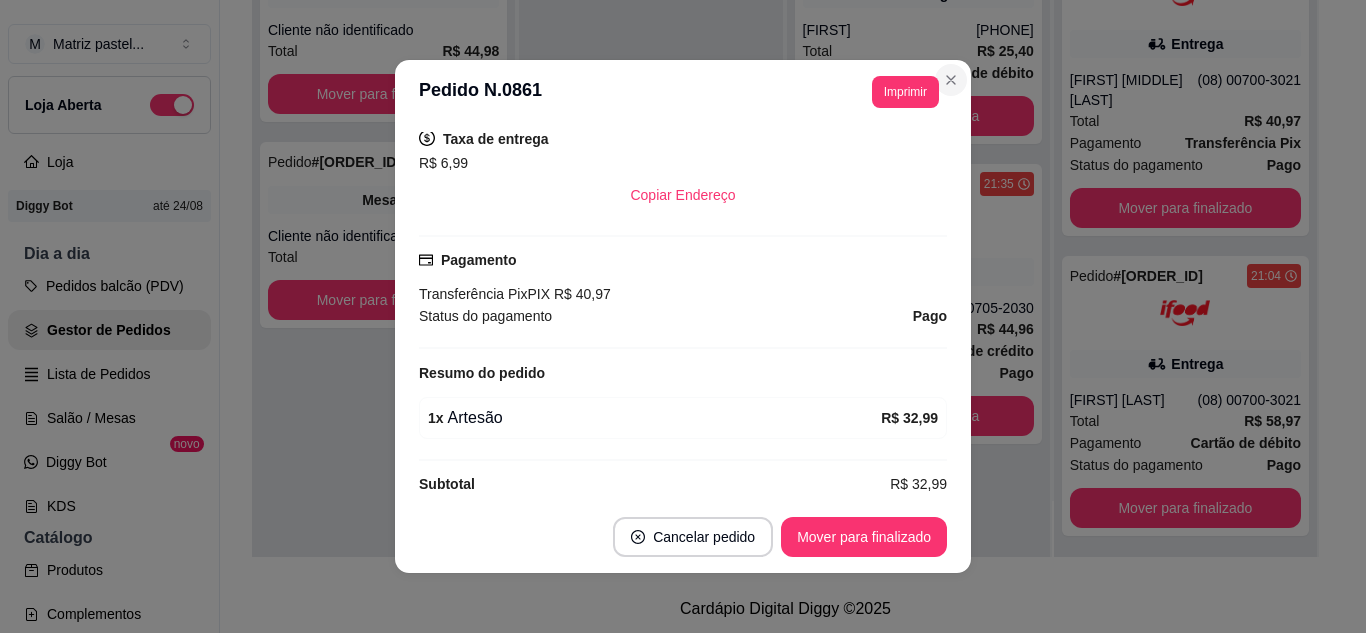 scroll, scrollTop: 0, scrollLeft: 0, axis: both 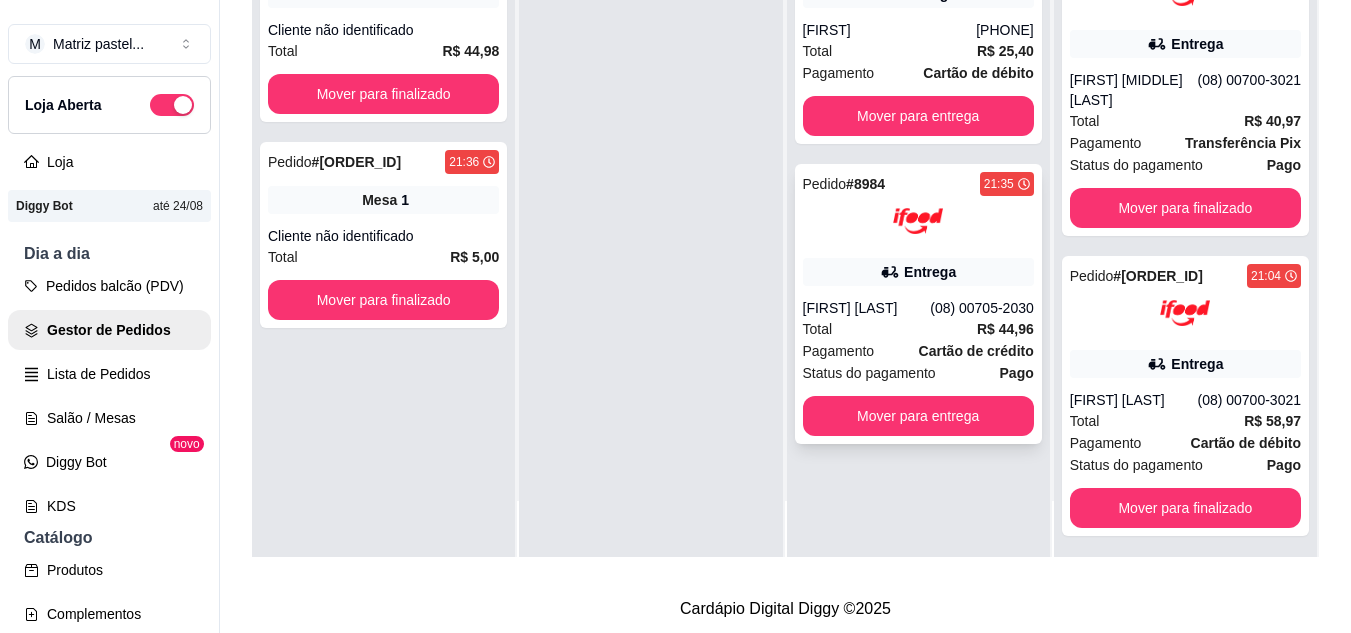 click on "Pedido N.  [ORDER_ID] [TIME] Entrega [FIRST] [LAST] [PHONE] Total R$ 44,96 Pagamento Cartão de crédito Status do pagamento Pago Mover para entrega" at bounding box center [918, 304] 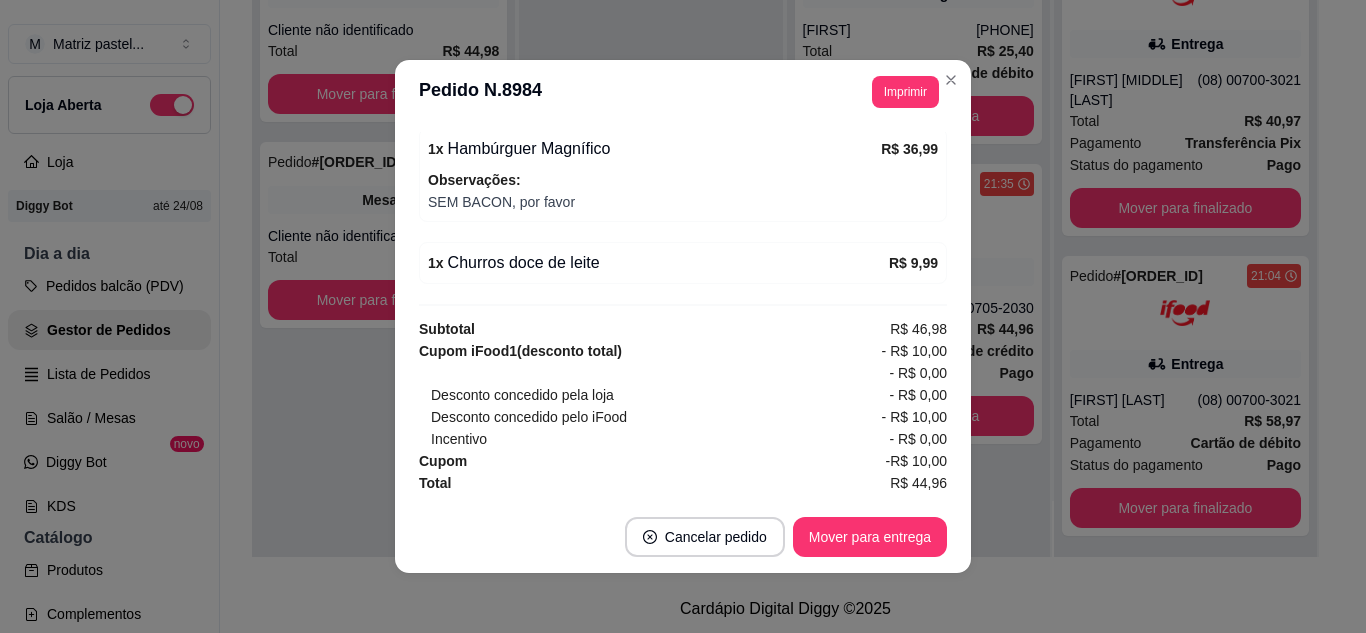 scroll, scrollTop: 736, scrollLeft: 0, axis: vertical 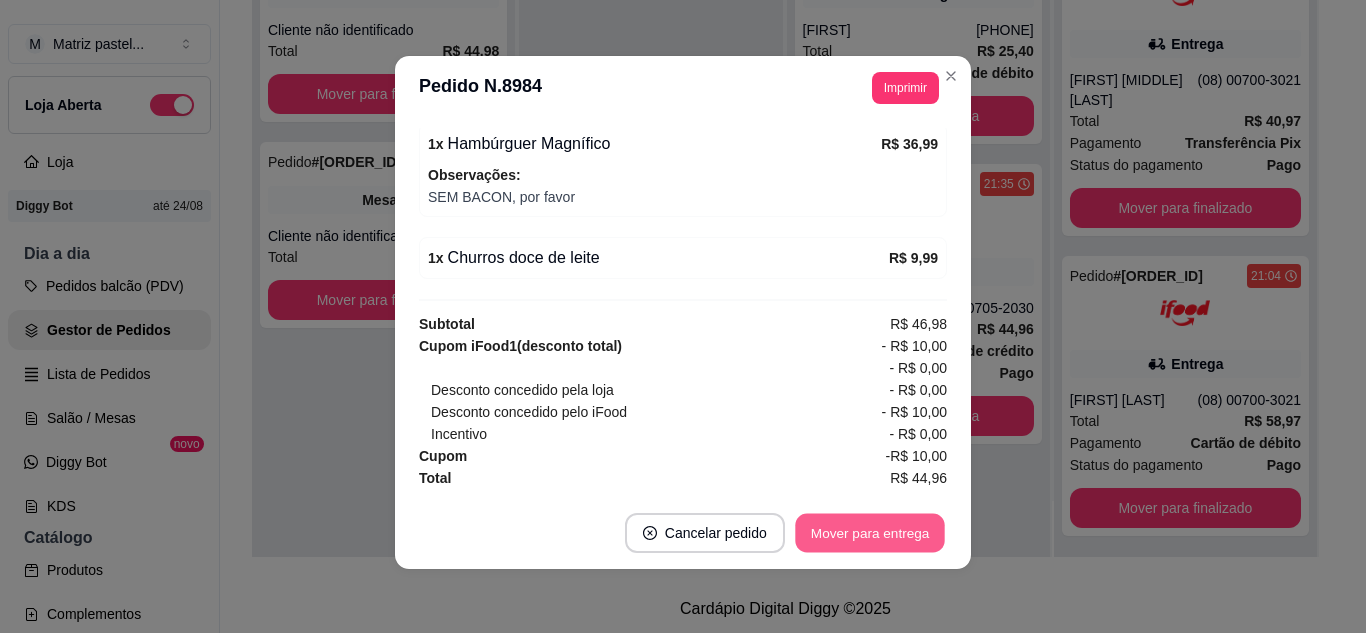 click on "Mover para entrega" at bounding box center (870, 533) 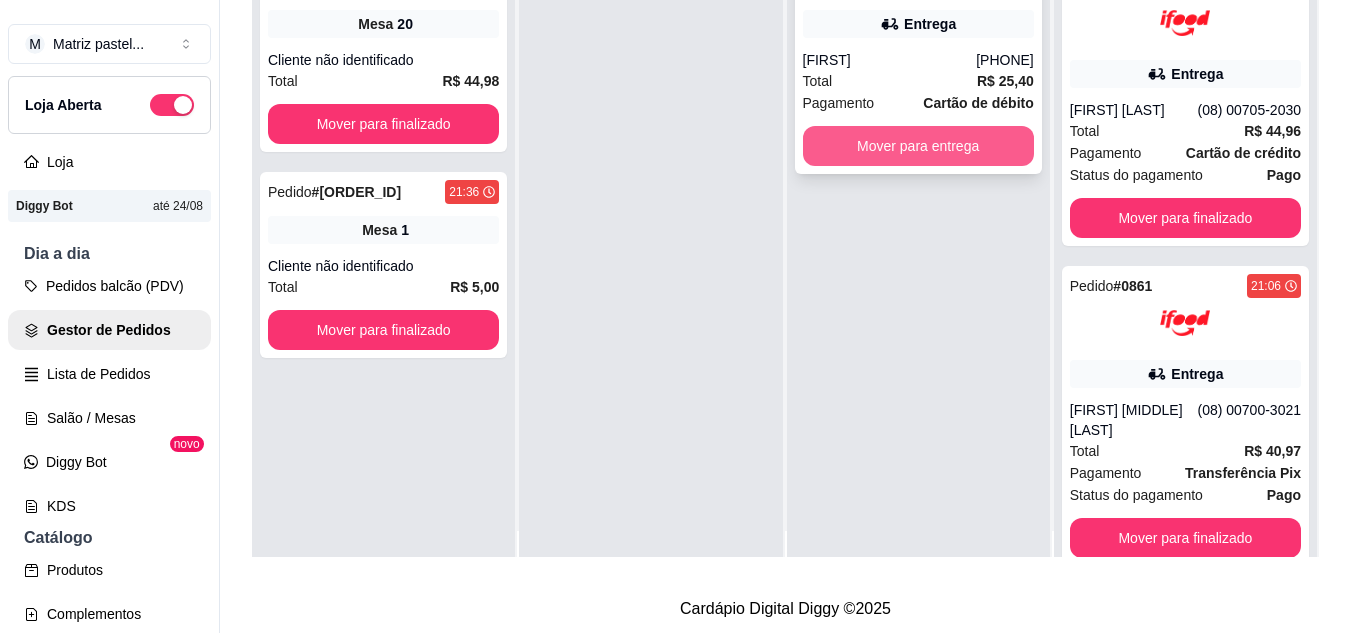 scroll, scrollTop: 0, scrollLeft: 0, axis: both 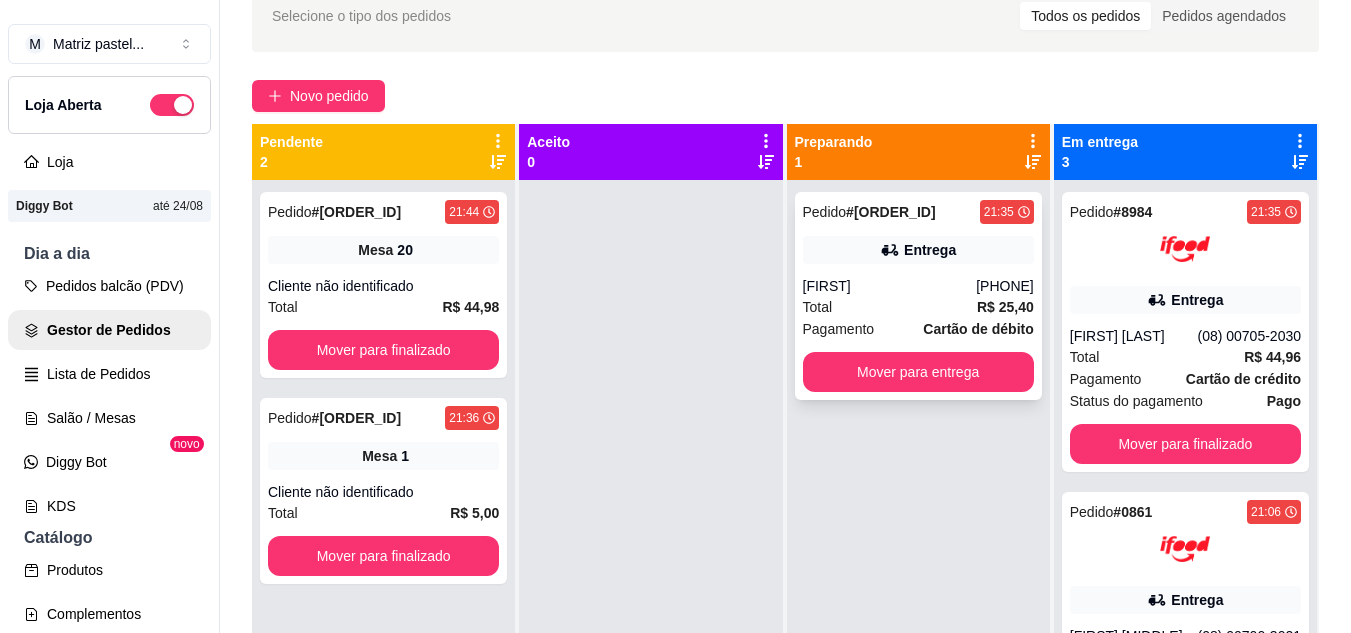 click on "Entrega" at bounding box center [918, 250] 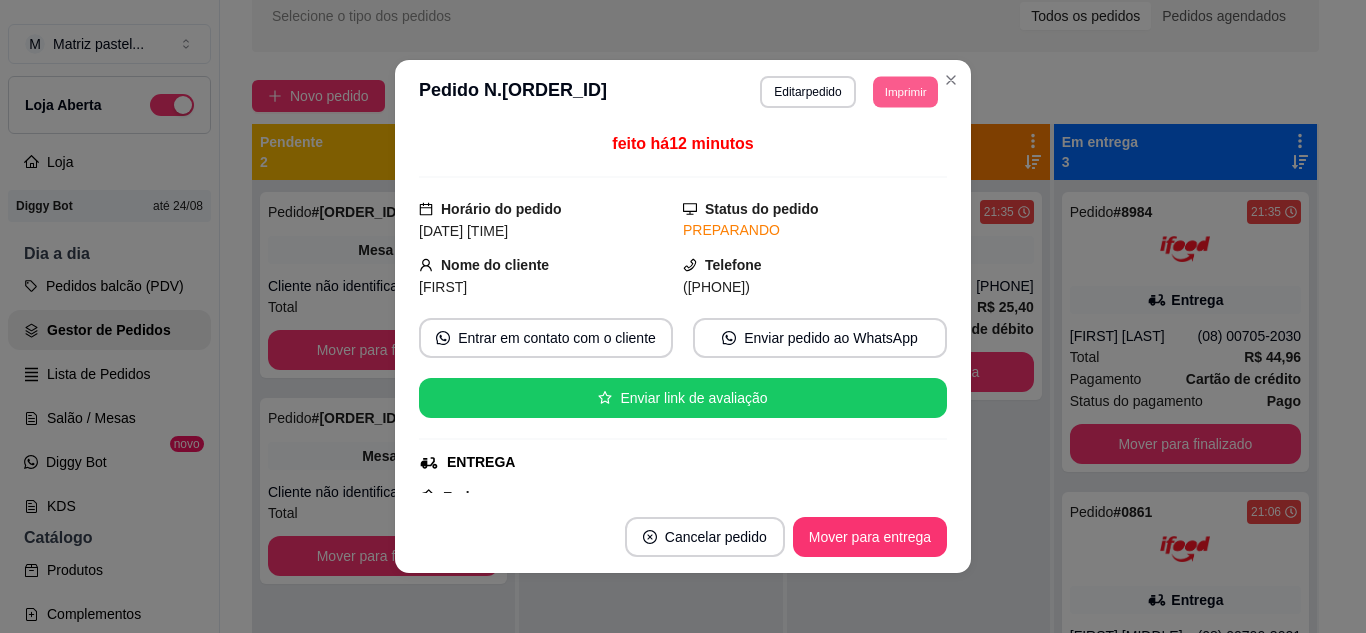 click on "Imprimir" at bounding box center (905, 91) 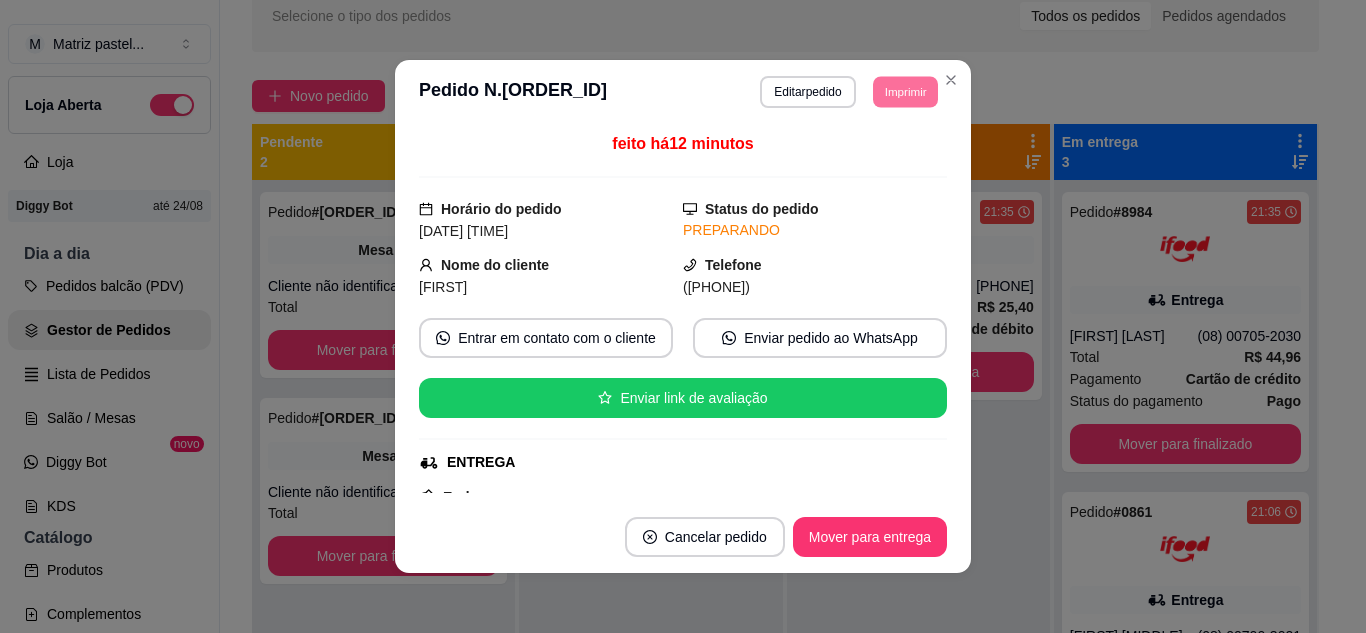 click on "feito há  12   minutos Horário do pedido [DATE]/08/[DAY] [TIME] Status do pedido PREPARANDO Nome do cliente [FIRST] Telefone [PHONE] Entrar em contato com o cliente Enviar pedido ao WhatsApp Enviar link de avaliação ENTREGA Endereço  Caminho [NUMBER], n. [NUMBER], [NEIGHBORHOOD] [POSTAL_CODE] casa Taxa de entrega  R$ 7,00 Copiar Endereço Pagamento Cartão de débito   R$ 25,40 Resumo do pedido 1 x     6_carne,cream chesse, mussarela  R$ 20,99 Subtotal R$ 20,99 Cashback para o cliente R$ 0,92 Cashback usado   -R$ 2,59 Total R$ 25,40" at bounding box center (683, 312) 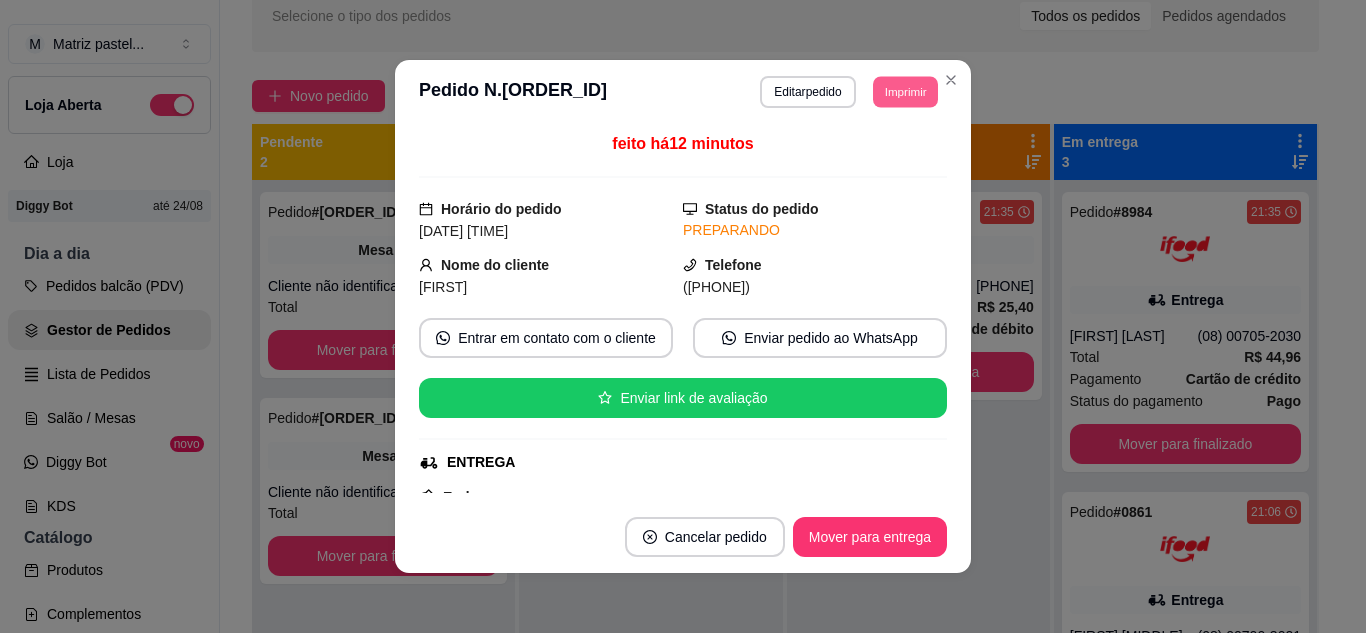 click on "Imprimir" at bounding box center (905, 91) 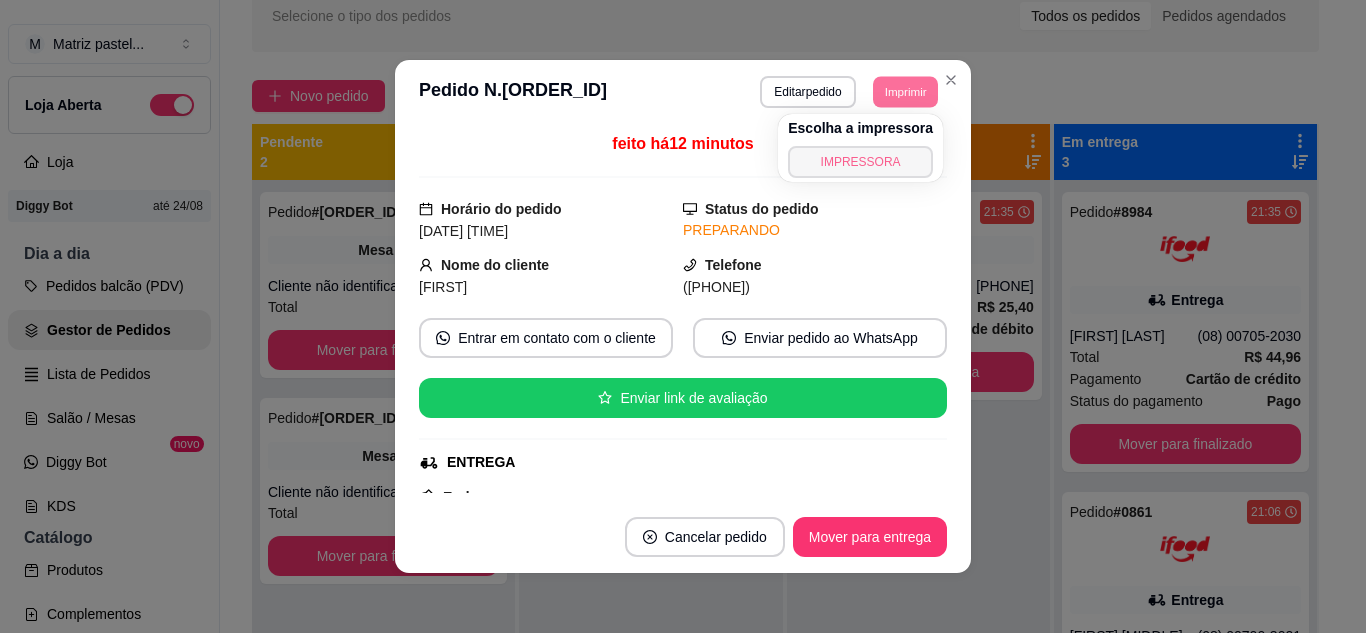 click on "IMPRESSORA" at bounding box center [860, 162] 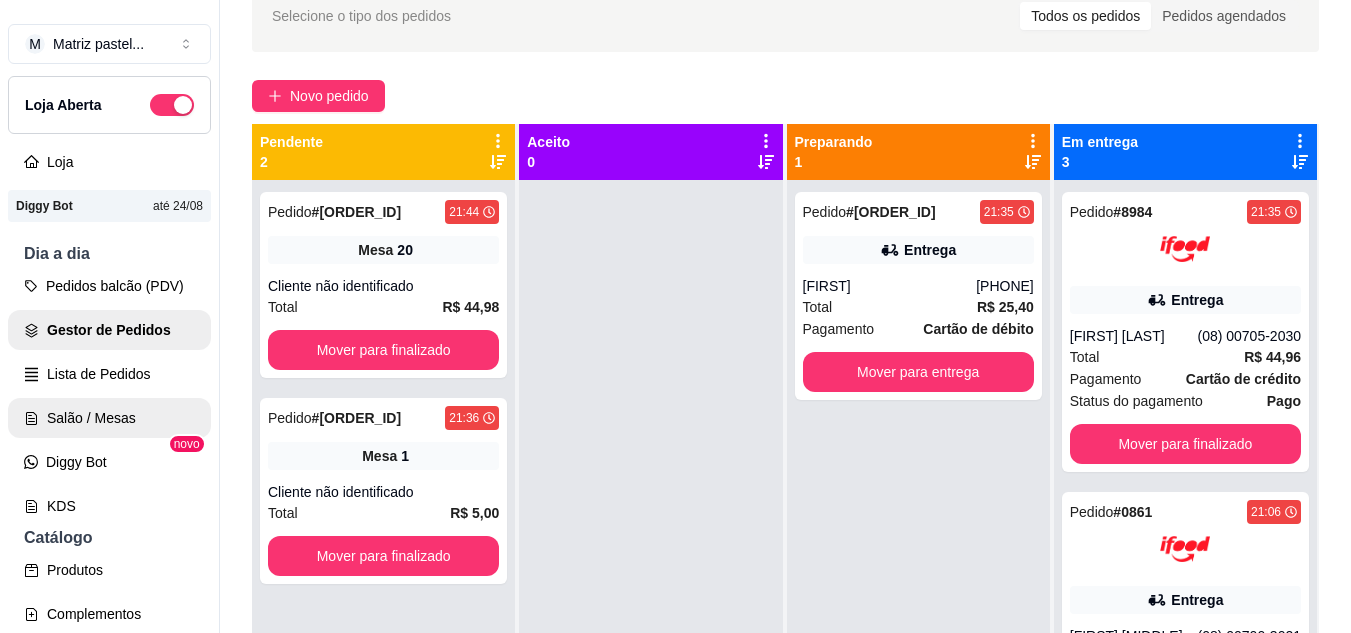 click on "Salão / Mesas" at bounding box center (109, 418) 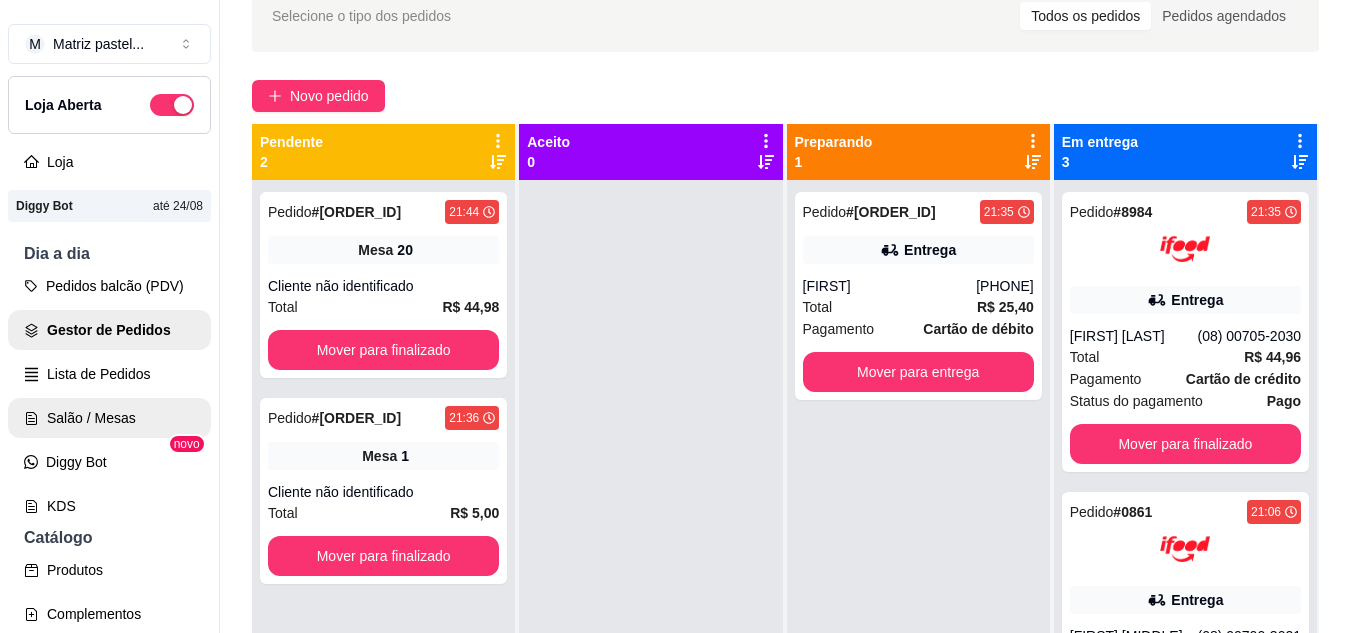 scroll, scrollTop: 0, scrollLeft: 0, axis: both 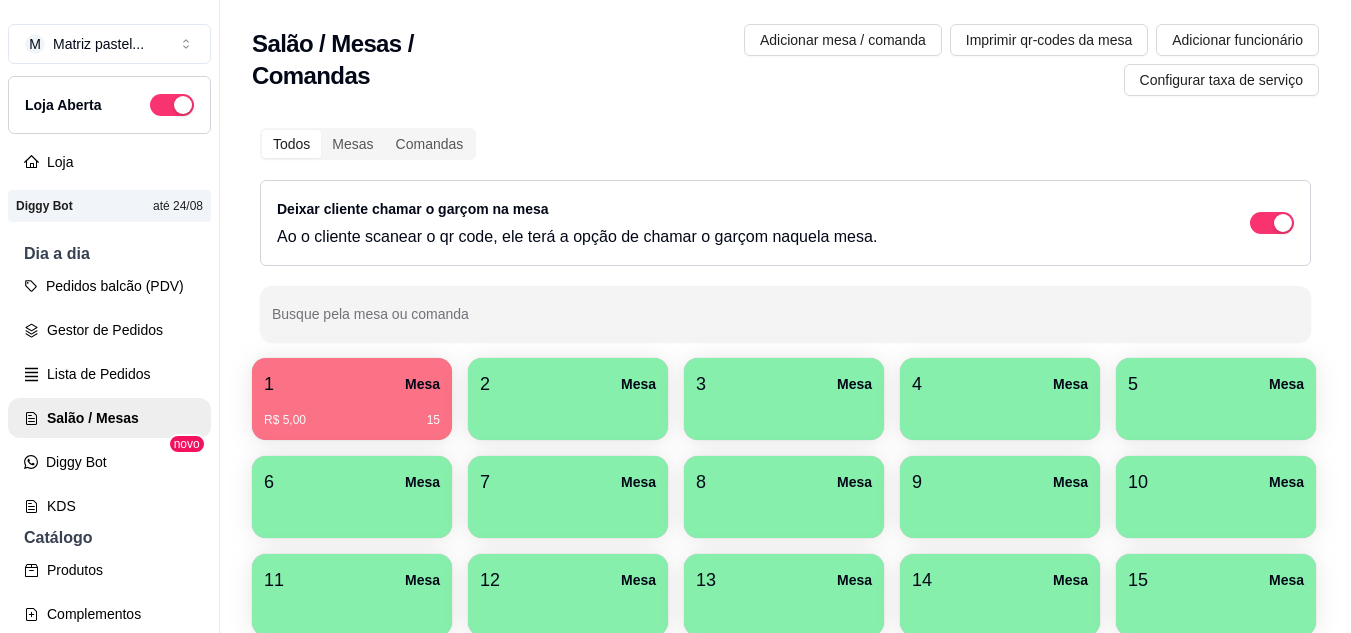 click on "R$ 5,00 [NUMBER]" at bounding box center [352, 420] 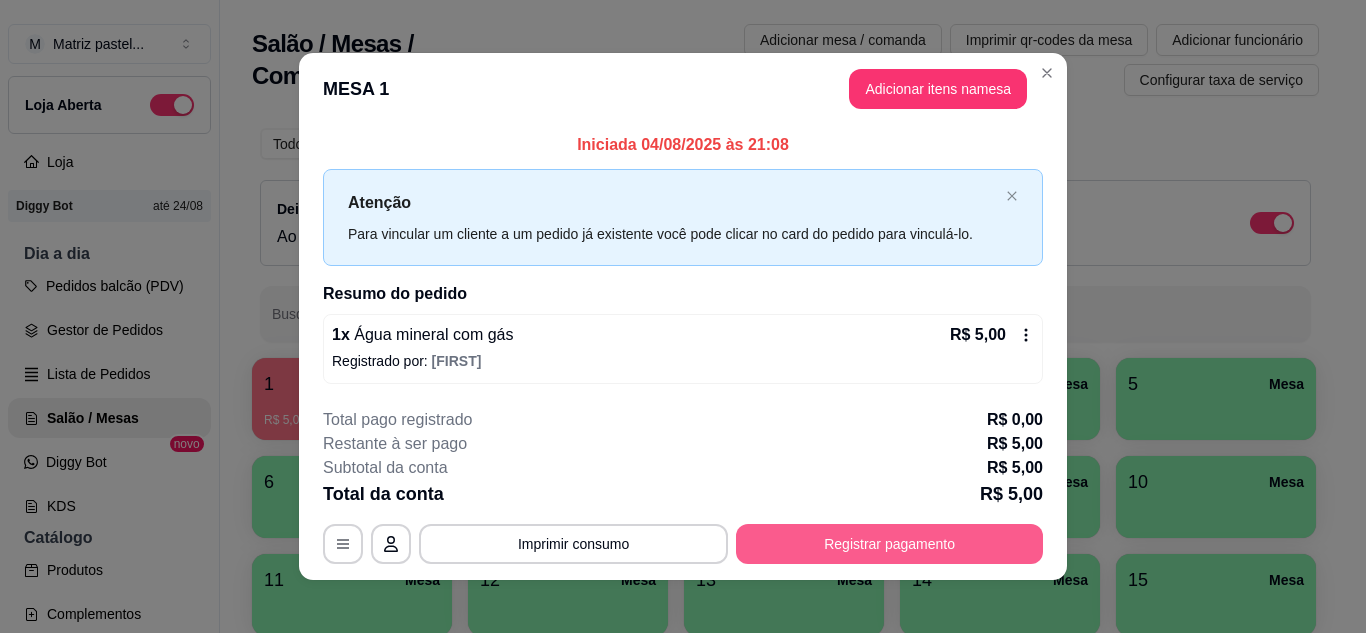 click on "Registrar pagamento" at bounding box center (889, 544) 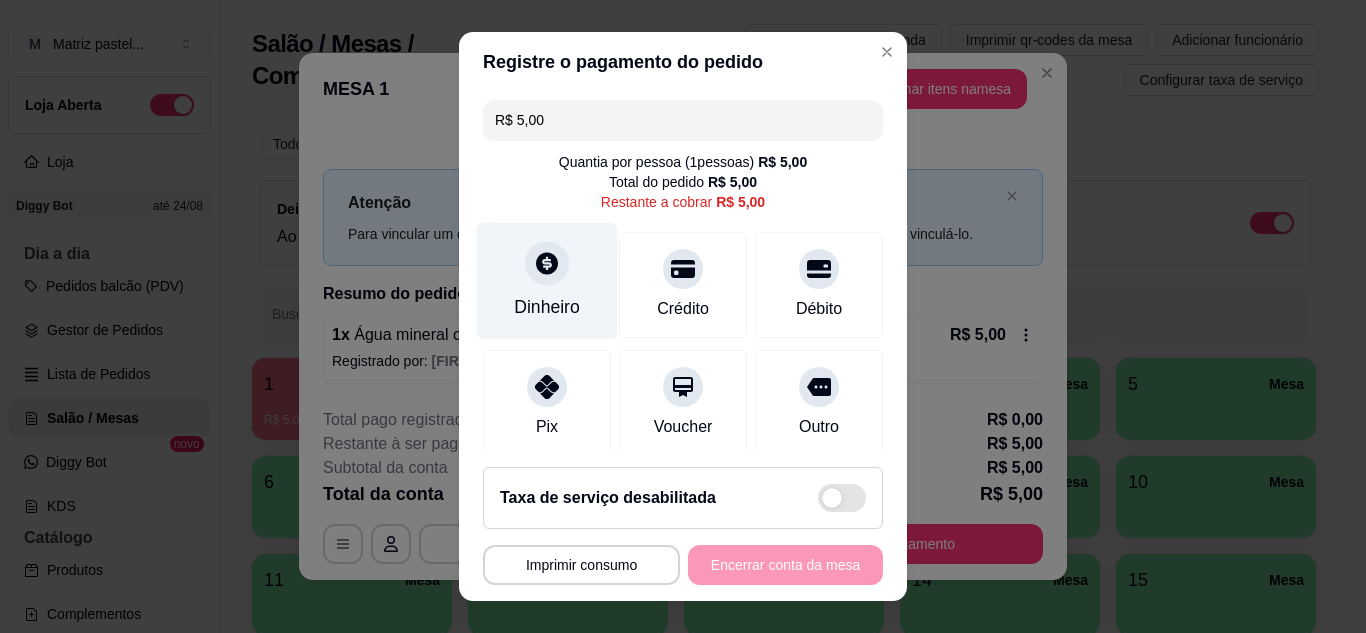 click at bounding box center [547, 263] 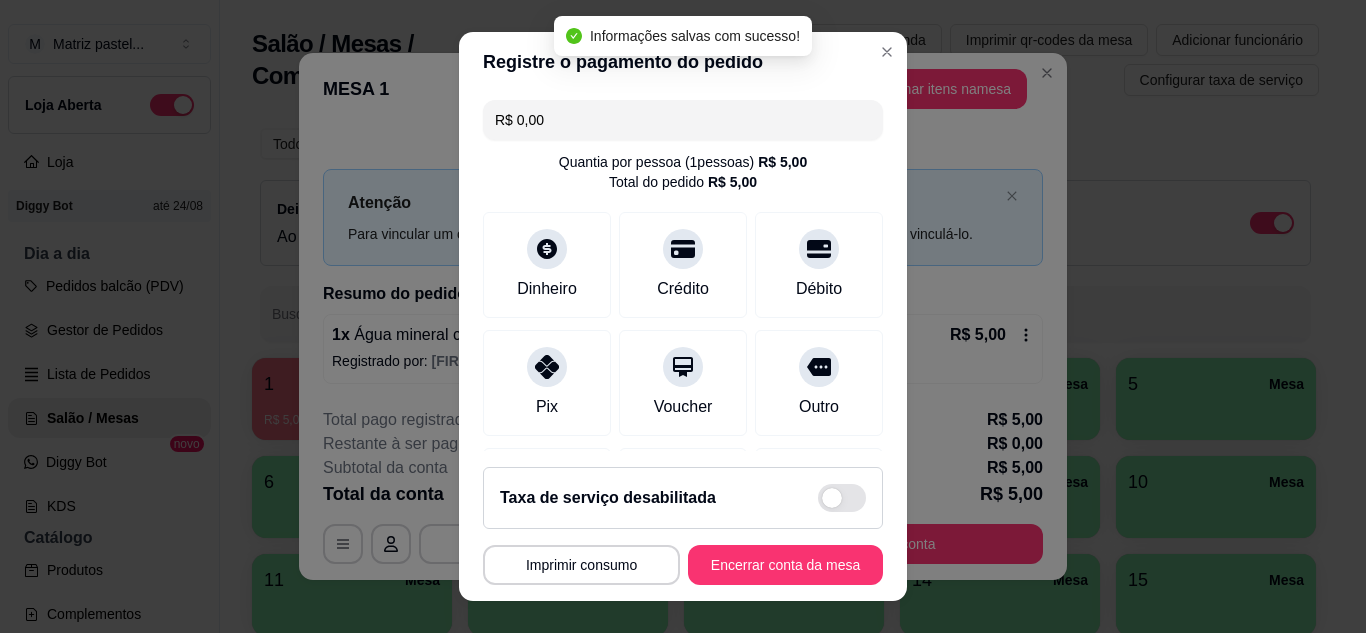 type on "R$ 0,00" 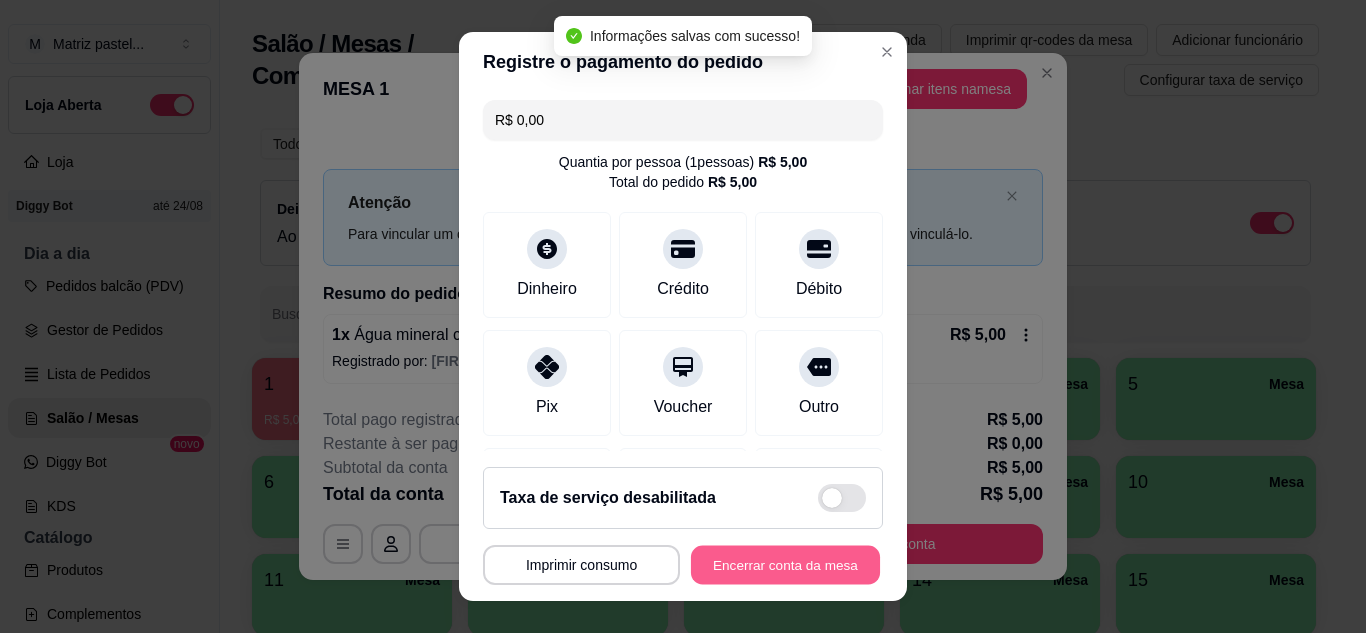 click on "Encerrar conta da mesa" at bounding box center (785, 565) 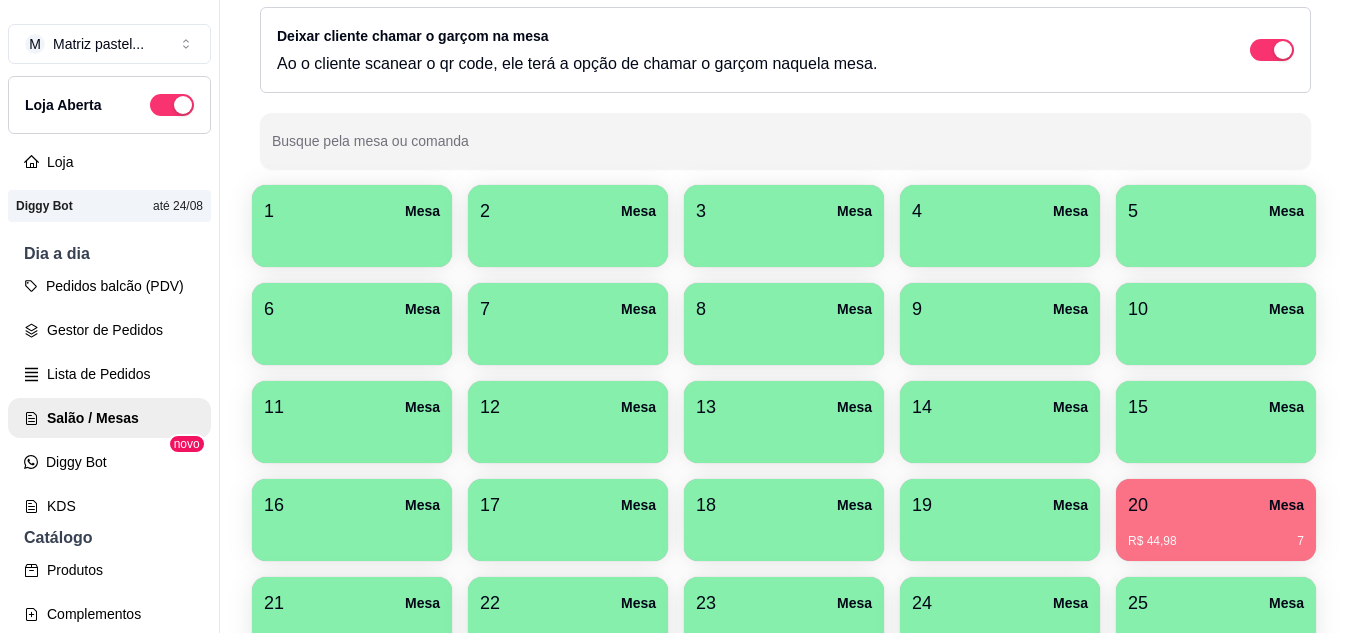 scroll, scrollTop: 0, scrollLeft: 0, axis: both 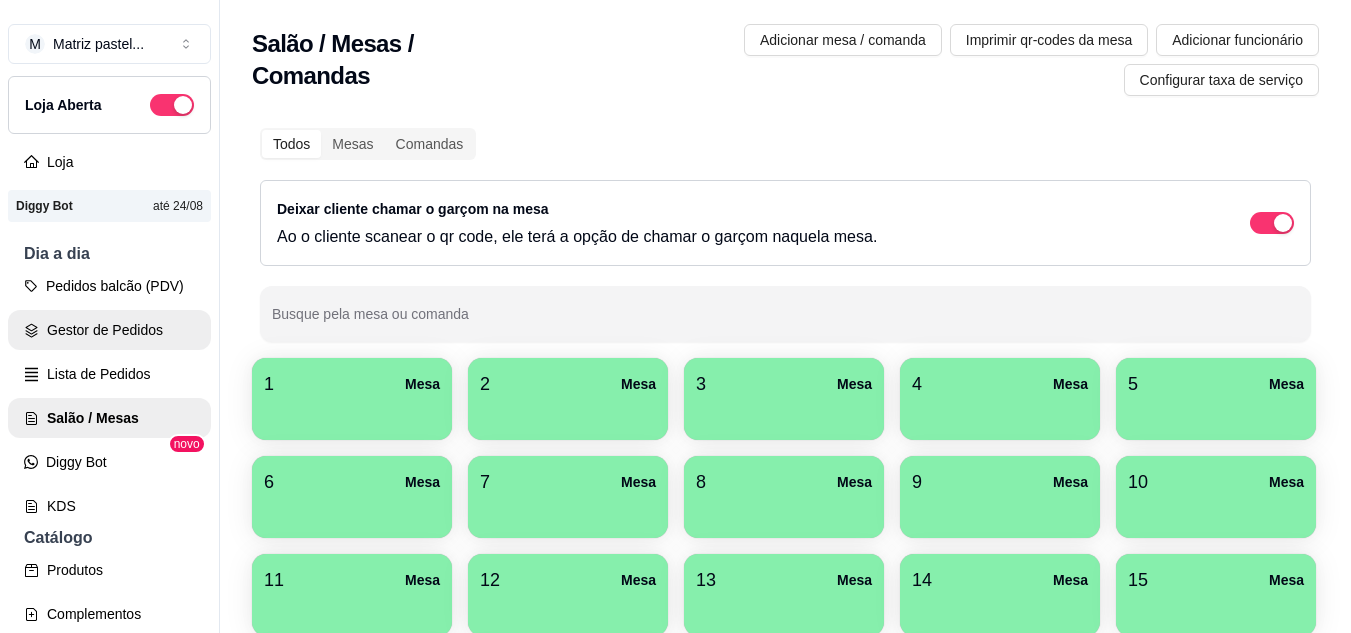 click on "Gestor de Pedidos" at bounding box center [109, 330] 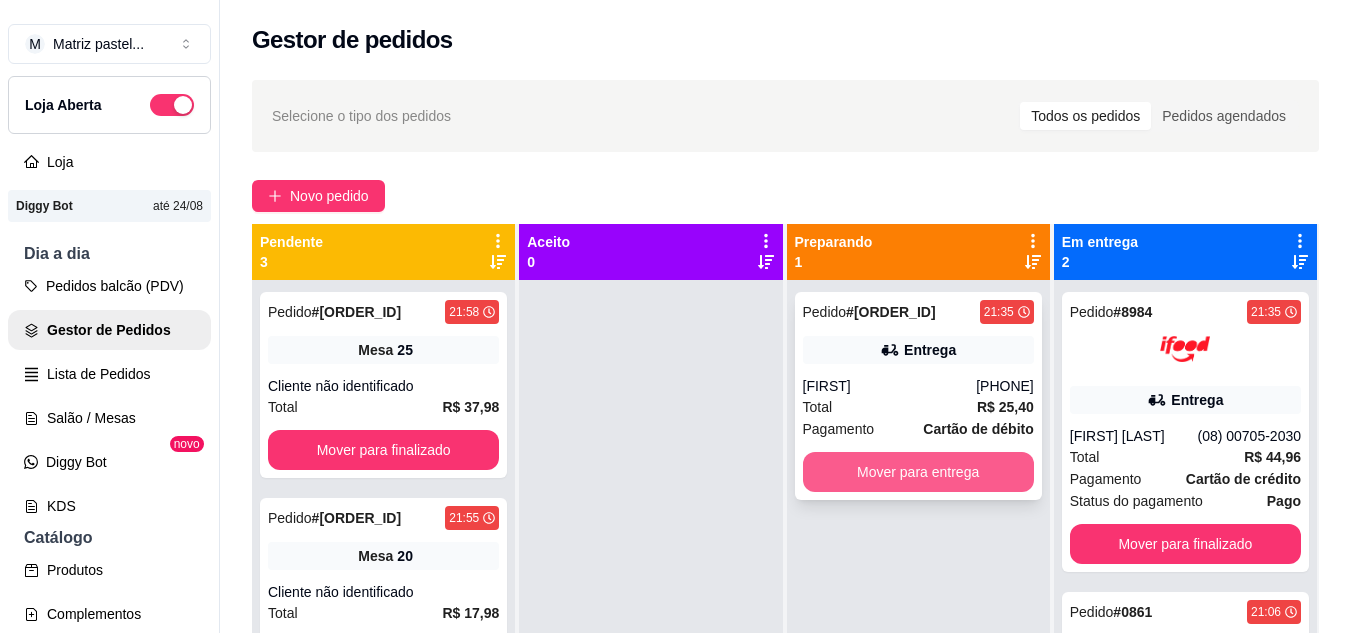 click on "Mover para entrega" at bounding box center [918, 472] 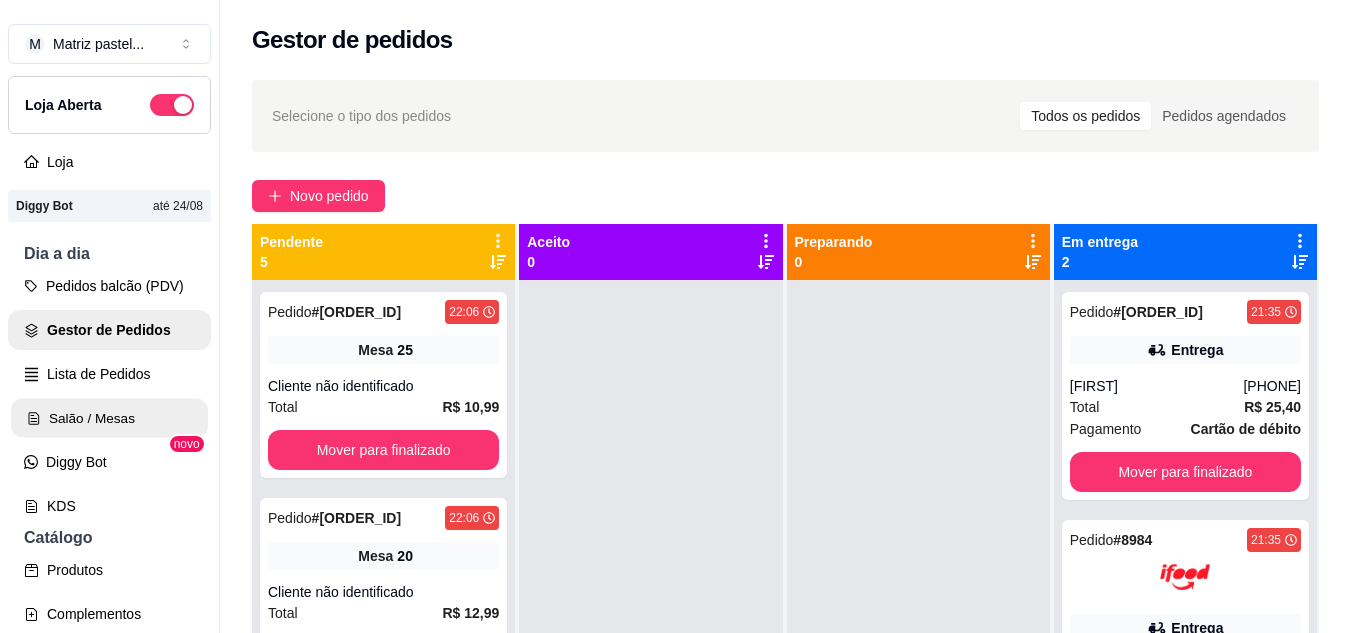 click on "Salão / Mesas" at bounding box center [109, 418] 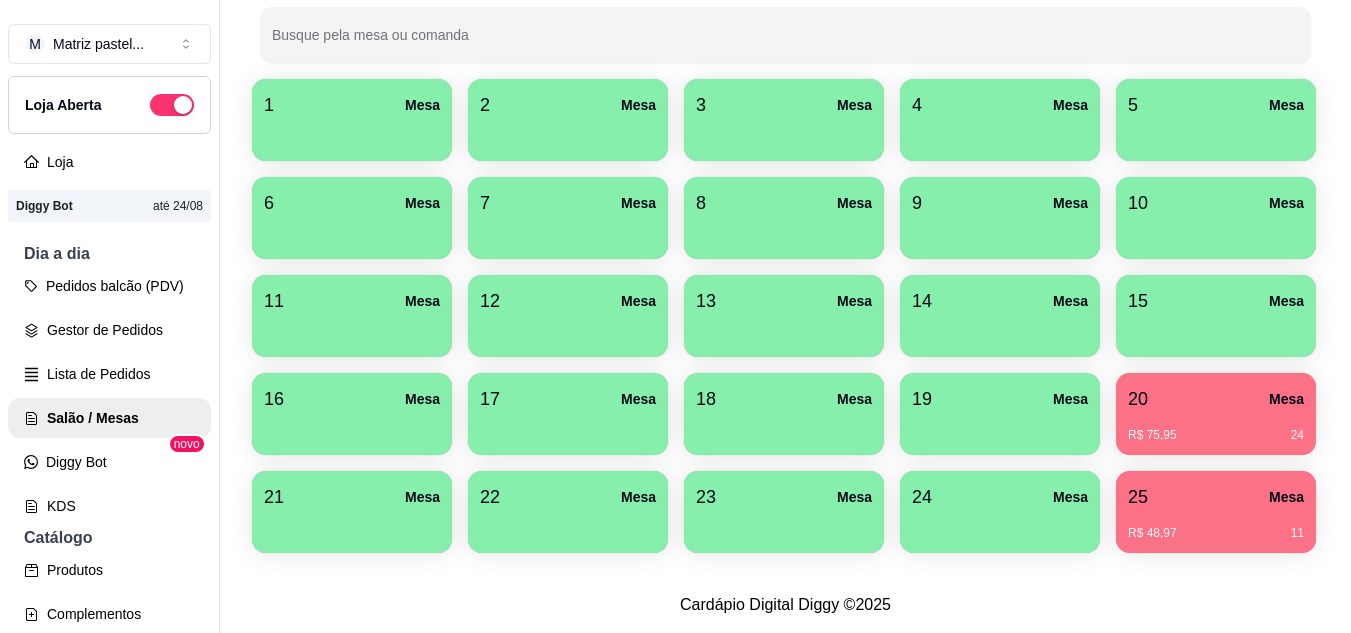 scroll, scrollTop: 490, scrollLeft: 0, axis: vertical 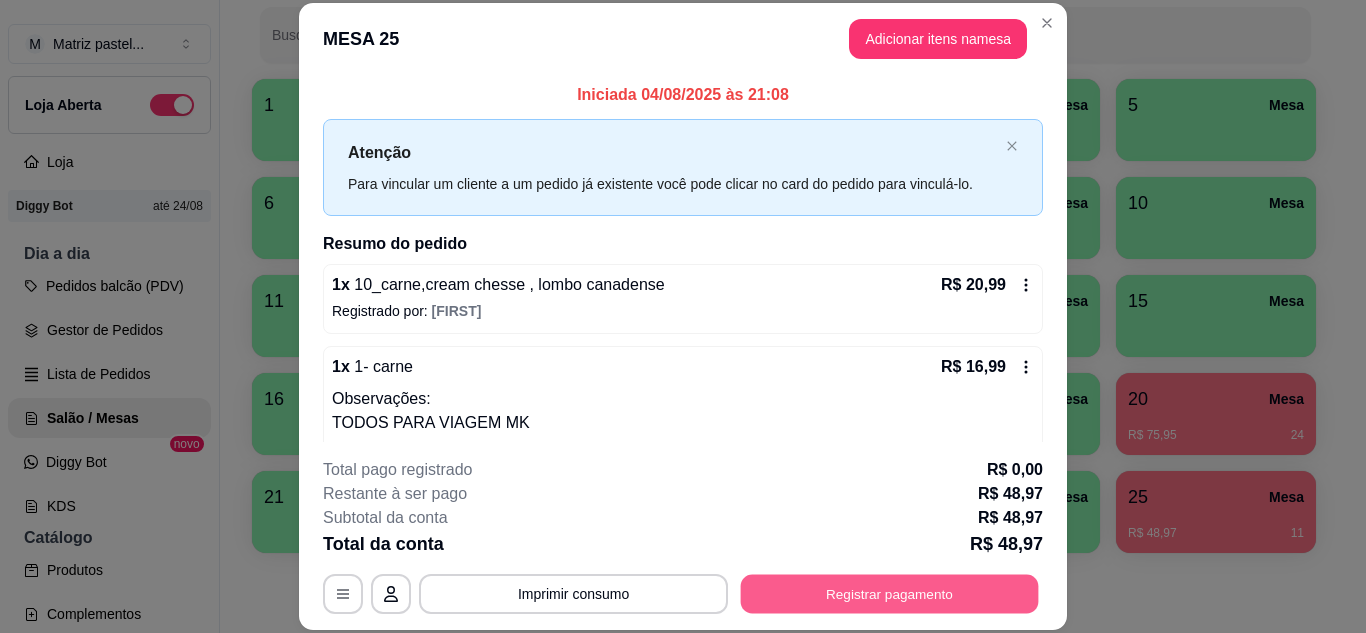 click on "Registrar pagamento" at bounding box center (890, 593) 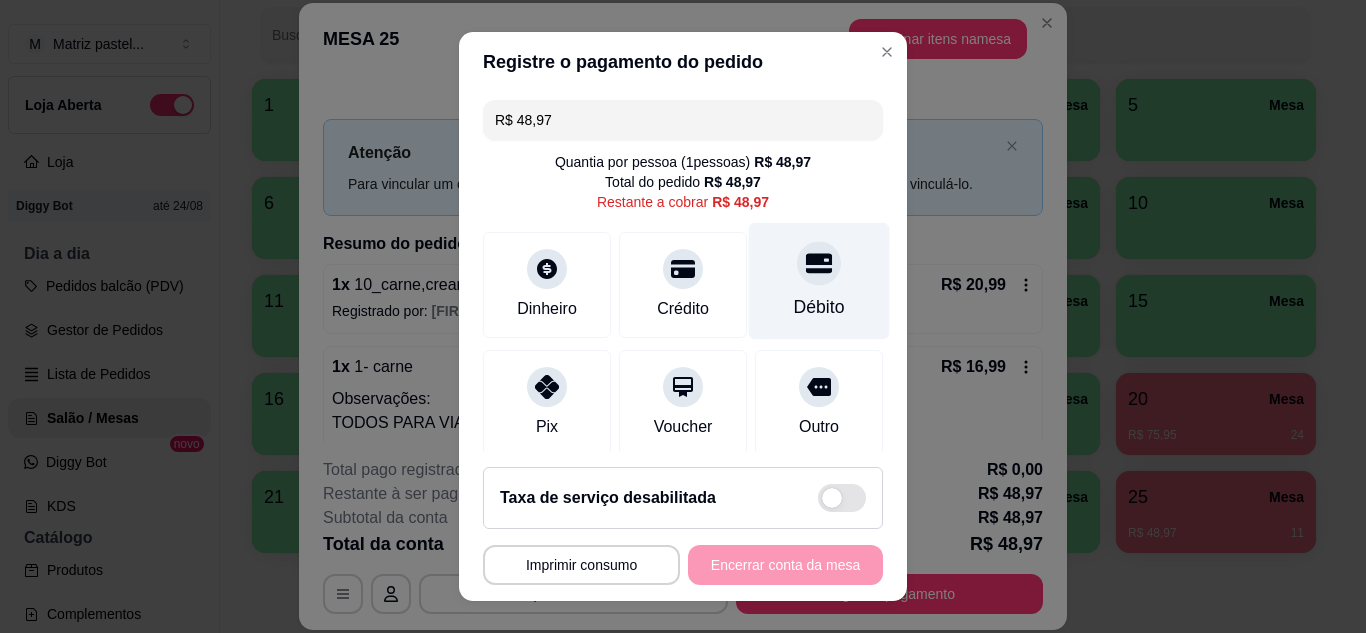 click on "Débito" at bounding box center (819, 280) 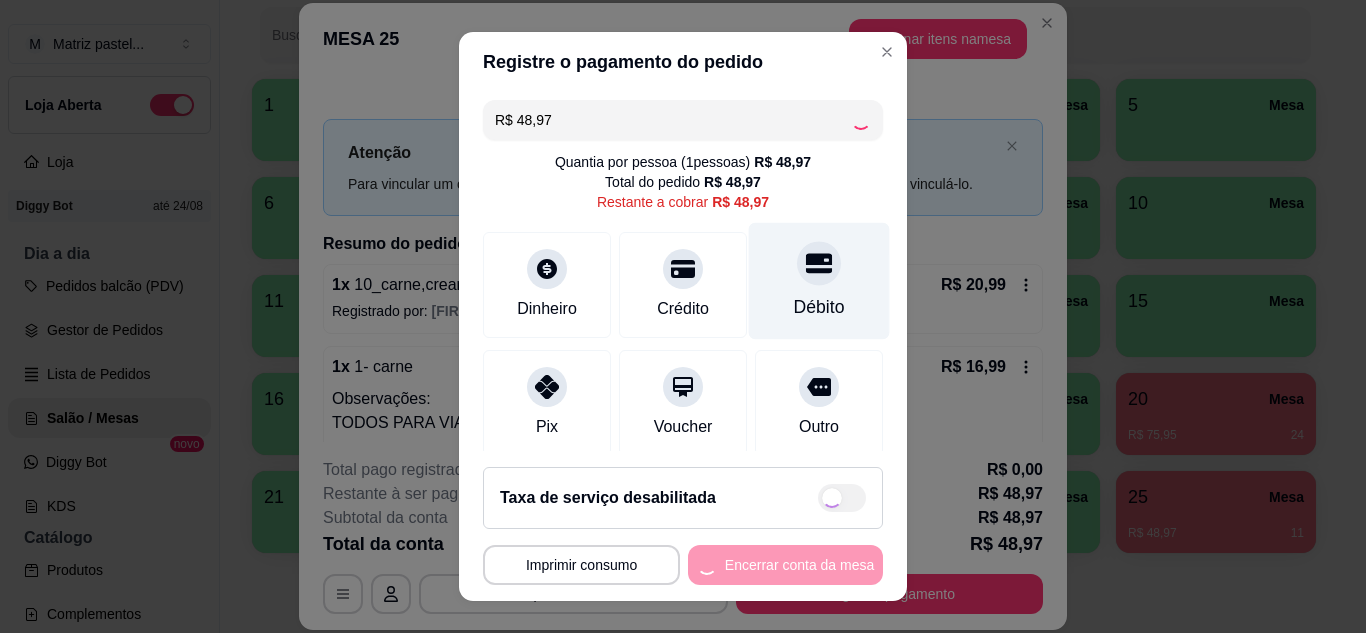 type on "R$ 0,00" 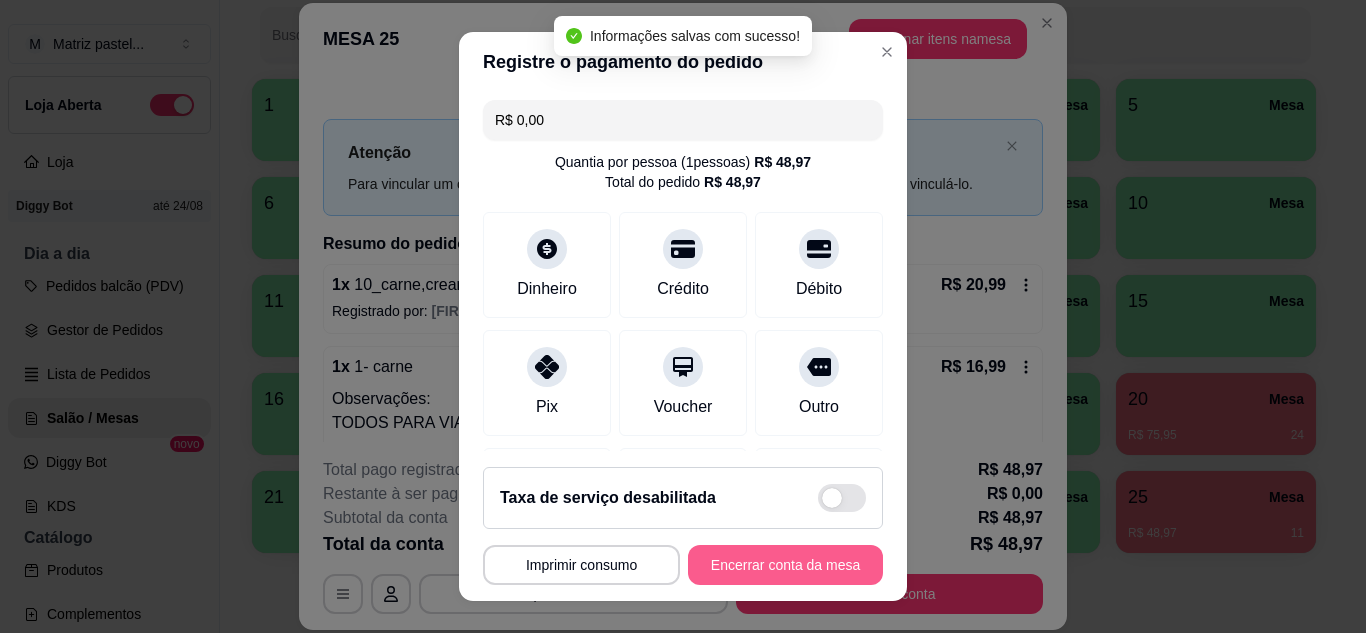 click on "Encerrar conta da mesa" at bounding box center (785, 565) 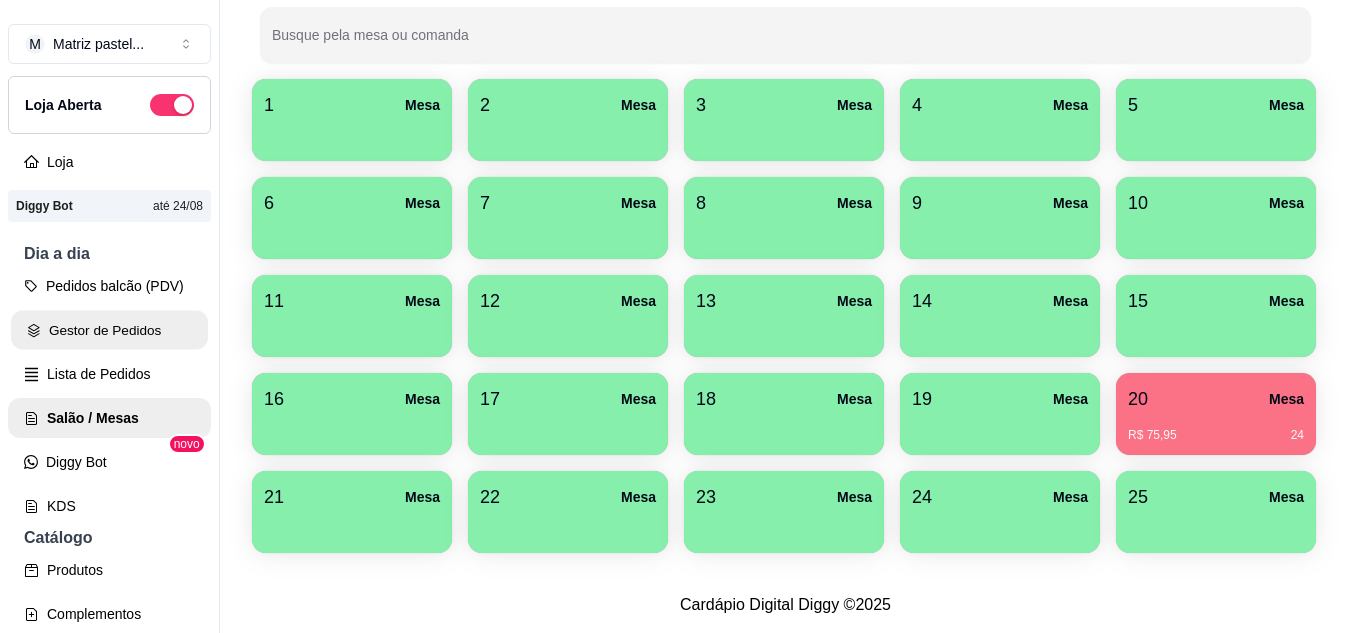 click on "Gestor de Pedidos" at bounding box center [109, 330] 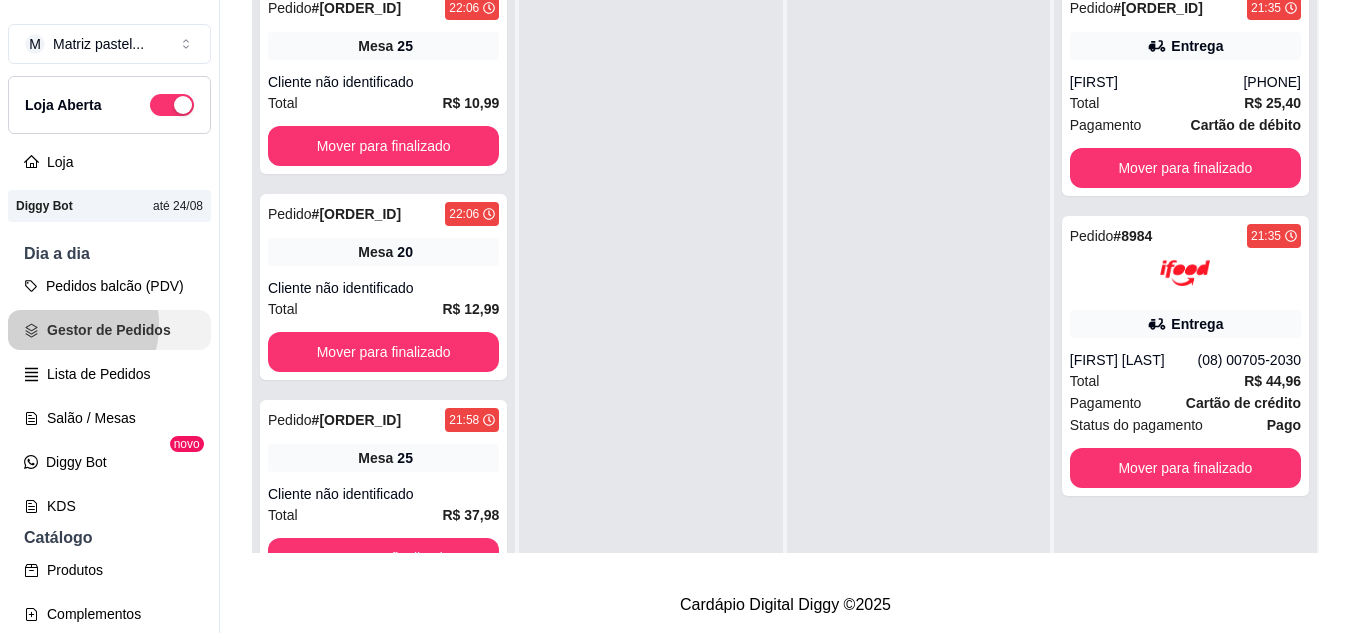 scroll, scrollTop: 0, scrollLeft: 0, axis: both 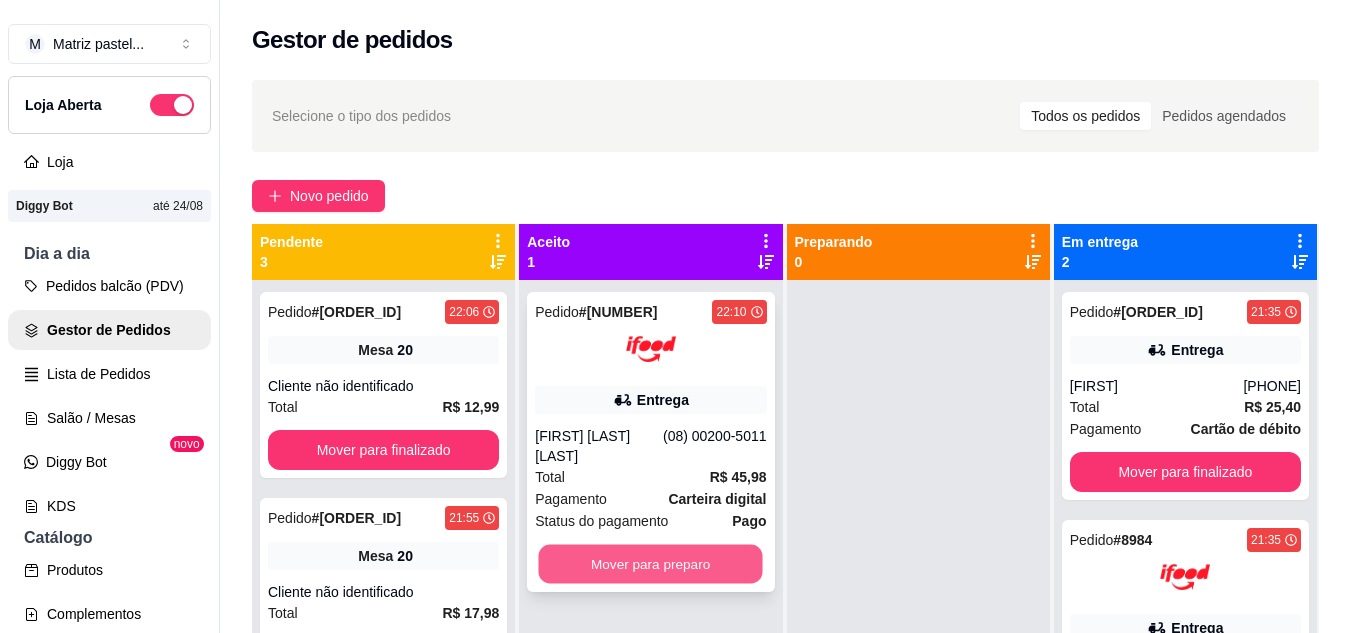 click on "Mover para preparo" at bounding box center (651, 564) 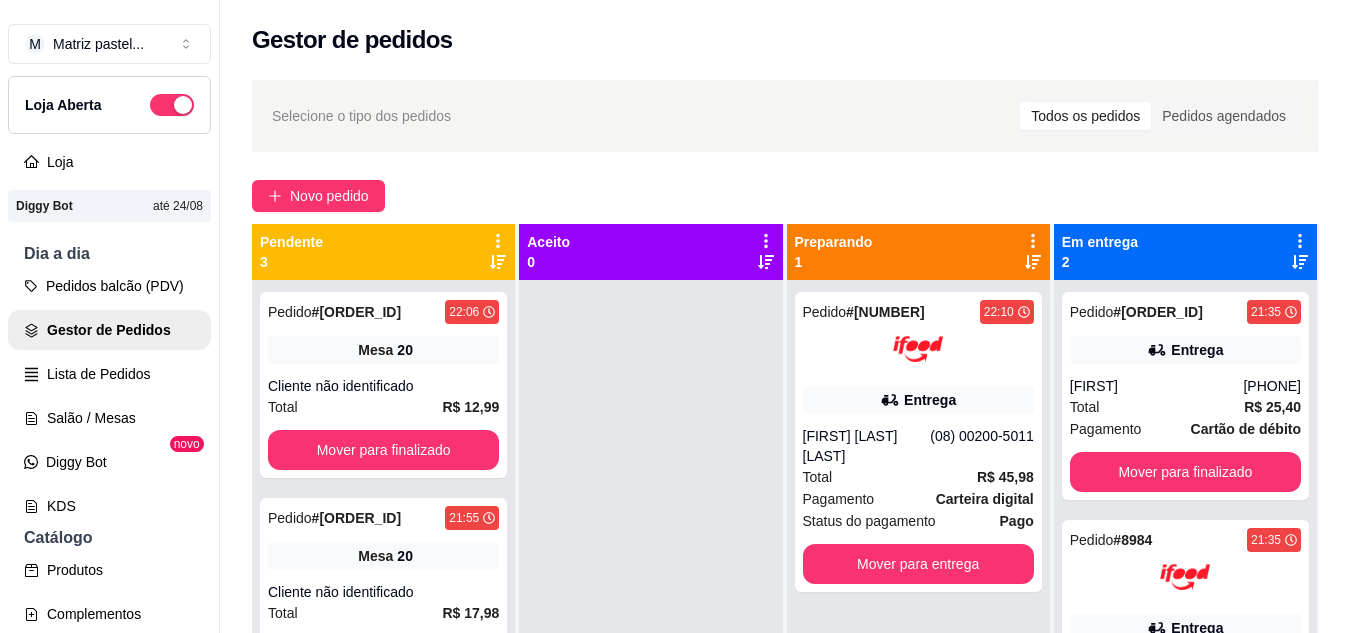 drag, startPoint x: 1029, startPoint y: 187, endPoint x: 1055, endPoint y: 101, distance: 89.84431 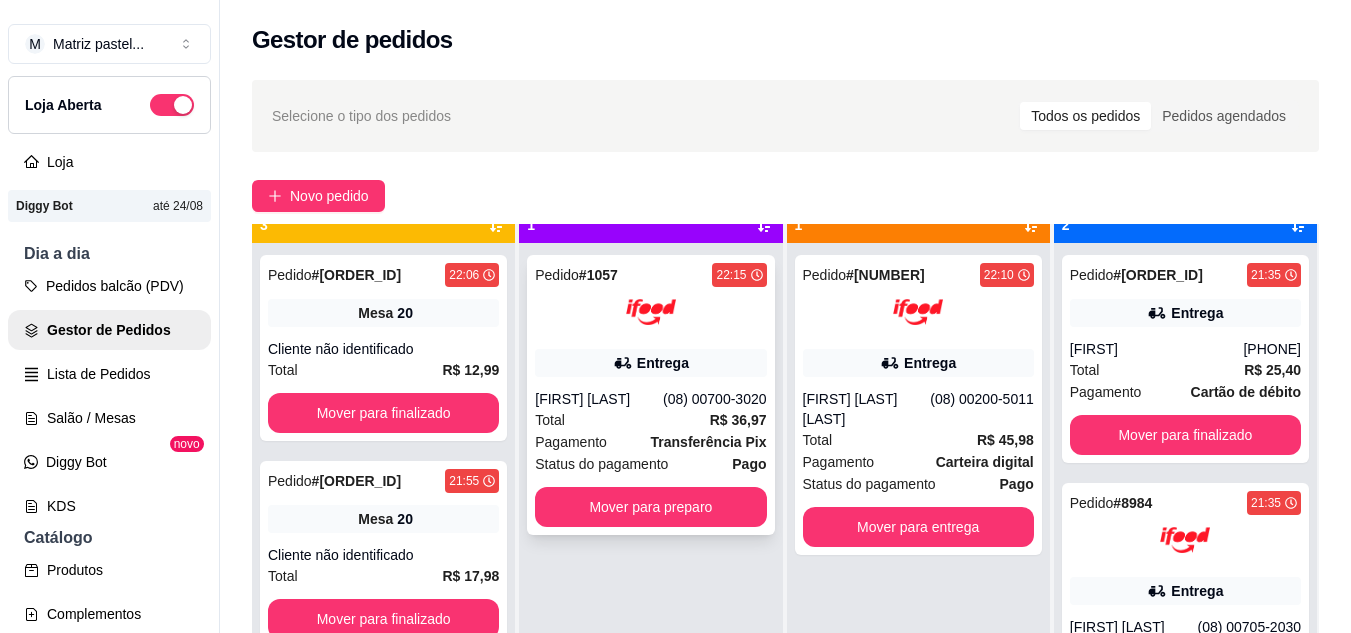 scroll, scrollTop: 56, scrollLeft: 0, axis: vertical 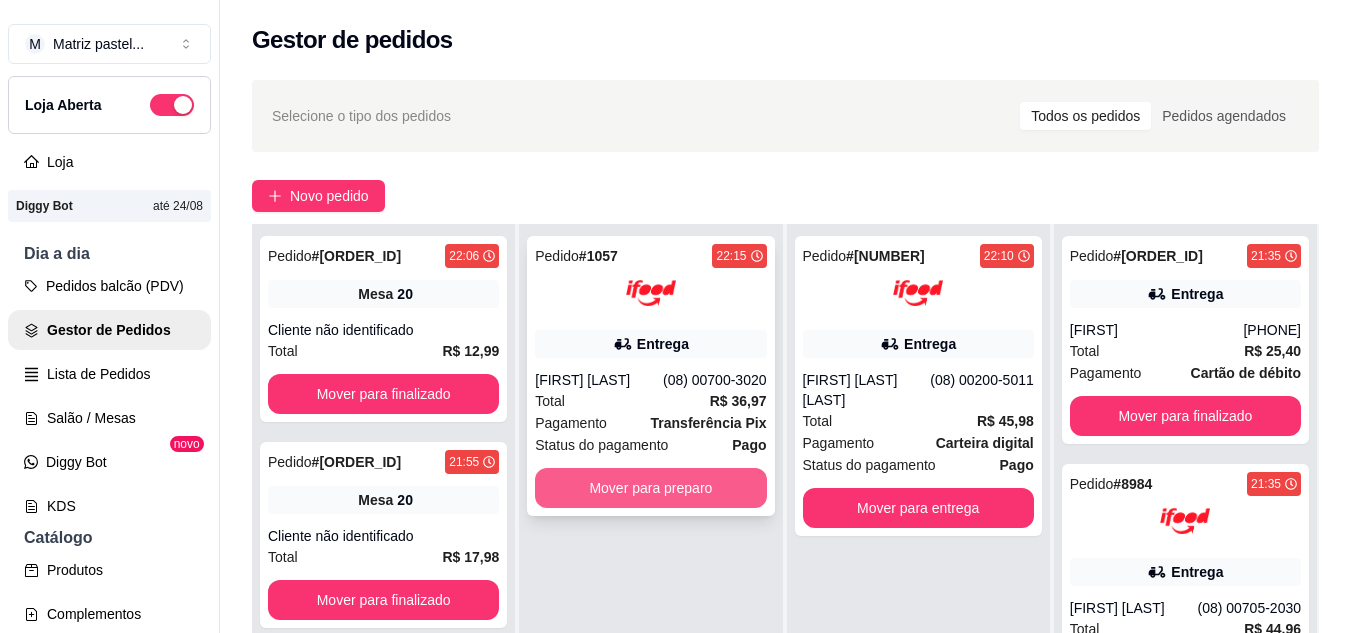 click on "Mover para preparo" at bounding box center (650, 488) 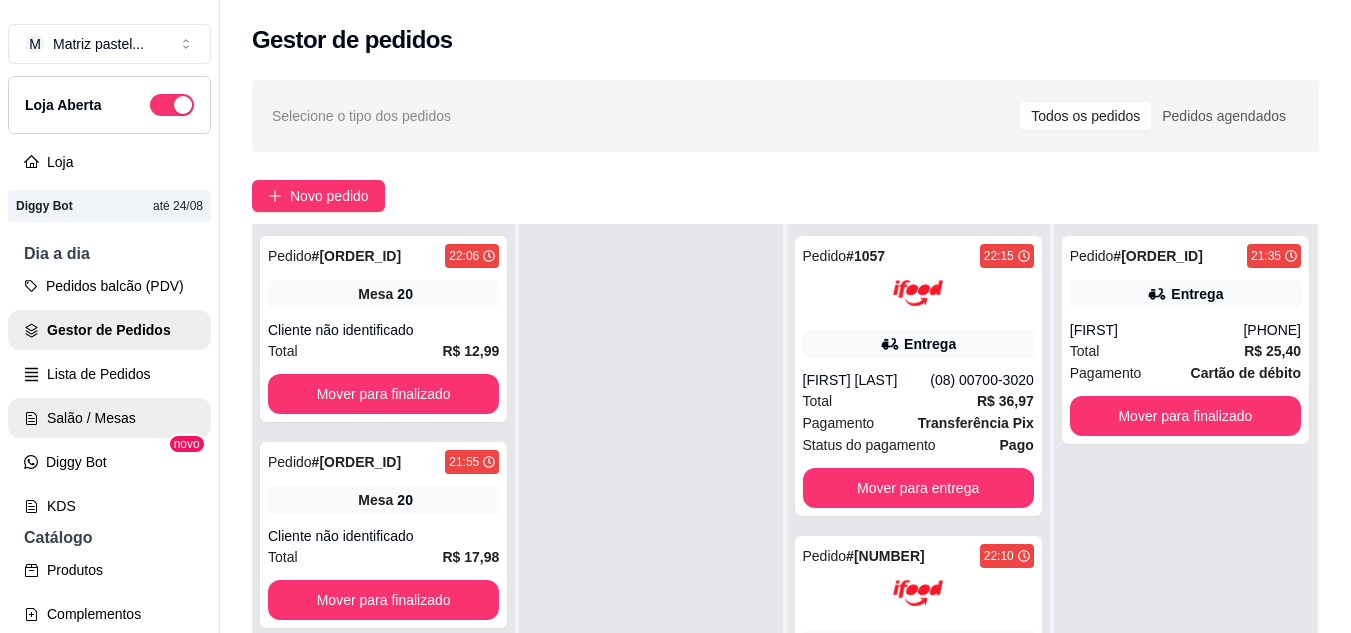 click on "Salão / Mesas" at bounding box center [109, 418] 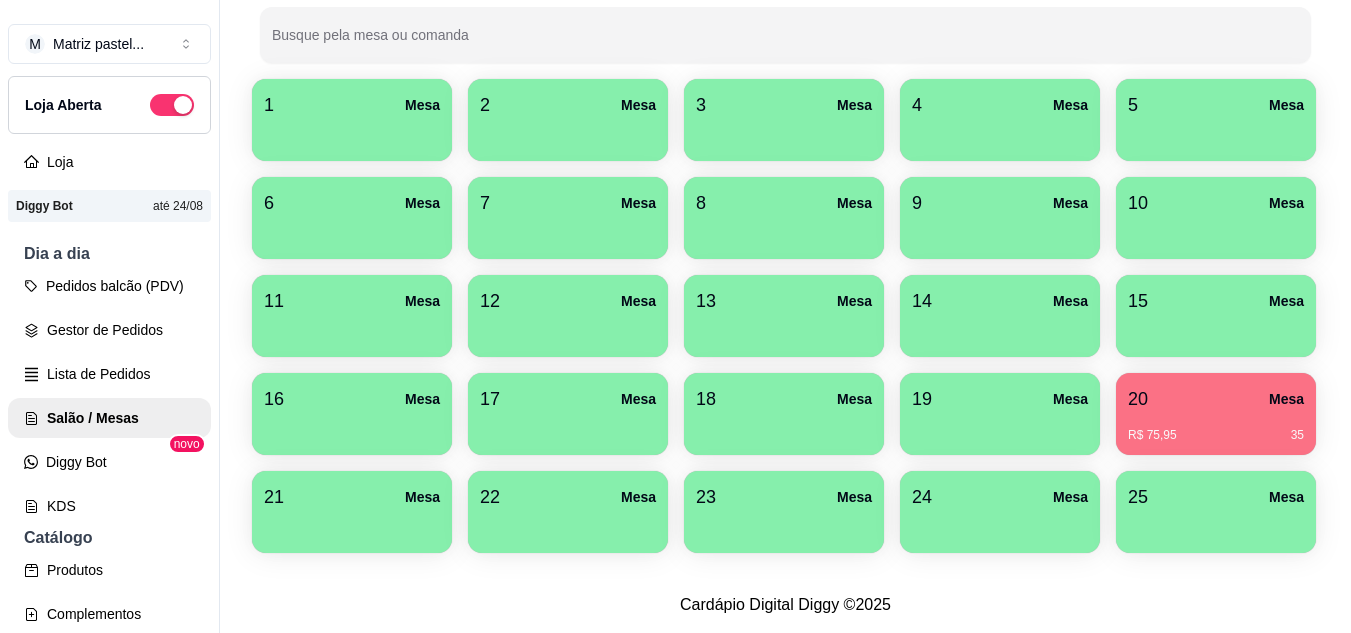 scroll, scrollTop: 400, scrollLeft: 0, axis: vertical 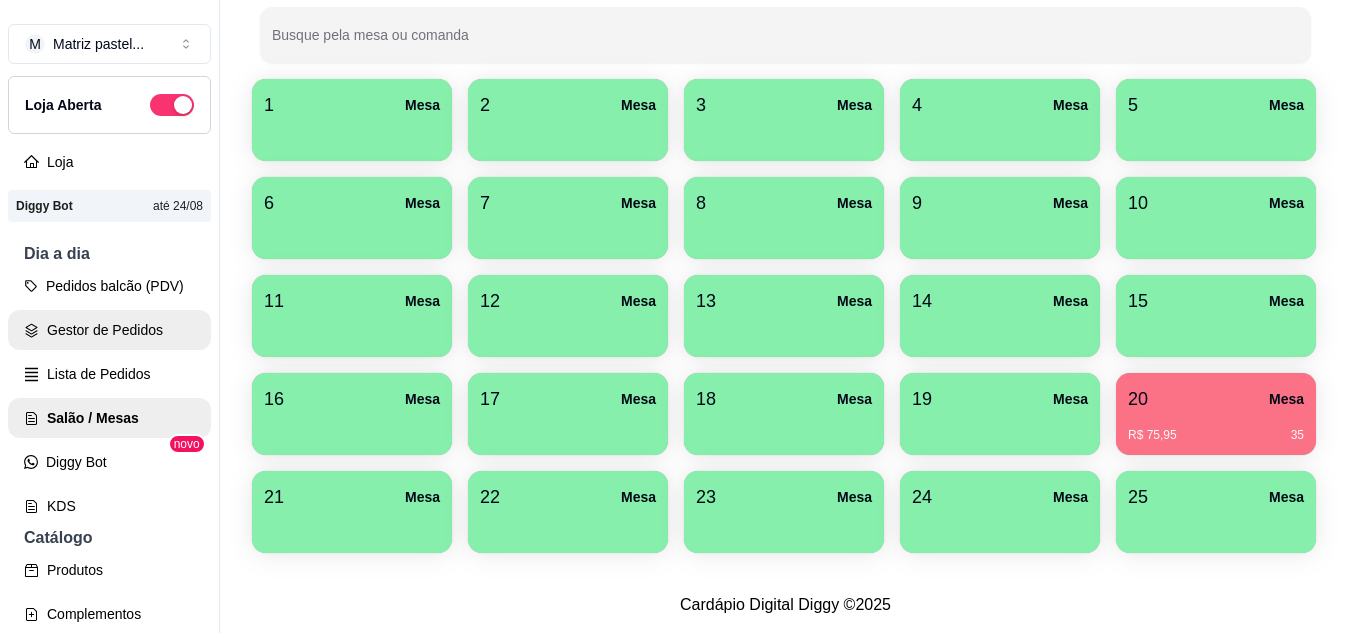 click on "Gestor de Pedidos" at bounding box center (109, 330) 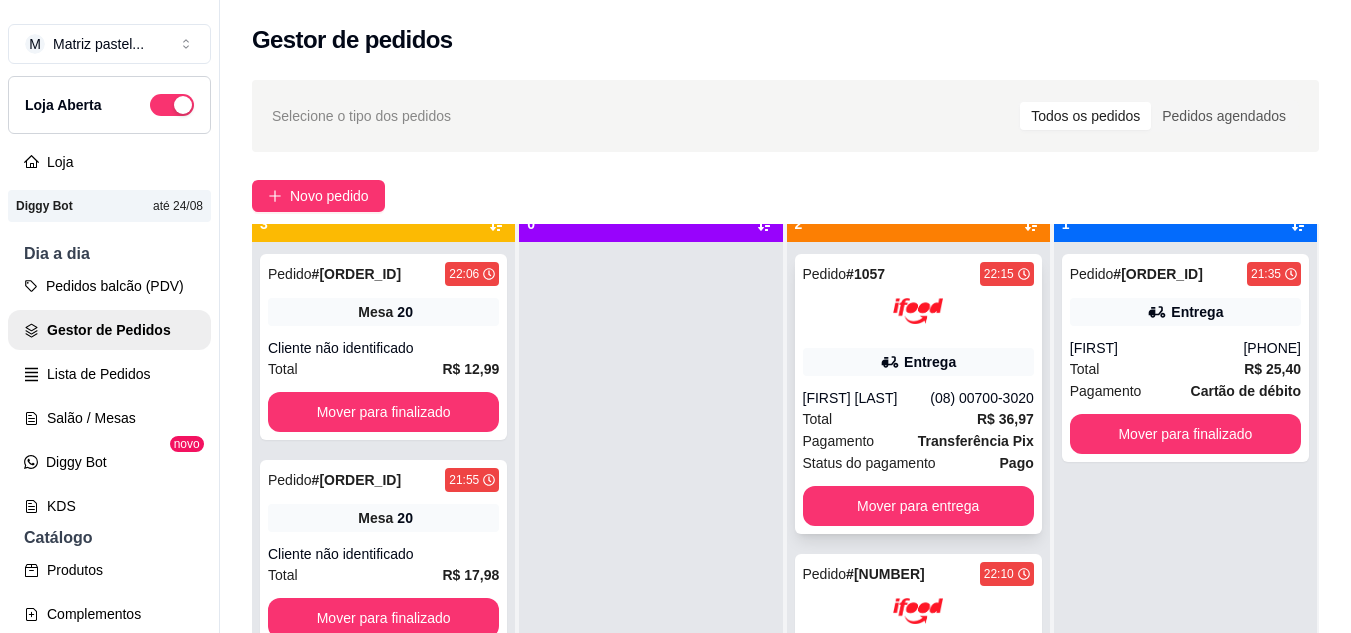 scroll, scrollTop: 56, scrollLeft: 0, axis: vertical 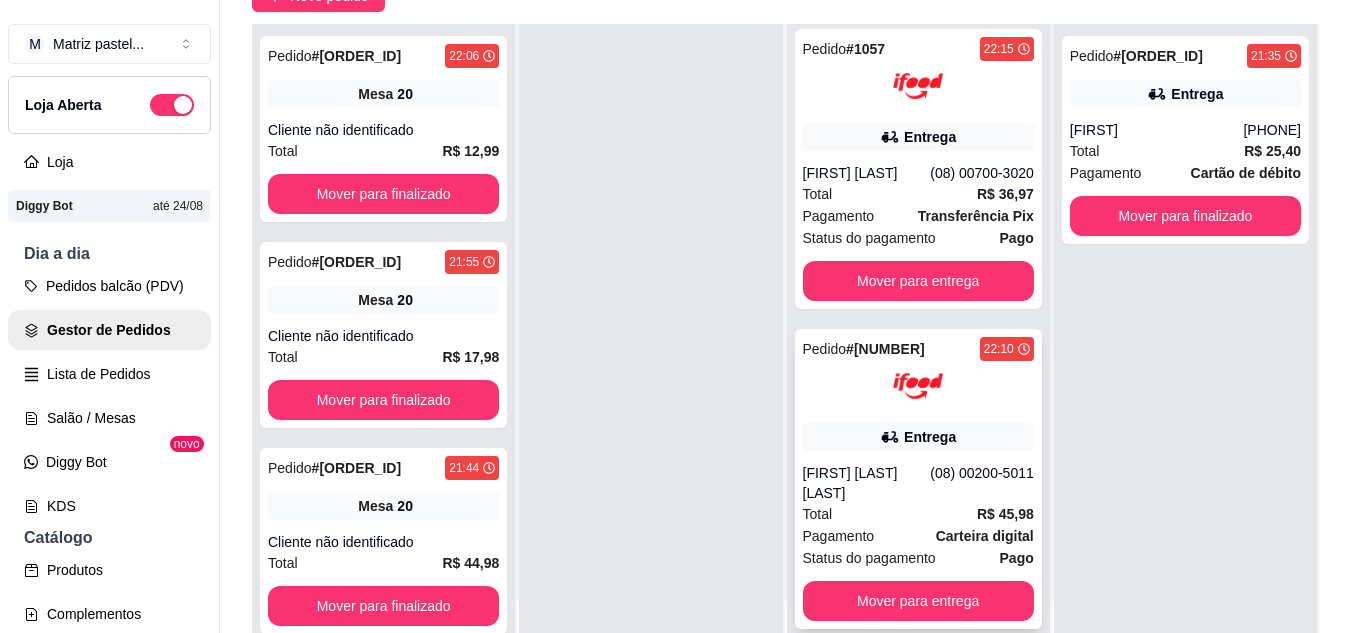 click on "[FIRST] [LAST] [LAST]" at bounding box center [867, 483] 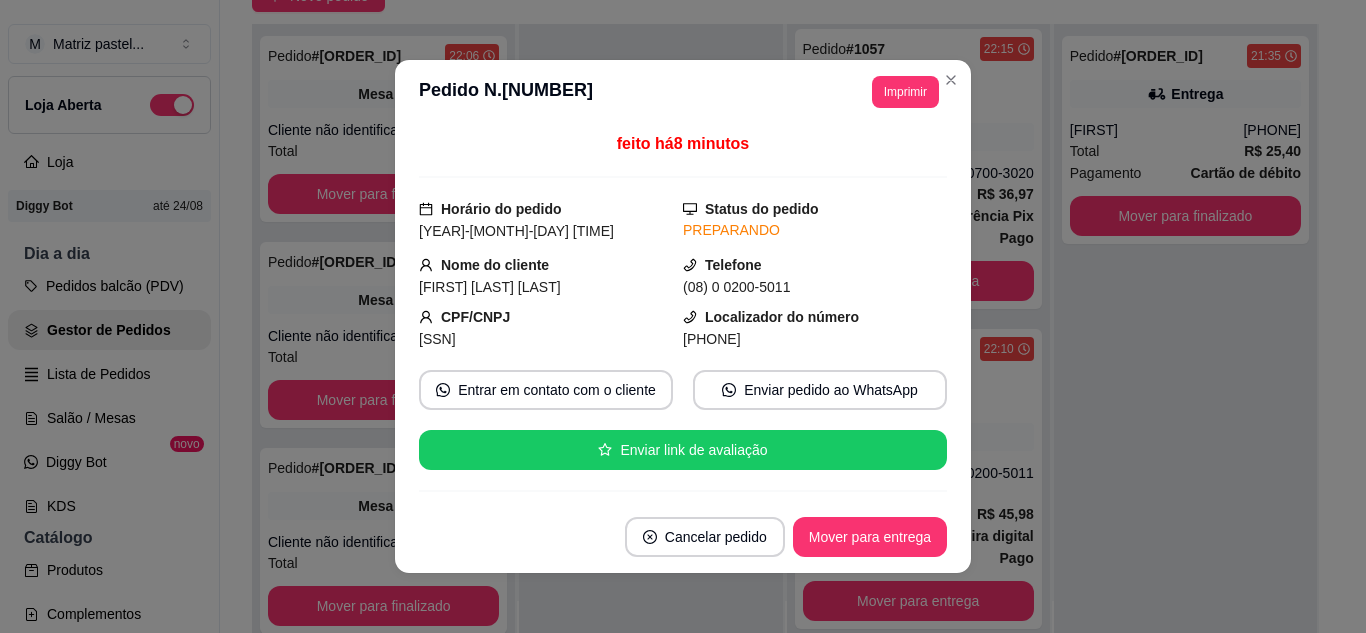 click on "**********" at bounding box center (683, 92) 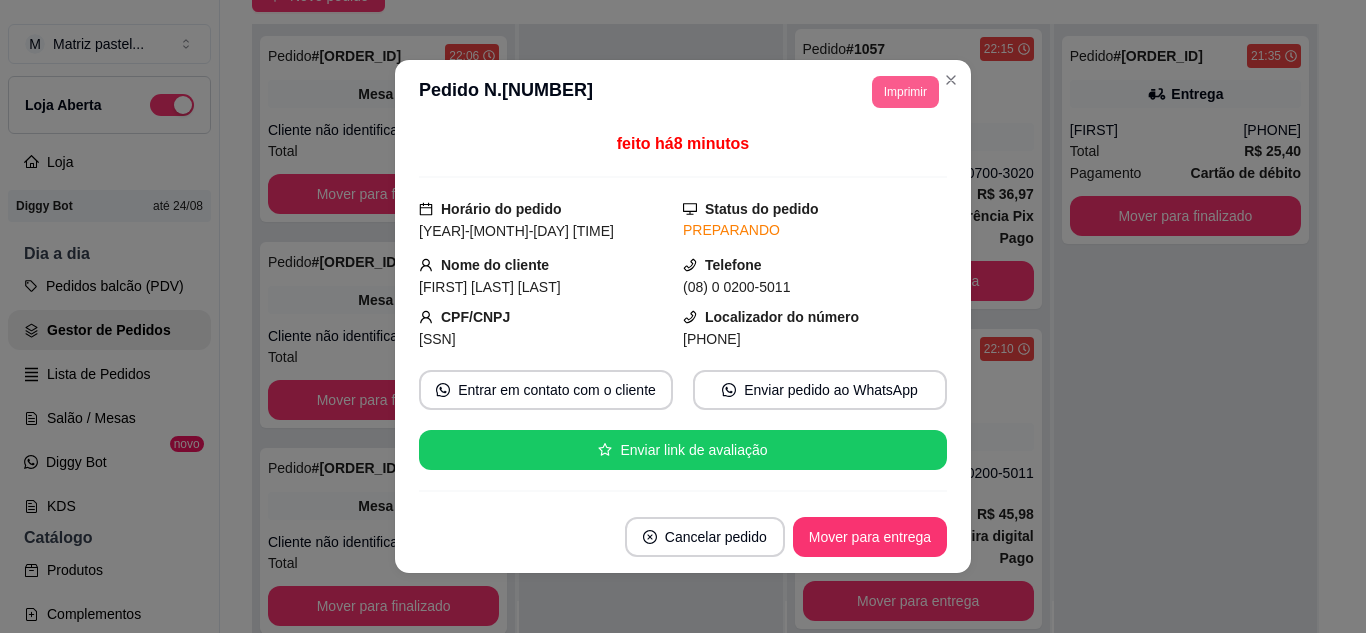 click on "Imprimir" at bounding box center (905, 92) 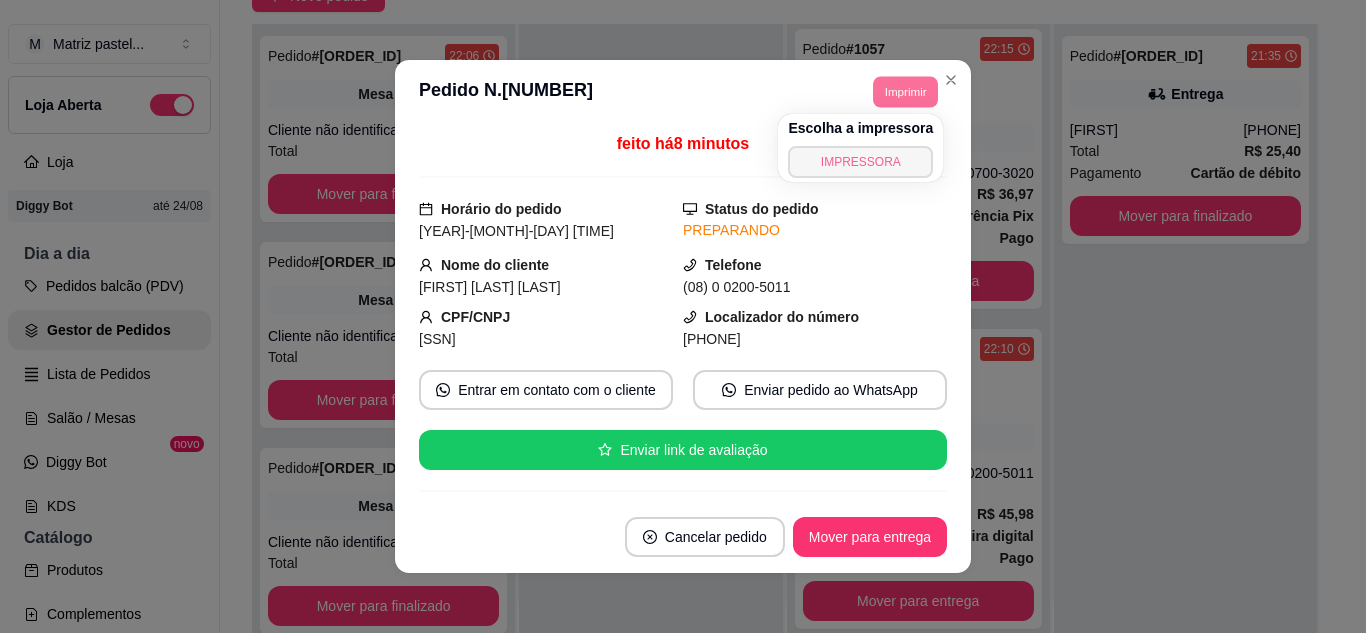click on "IMPRESSORA" at bounding box center [860, 162] 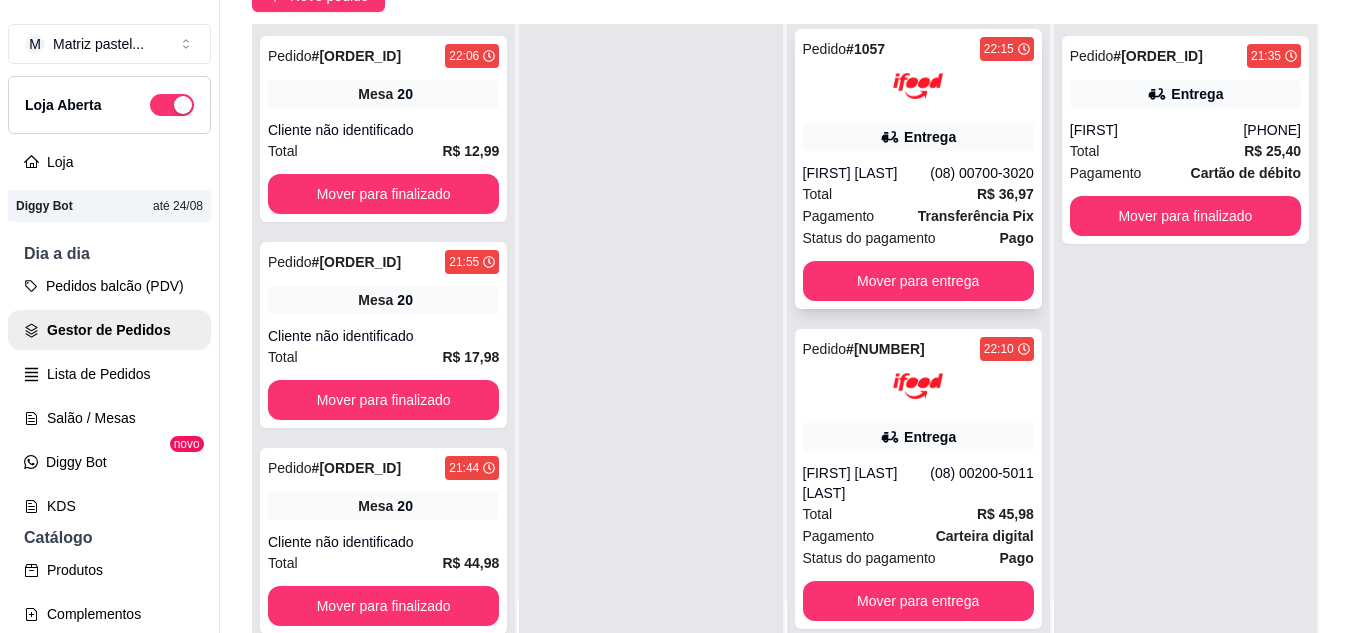 click on "(08) 00700-3020" at bounding box center [982, 173] 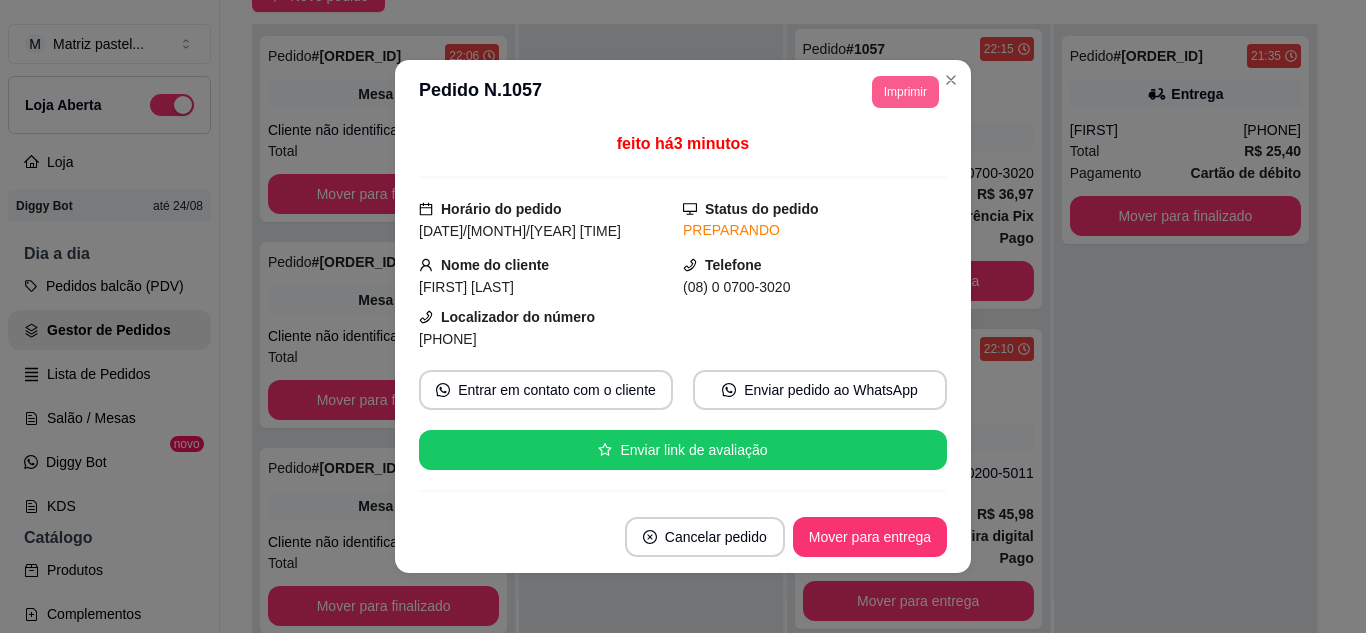 click on "Imprimir" at bounding box center [905, 92] 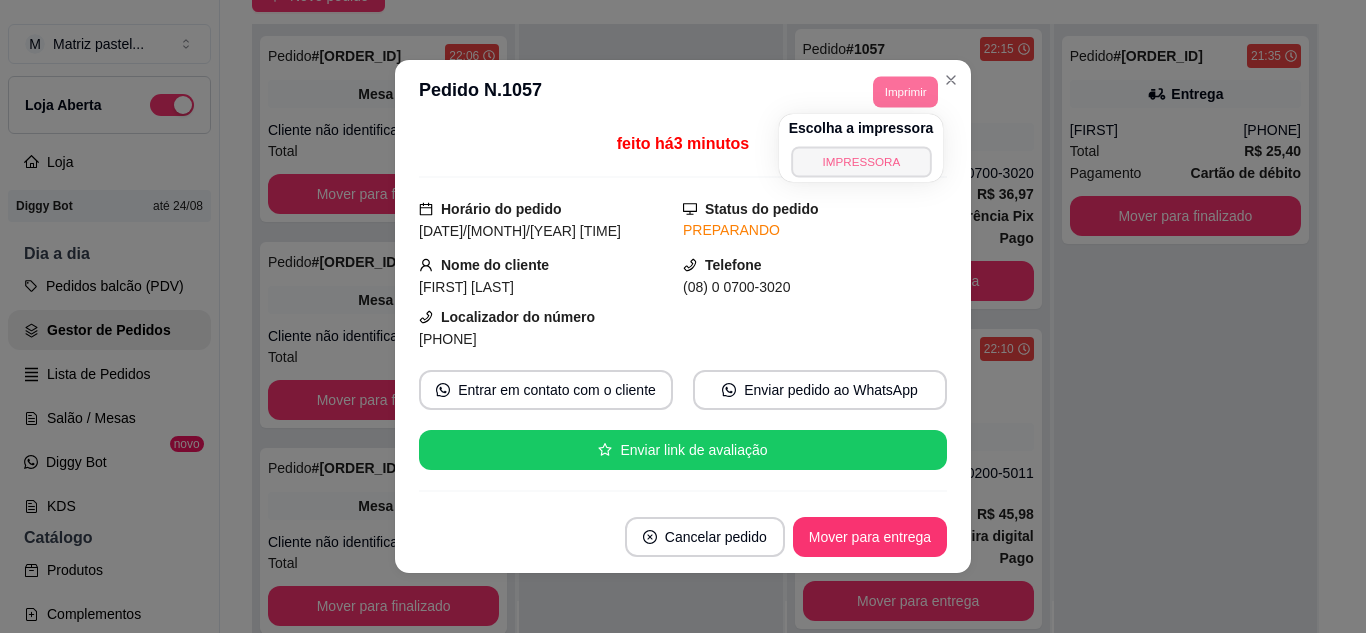 click on "IMPRESSORA" at bounding box center [861, 161] 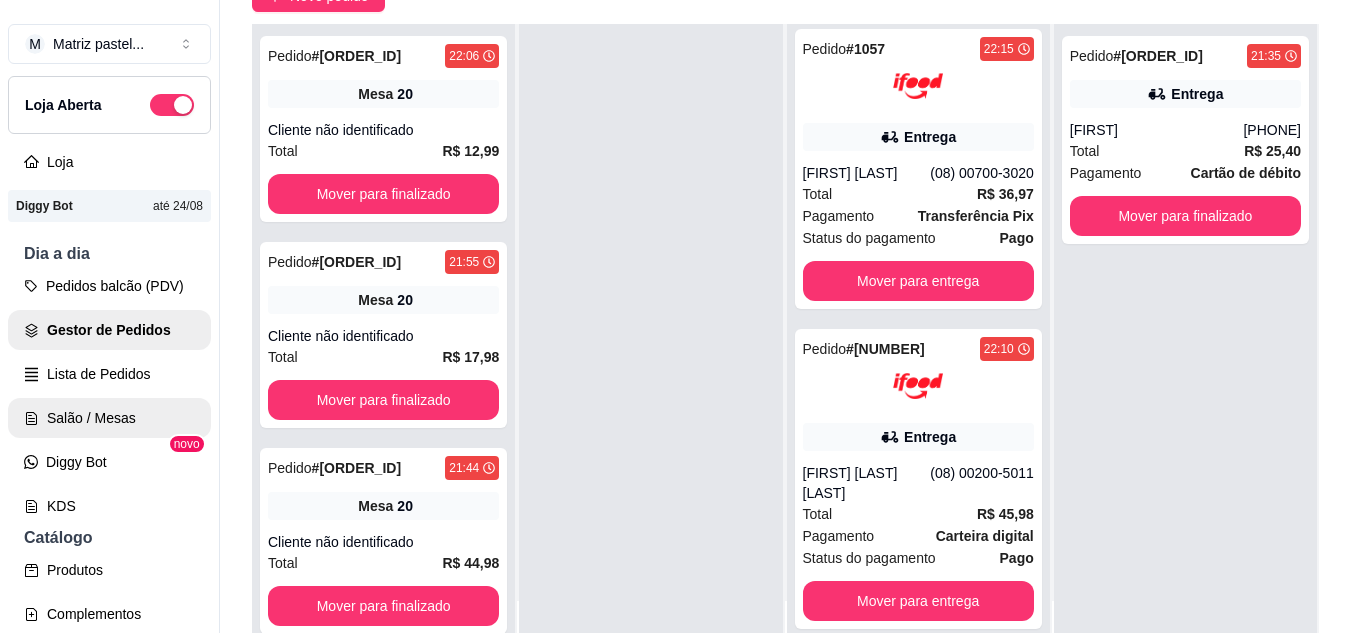 click on "Salão / Mesas" at bounding box center (109, 418) 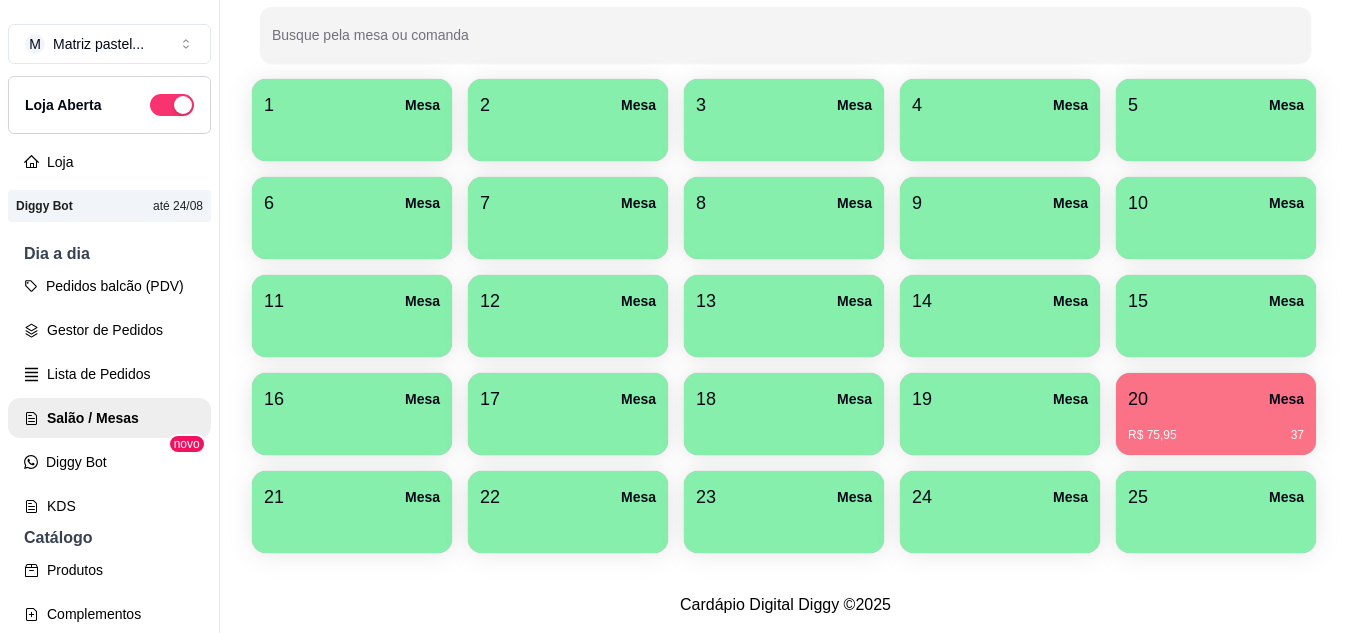 scroll, scrollTop: 400, scrollLeft: 0, axis: vertical 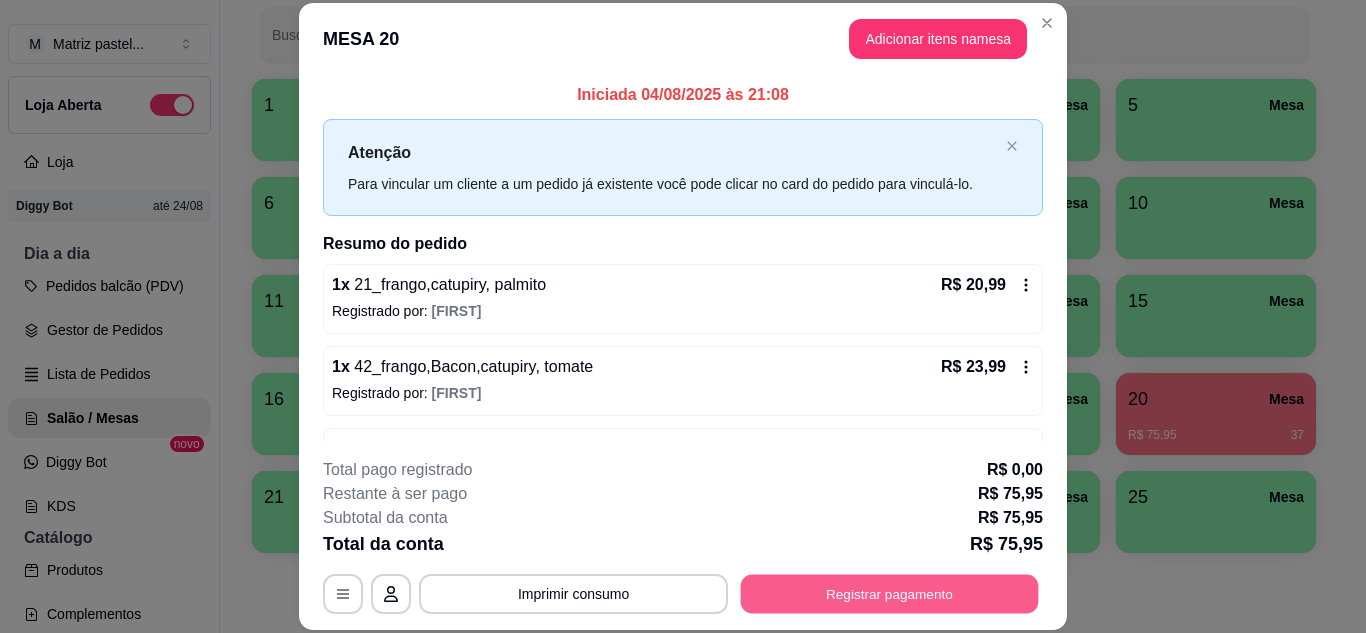 click on "Registrar pagamento" at bounding box center (890, 593) 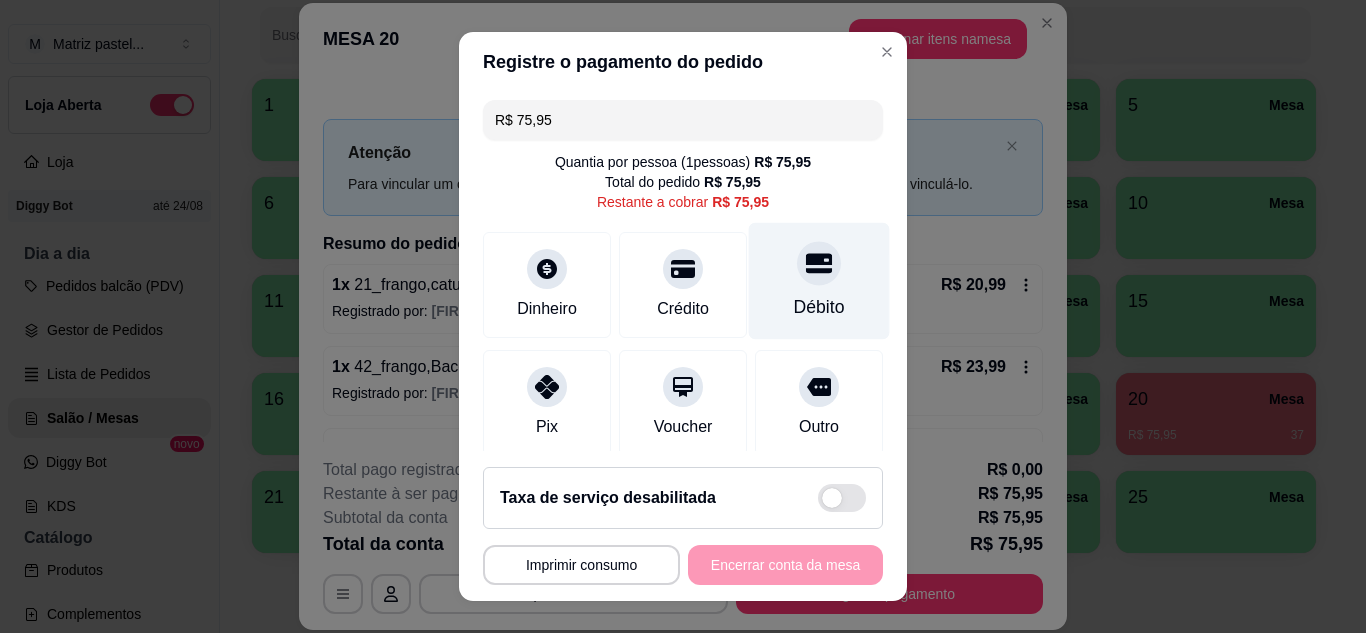 click 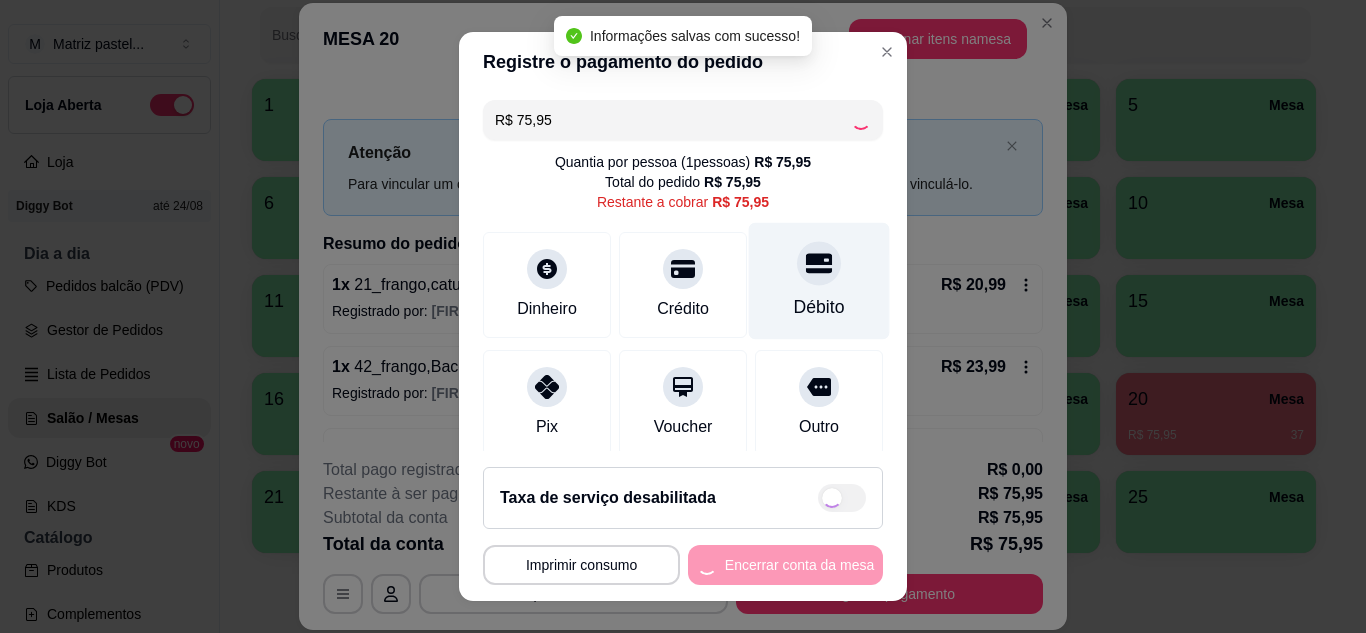 type on "R$ 0,00" 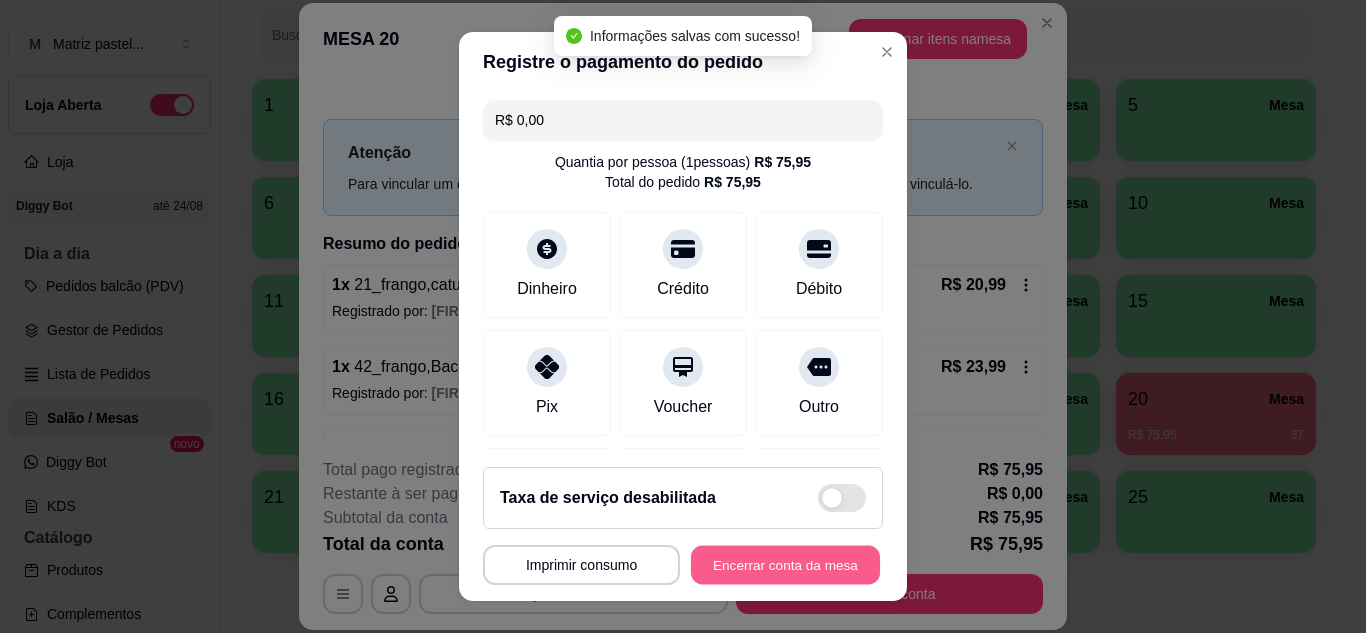 click on "Encerrar conta da mesa" at bounding box center (785, 565) 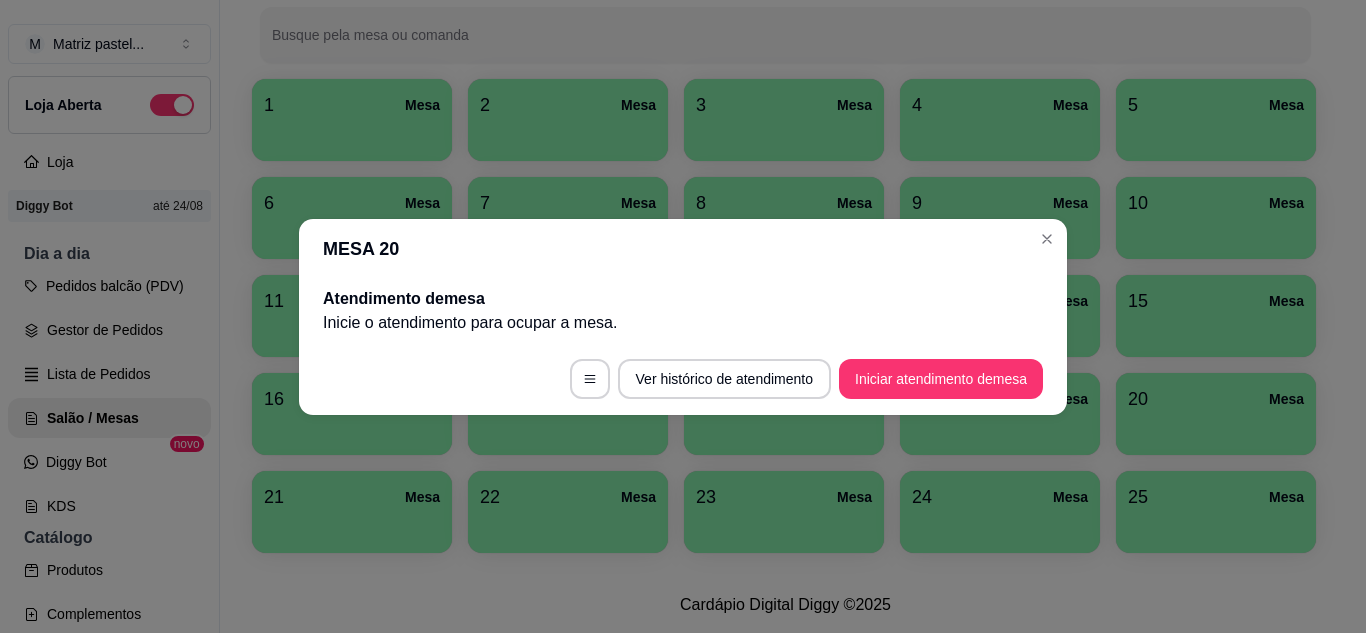 click on "MESA 20" at bounding box center [683, 249] 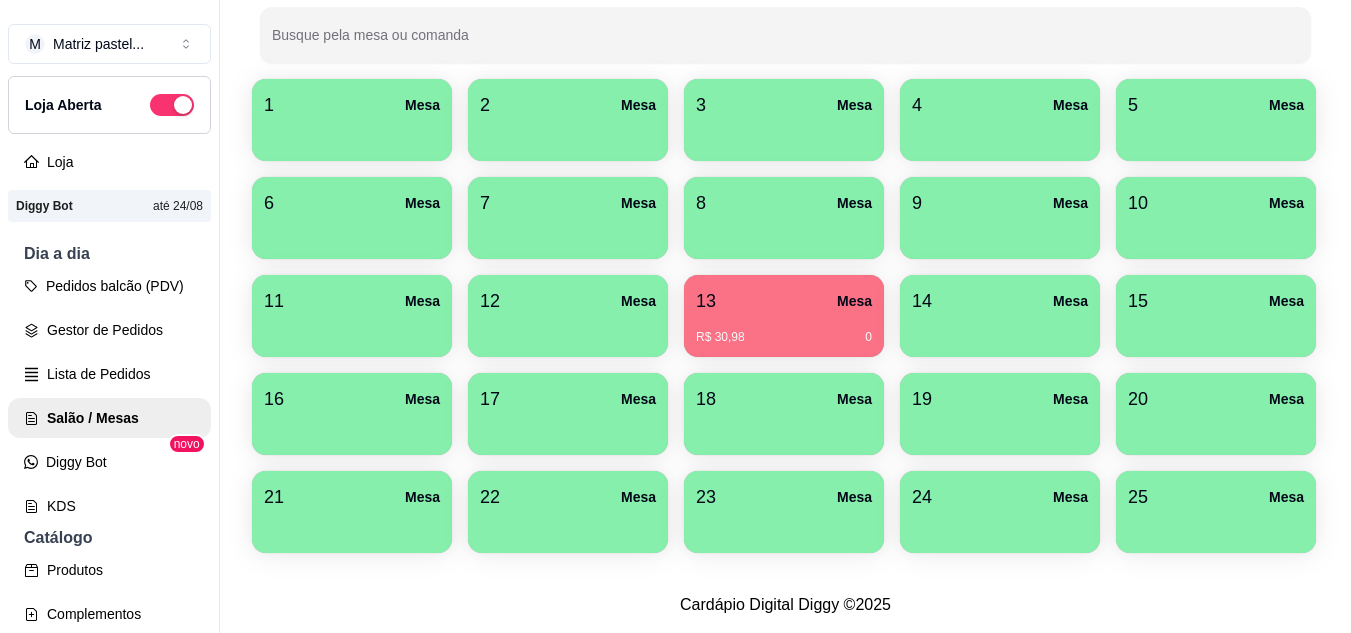 scroll, scrollTop: 490, scrollLeft: 0, axis: vertical 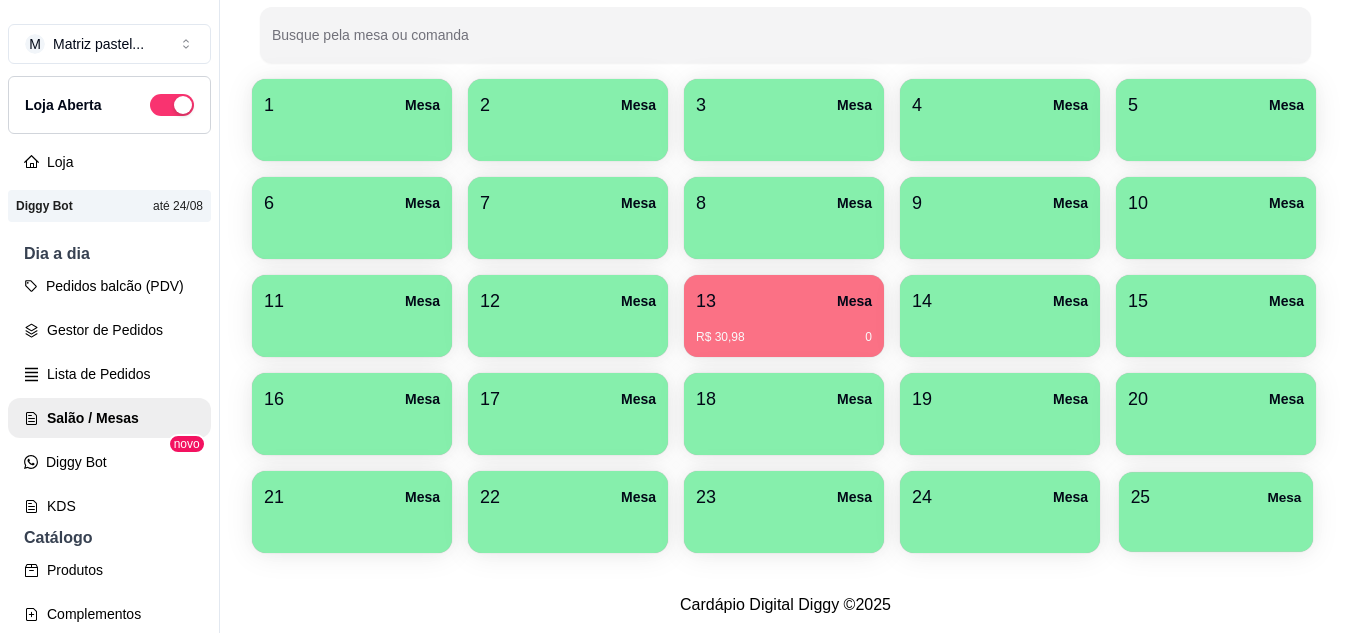 click at bounding box center [1216, 525] 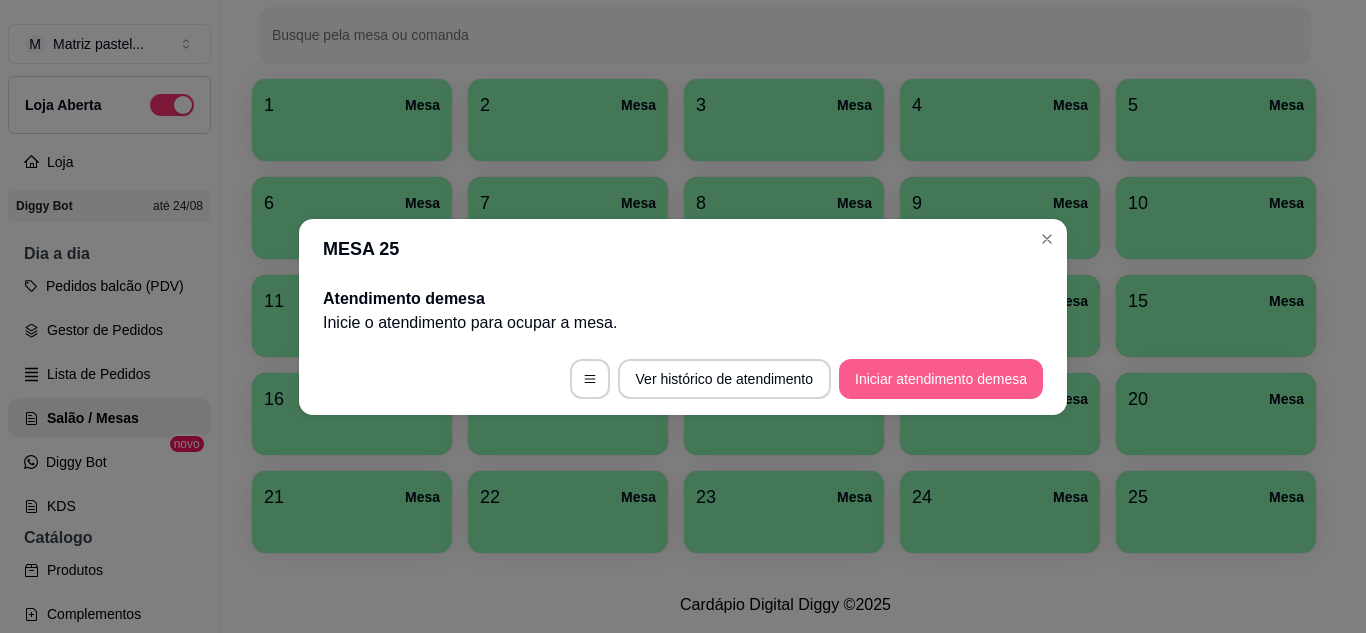 click on "Iniciar atendimento de  mesa" at bounding box center (941, 379) 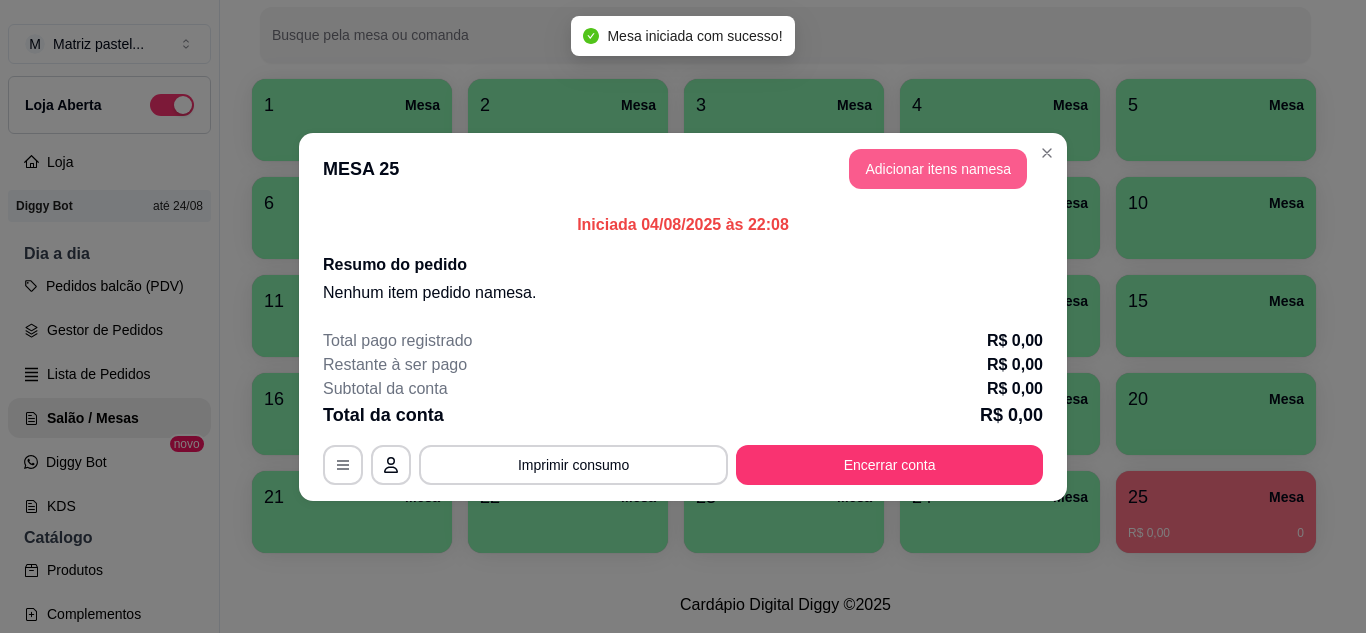 click on "Adicionar itens na  mesa" at bounding box center [938, 169] 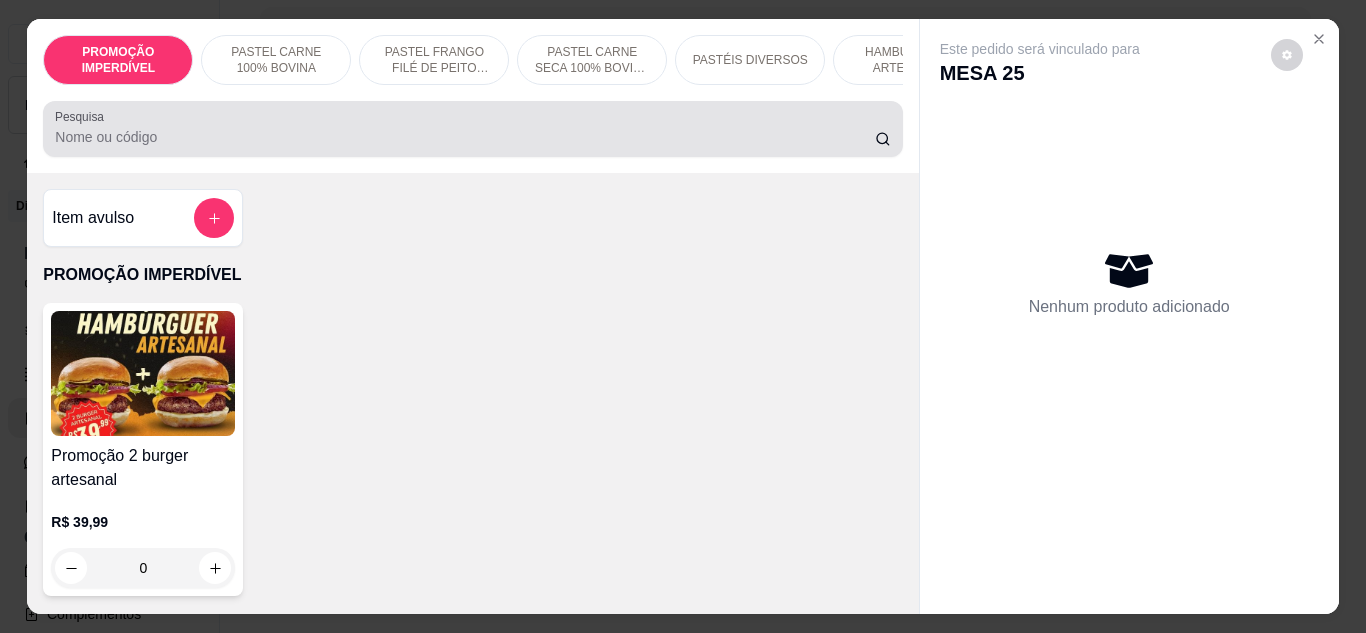 click on "Pesquisa" at bounding box center (465, 137) 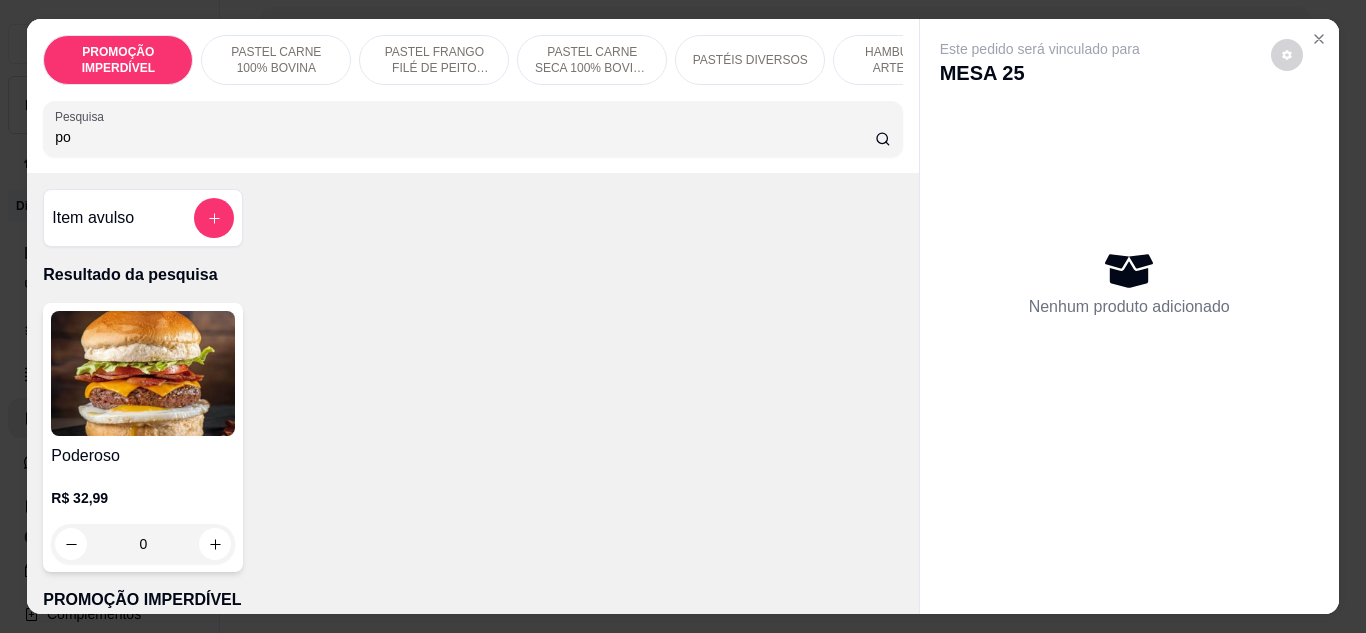 type on "po" 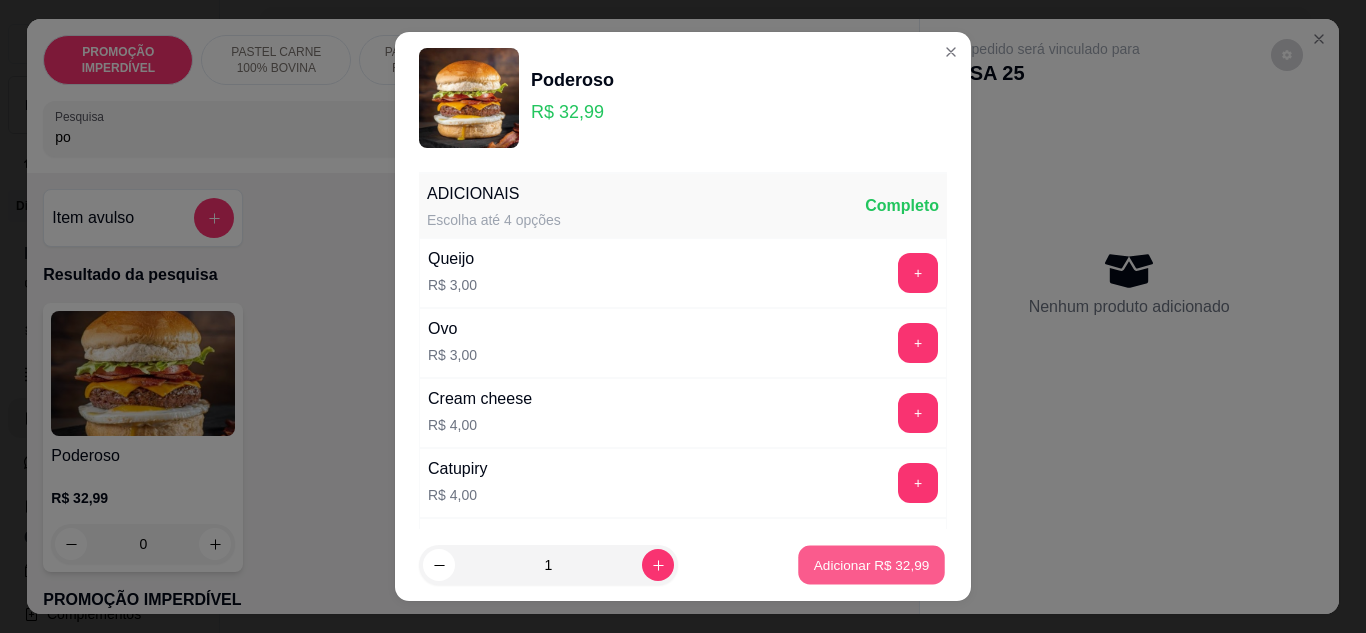 click on "Adicionar   R$ 32,99" at bounding box center [871, 565] 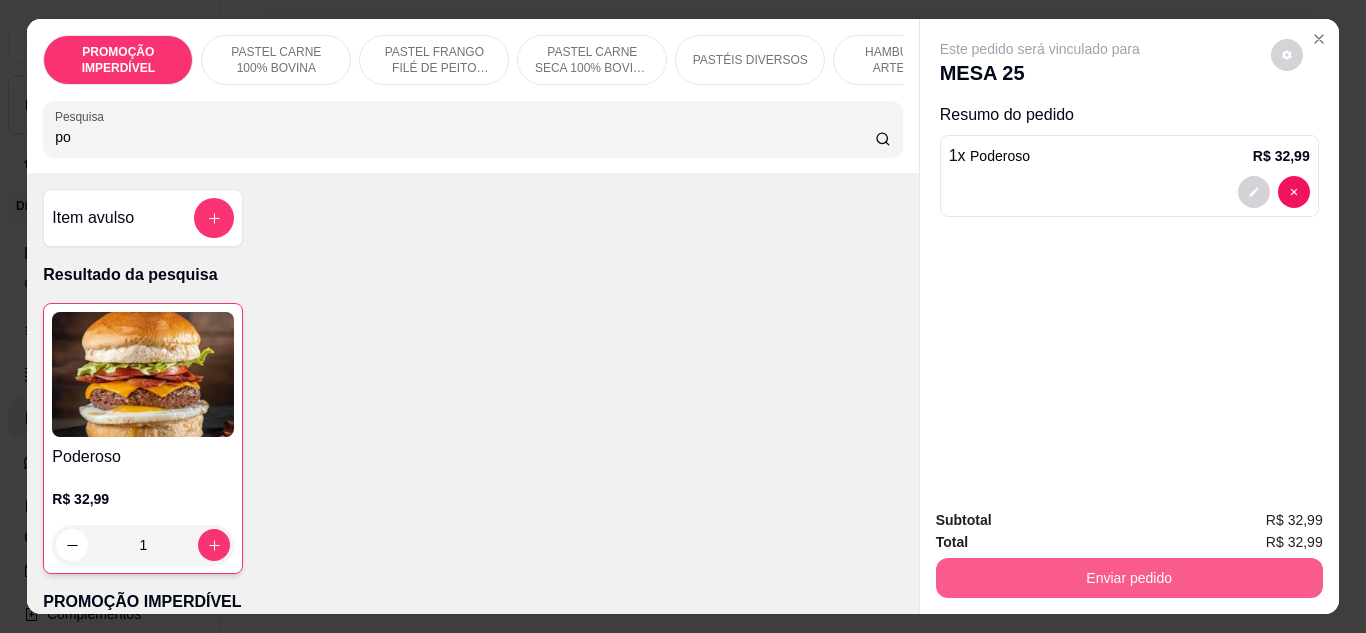 click on "Enviar pedido" at bounding box center (1129, 578) 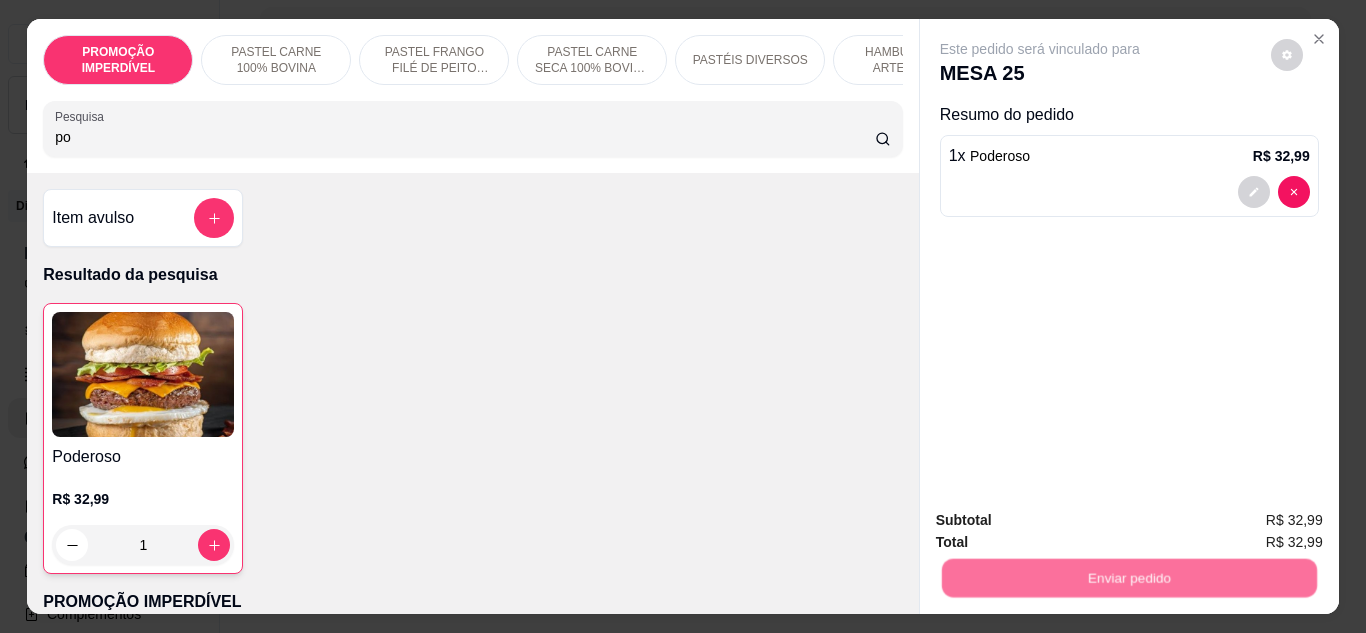 click on "Não registrar e enviar pedido" at bounding box center (1063, 522) 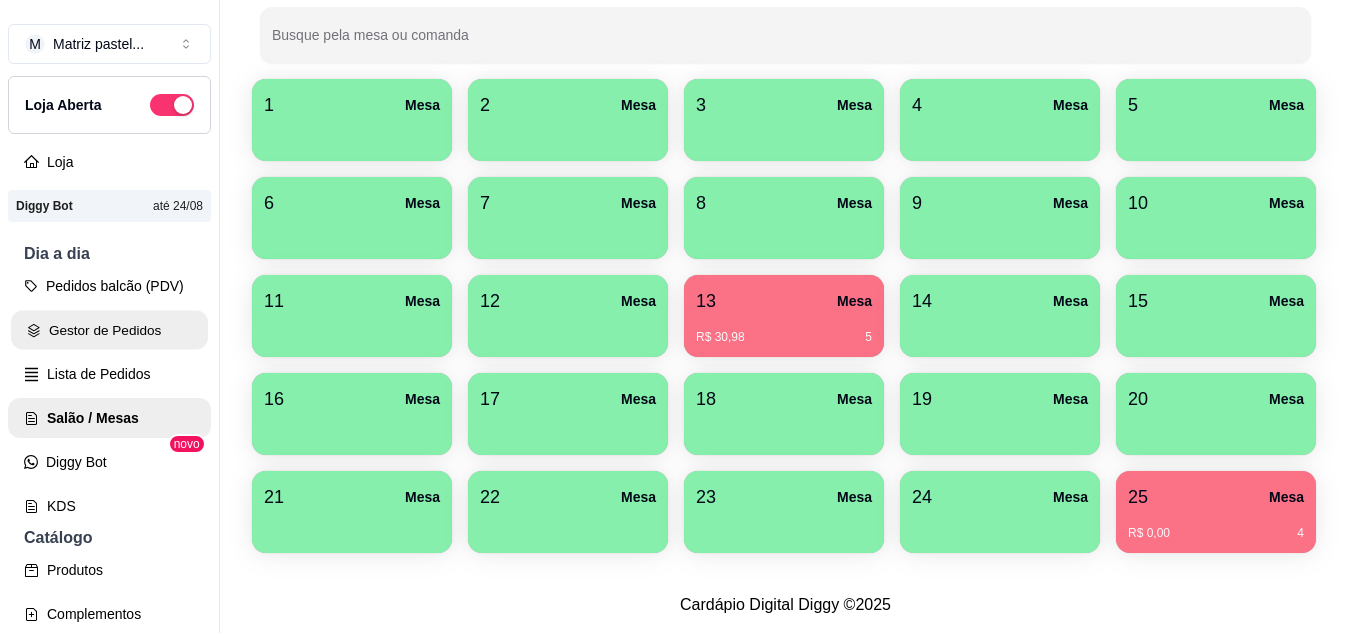 click on "Gestor de Pedidos" at bounding box center [109, 330] 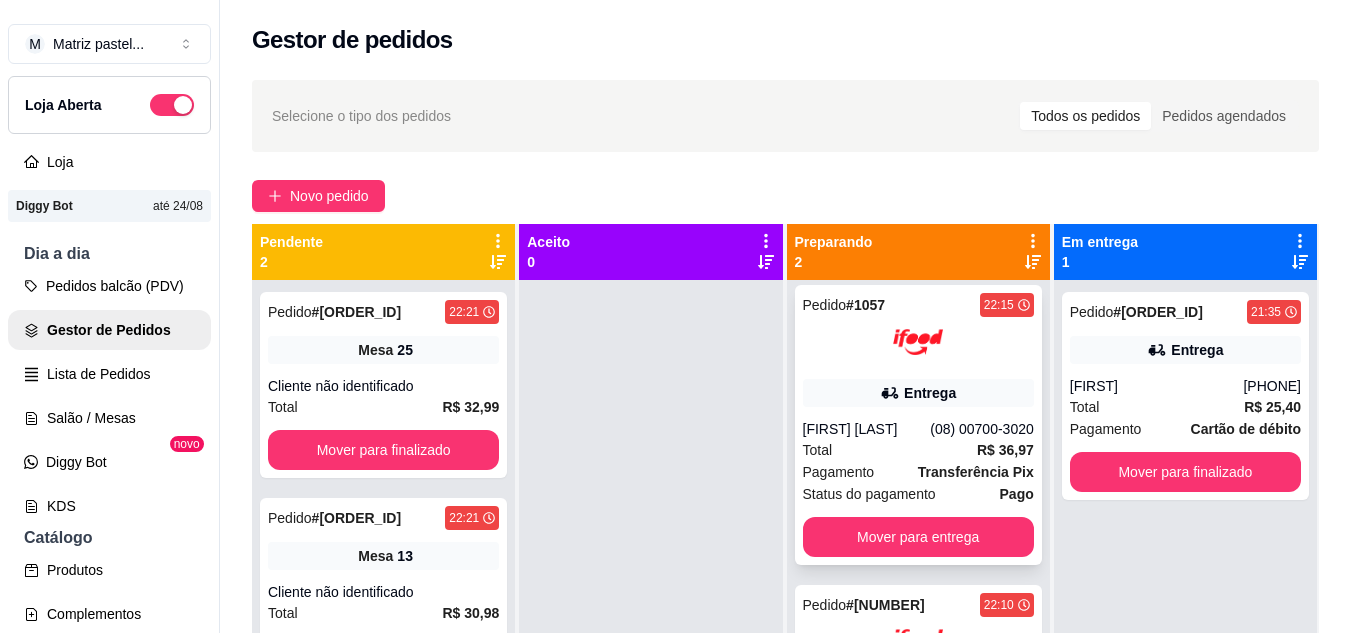 scroll, scrollTop: 47, scrollLeft: 0, axis: vertical 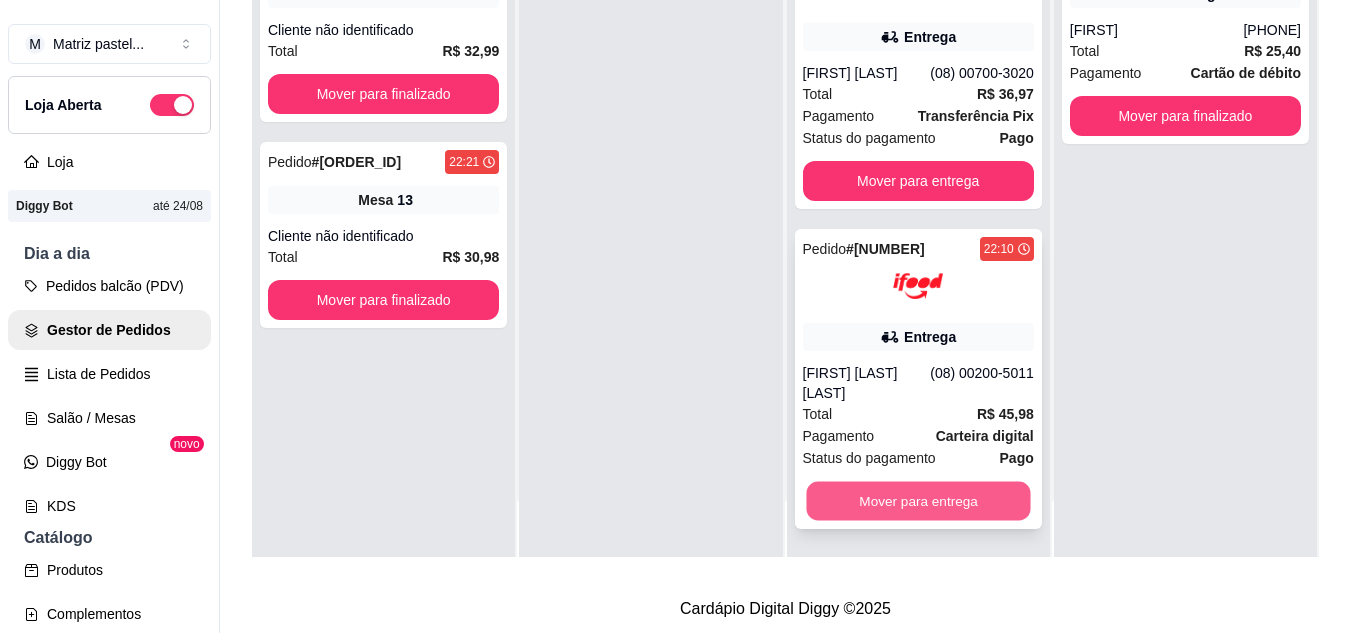 click on "Mover para entrega" at bounding box center (918, 501) 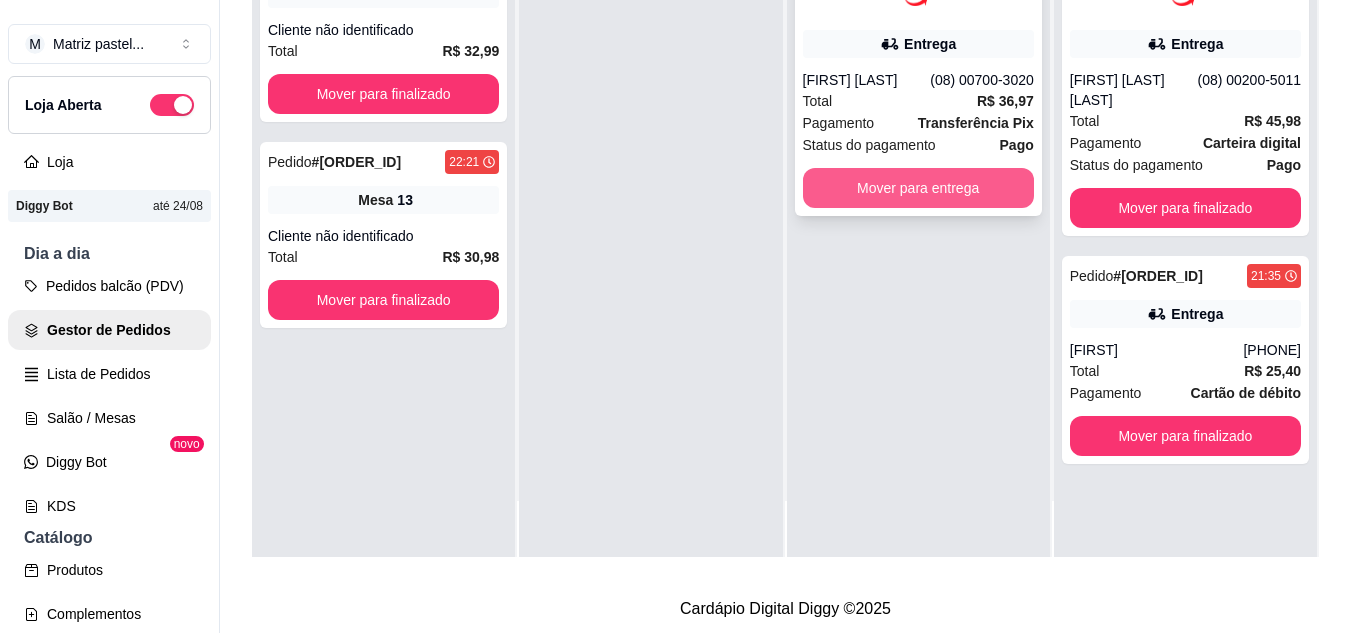 scroll, scrollTop: 0, scrollLeft: 0, axis: both 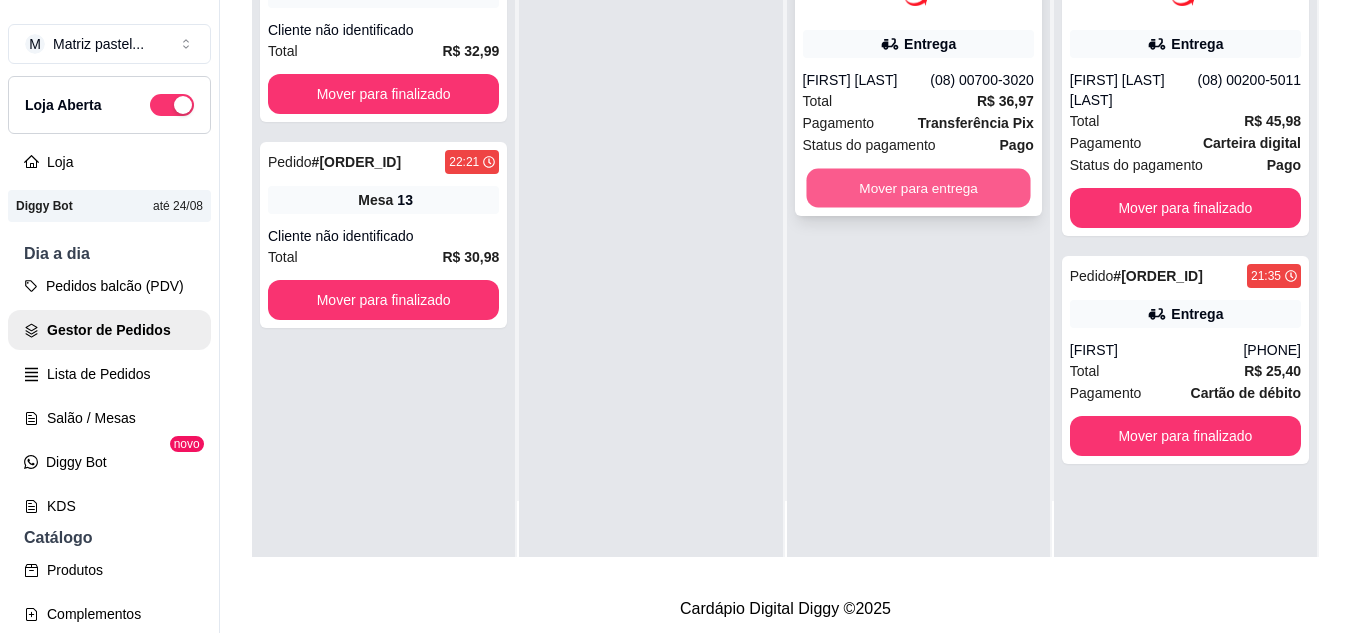 click on "Mover para entrega" at bounding box center [918, 188] 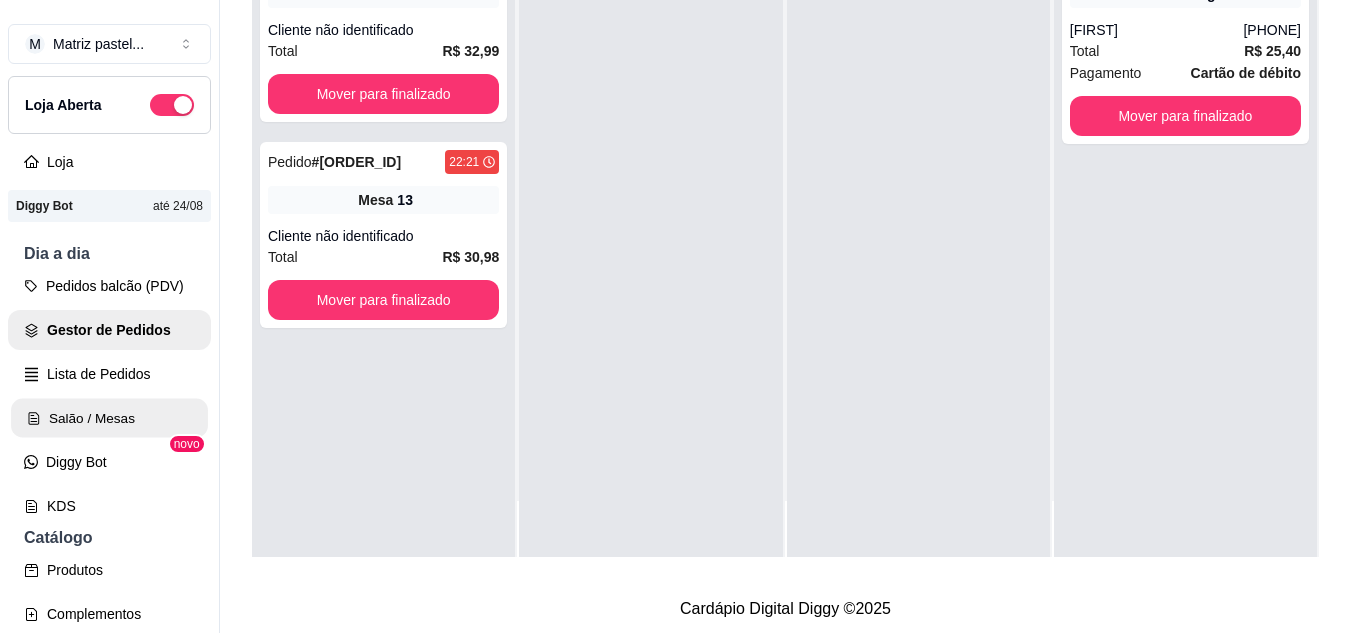 click on "Salão / Mesas" at bounding box center (109, 418) 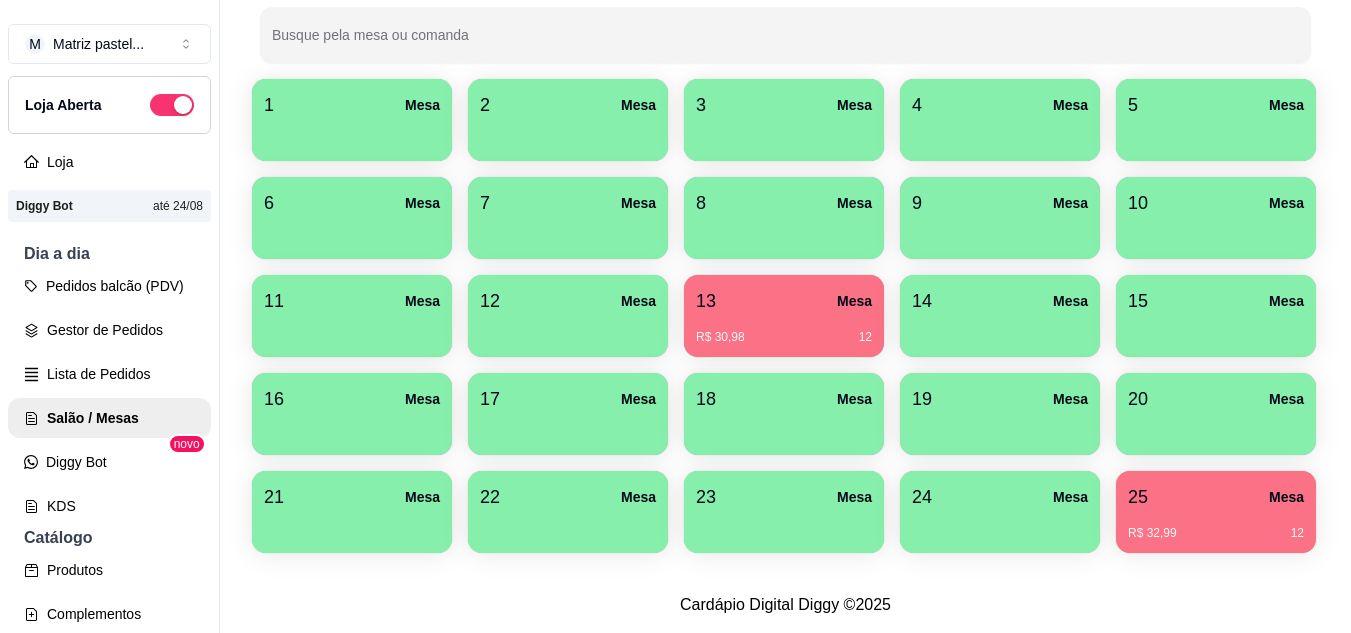 scroll, scrollTop: 490, scrollLeft: 0, axis: vertical 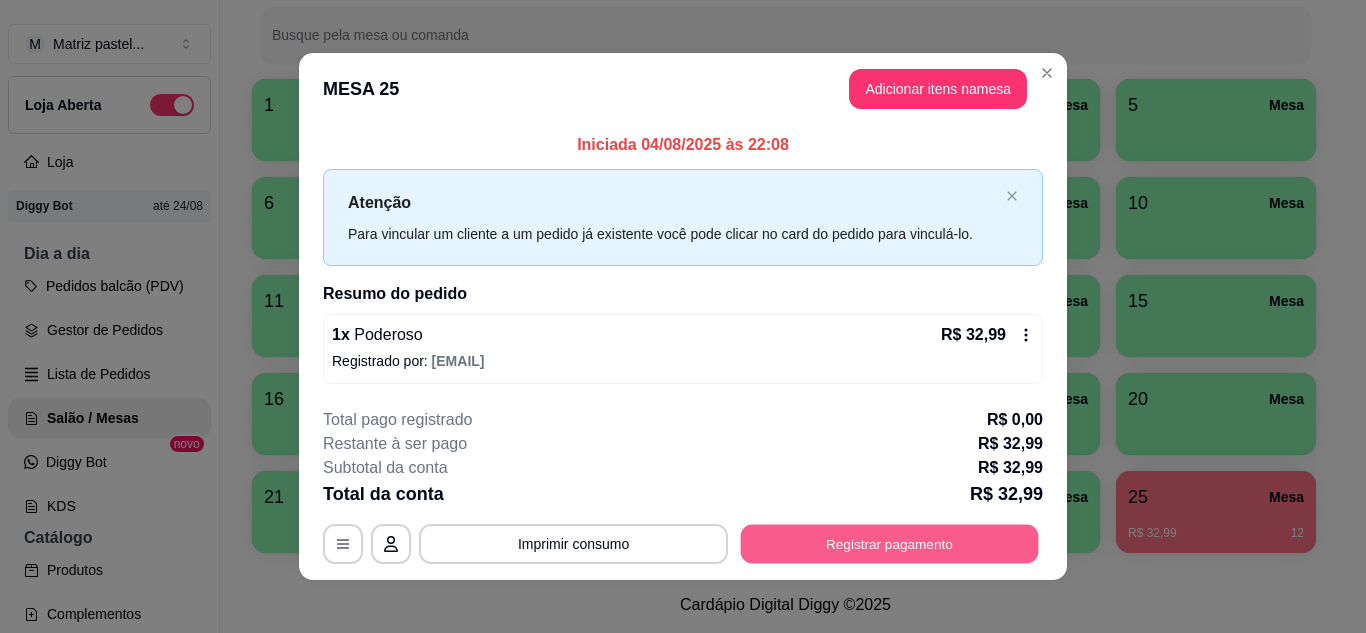click on "Registrar pagamento" at bounding box center [890, 544] 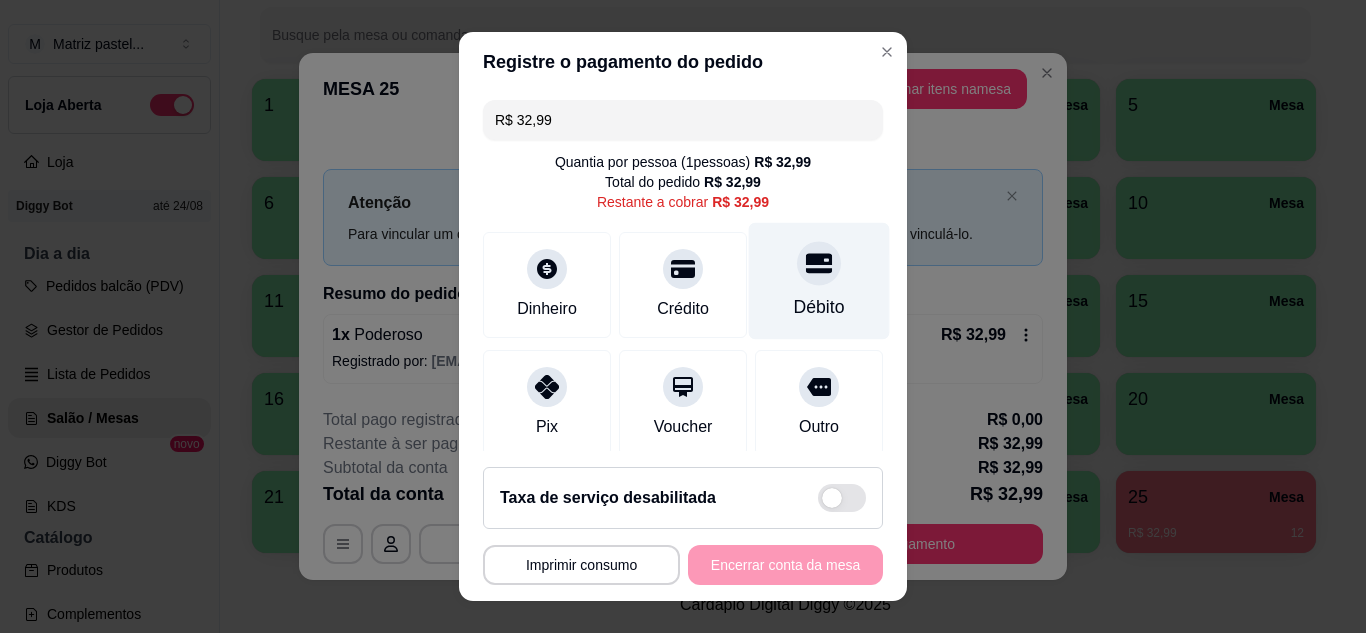 click on "Débito" at bounding box center (819, 280) 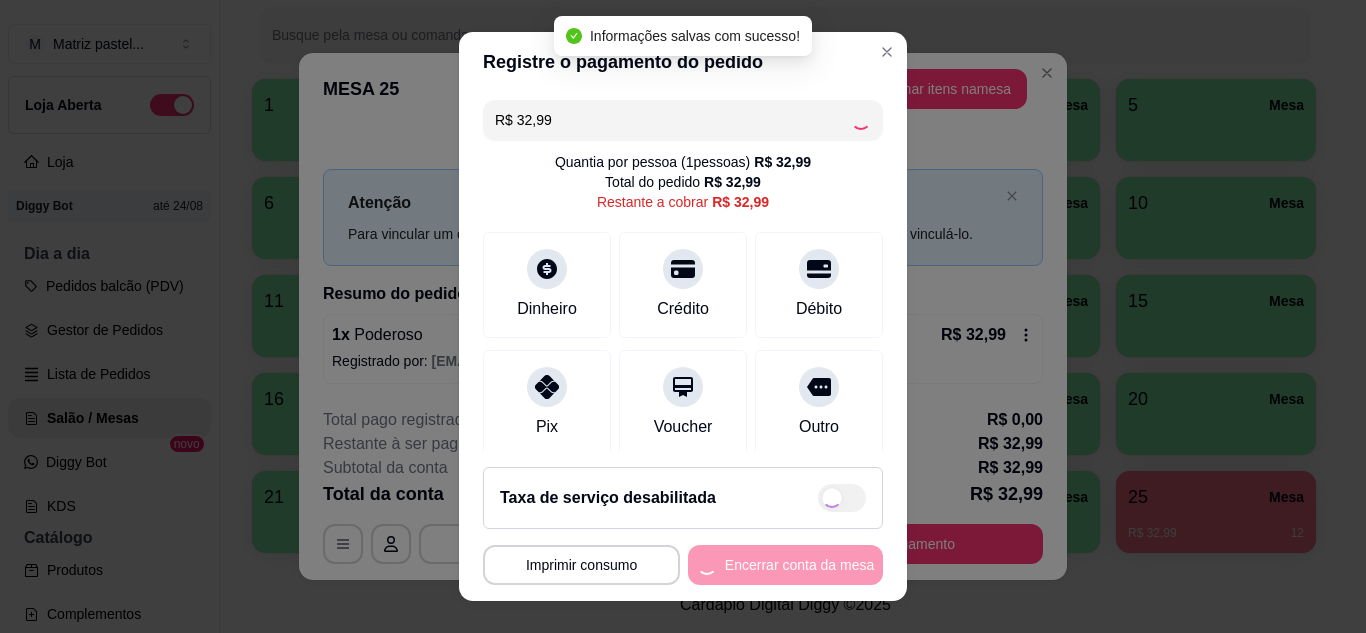 type on "R$ 0,00" 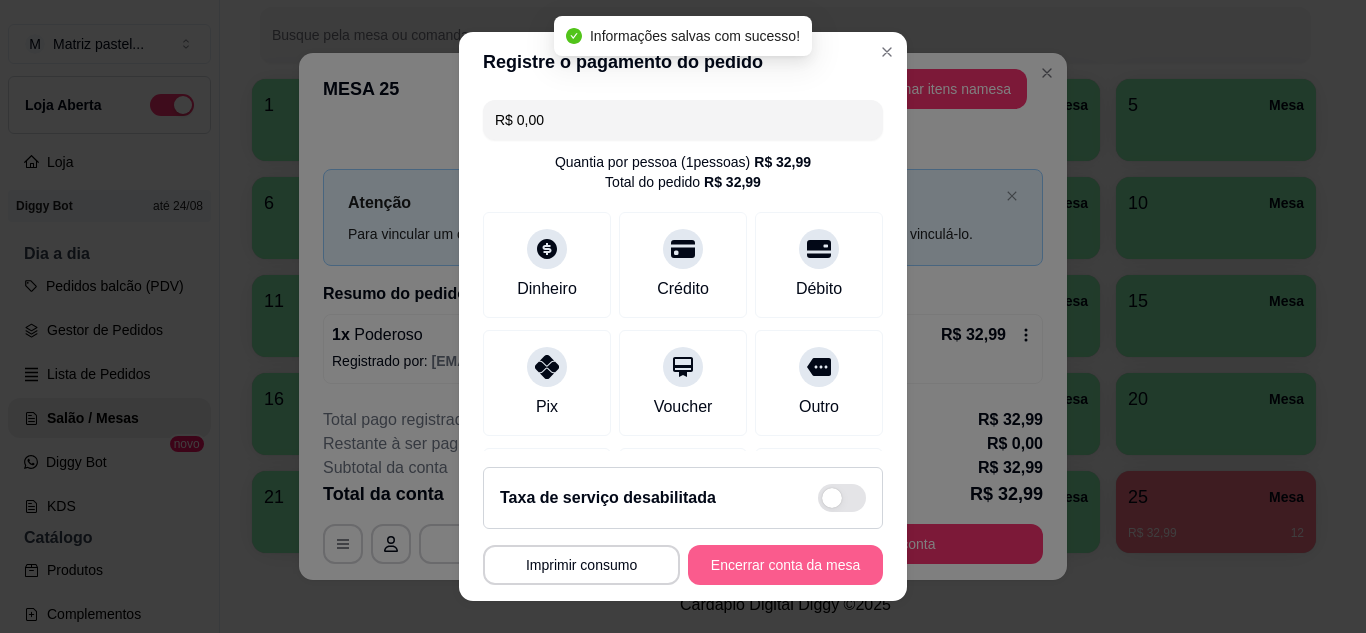 click on "Encerrar conta da mesa" at bounding box center [785, 565] 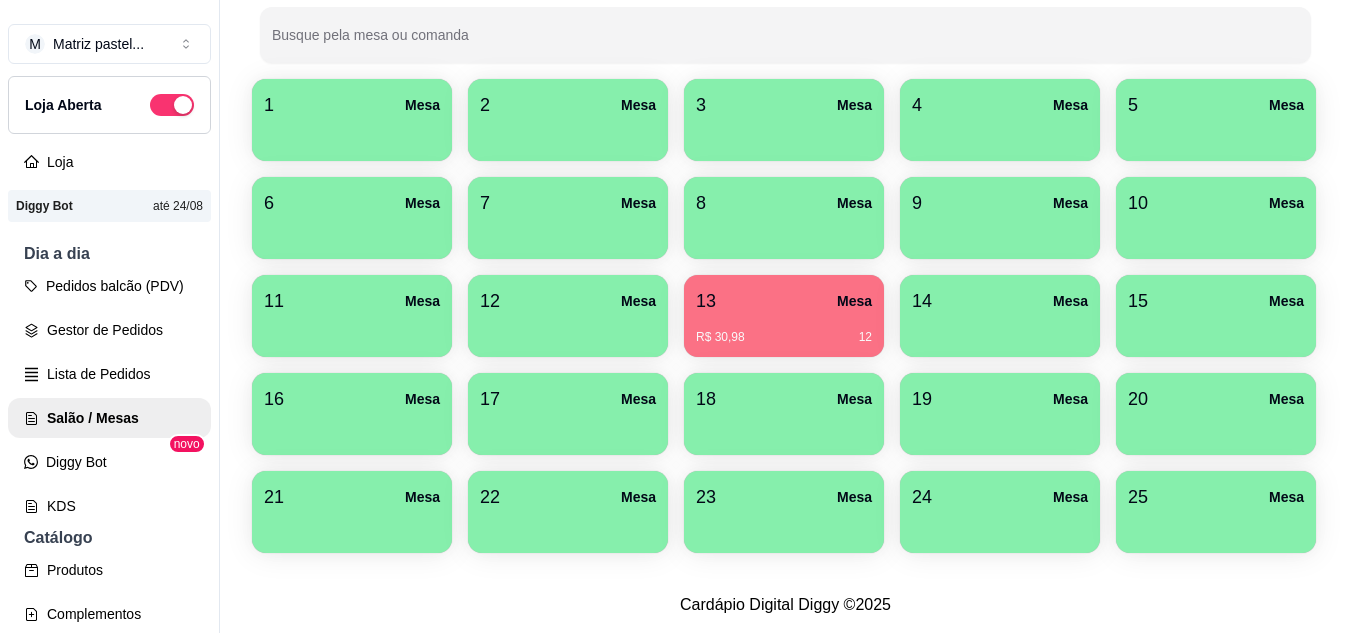 scroll, scrollTop: 290, scrollLeft: 0, axis: vertical 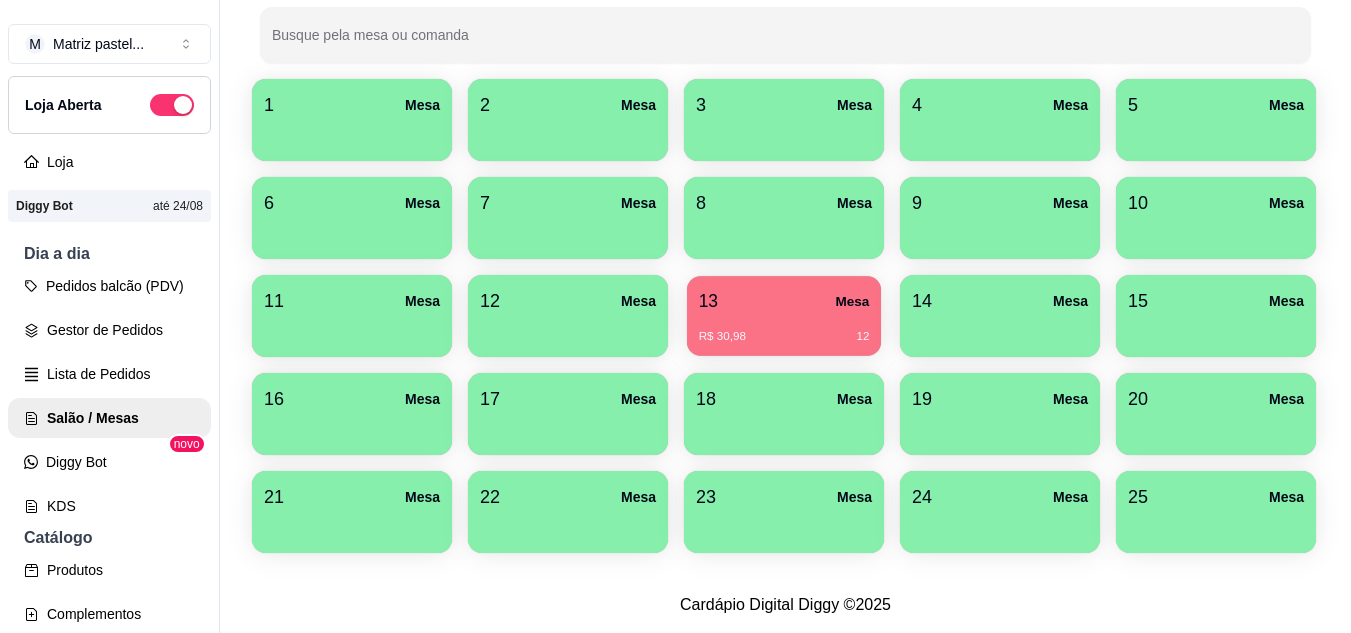 click on "13 Mesa" at bounding box center (784, 301) 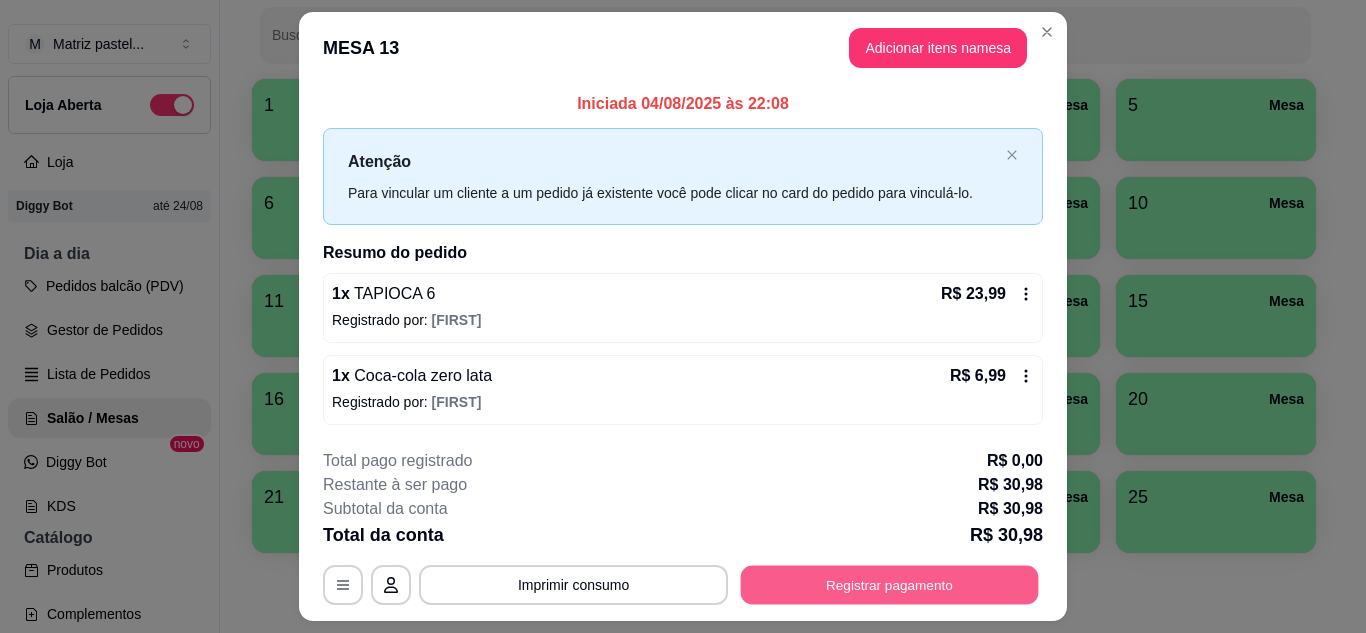 click on "Registrar pagamento" at bounding box center (890, 585) 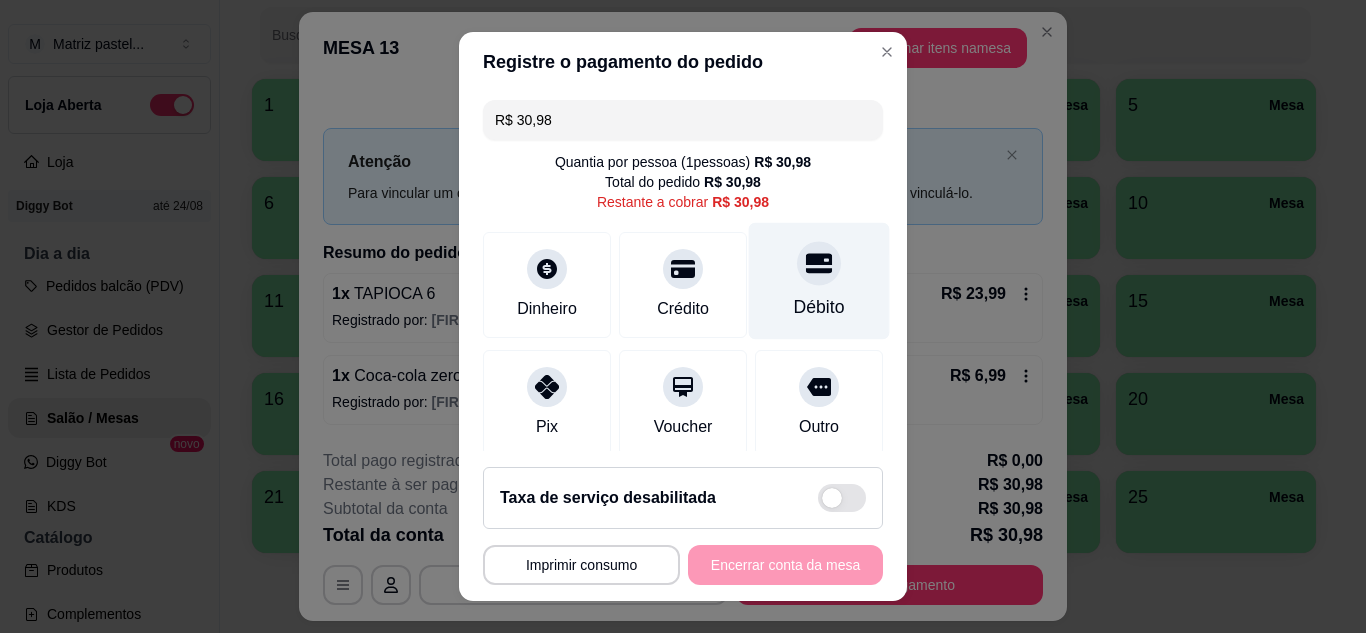 click on "Débito" at bounding box center [819, 307] 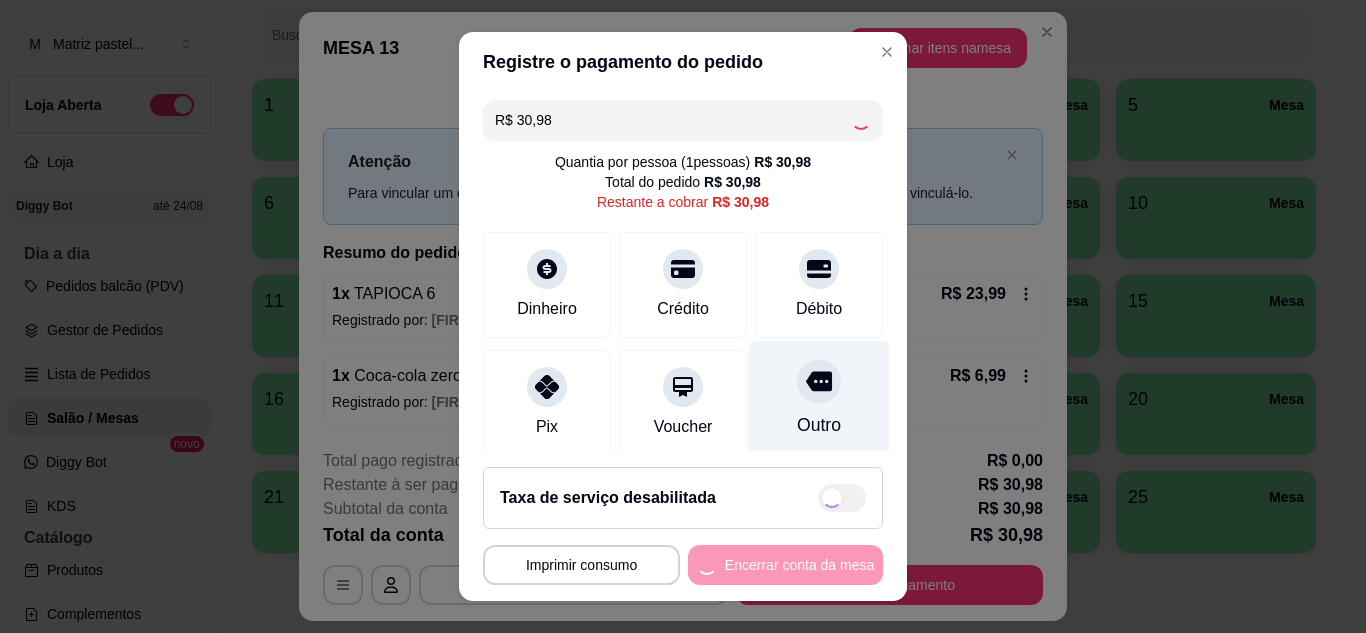 type on "R$ 0,00" 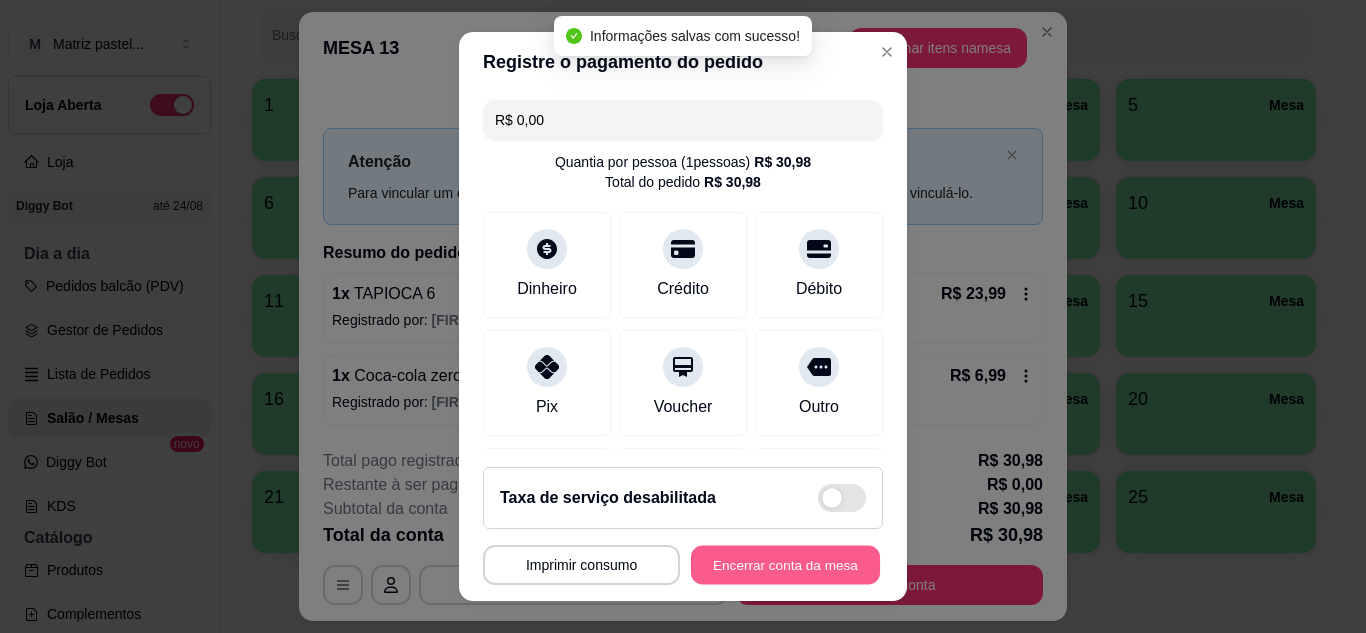 click on "Encerrar conta da mesa" at bounding box center [785, 565] 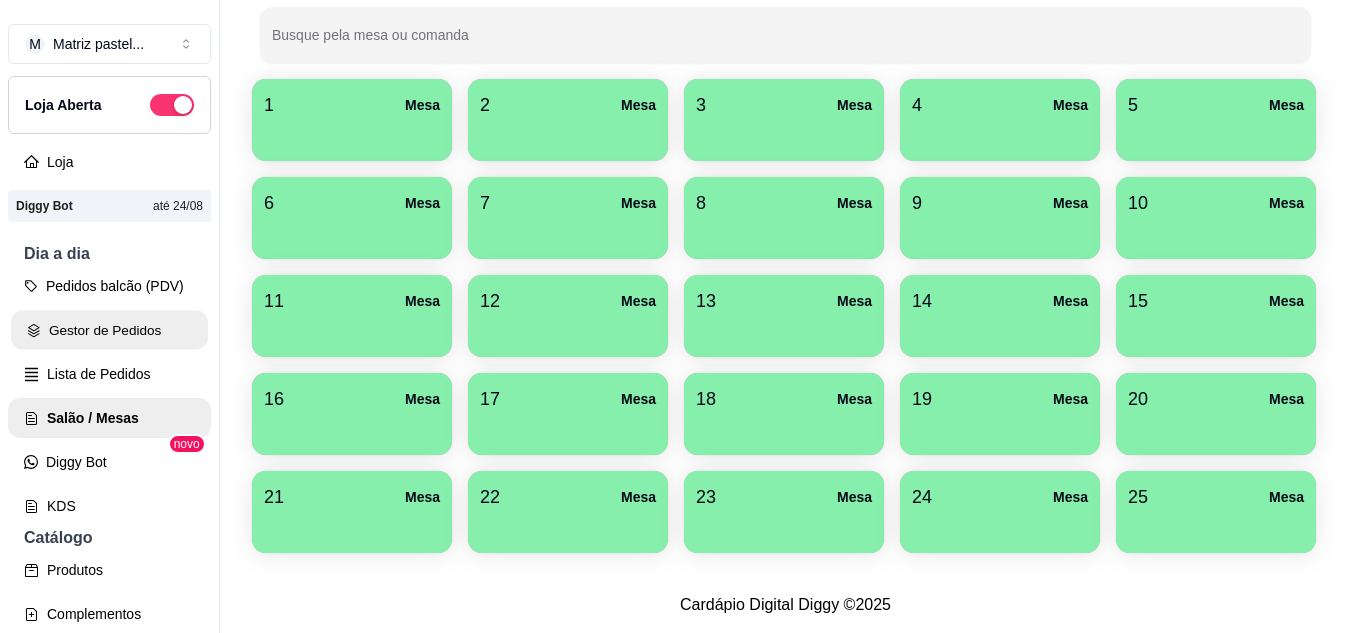 click on "Gestor de Pedidos" at bounding box center (109, 330) 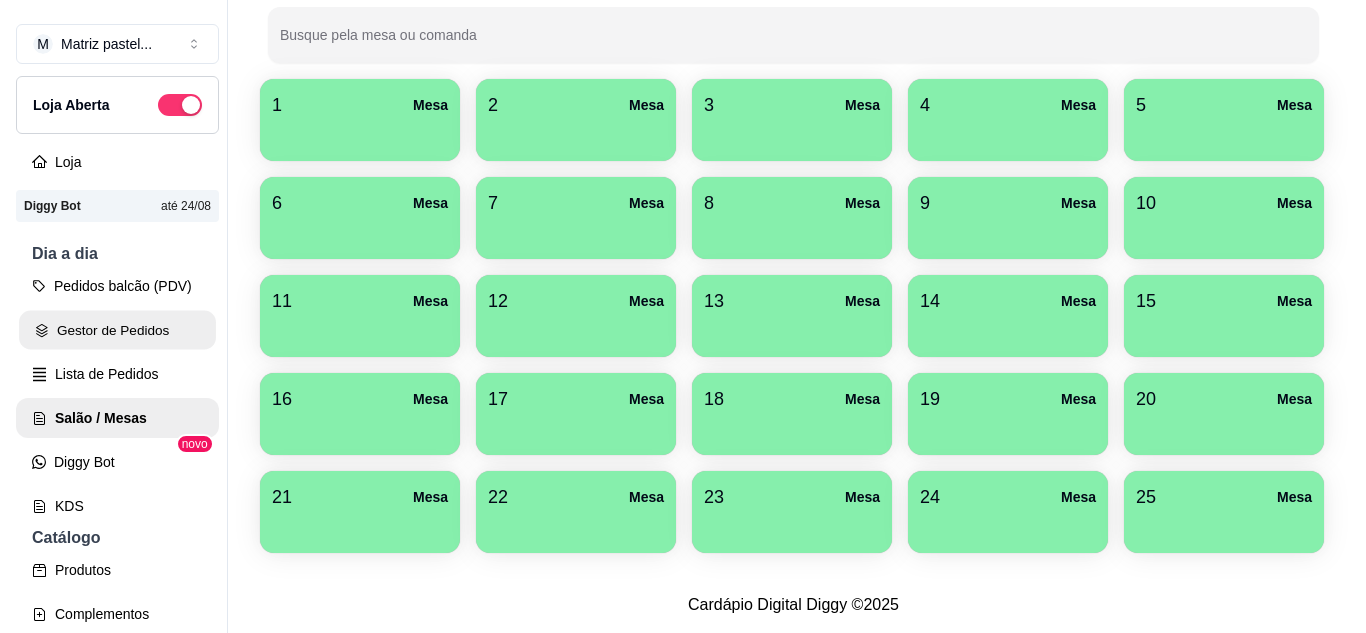 scroll, scrollTop: 0, scrollLeft: 0, axis: both 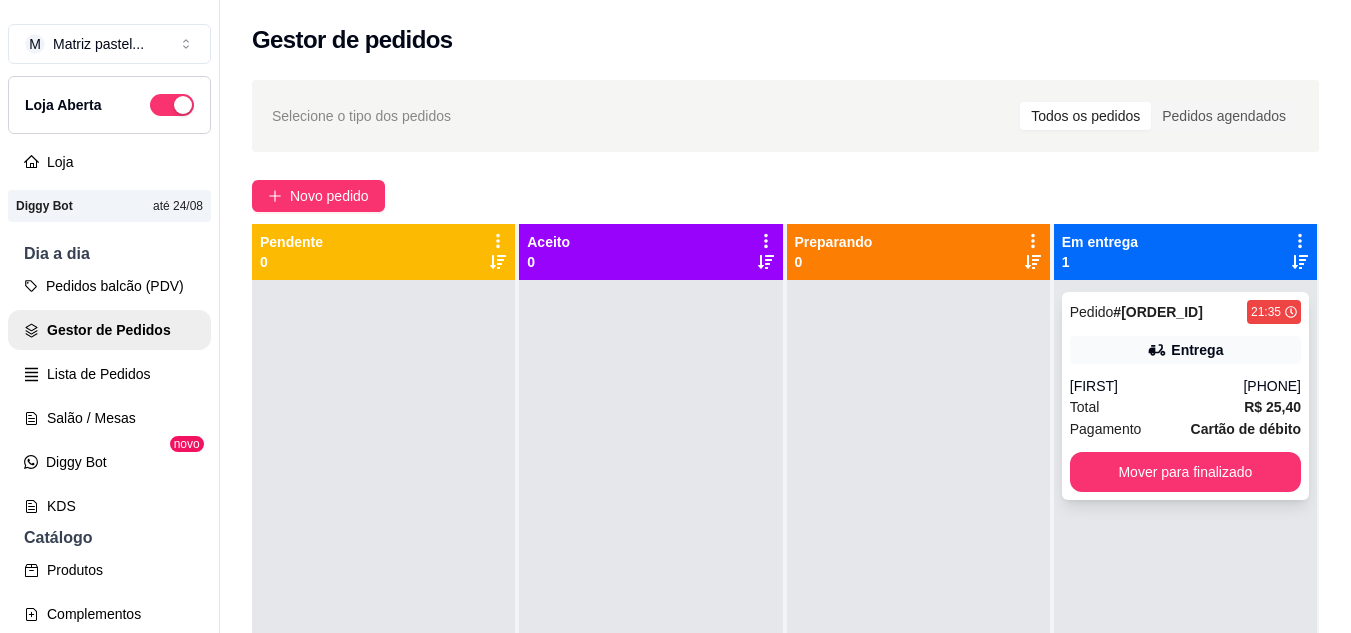 click on "Entrega" at bounding box center [1197, 350] 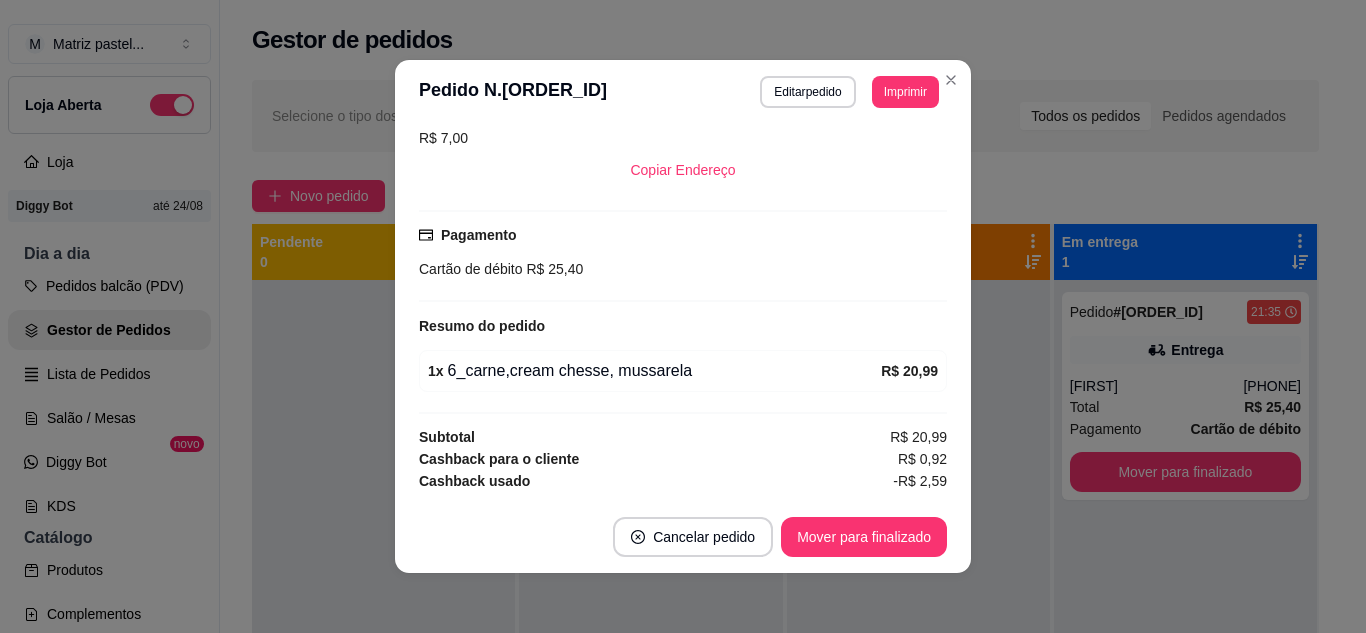scroll, scrollTop: 460, scrollLeft: 0, axis: vertical 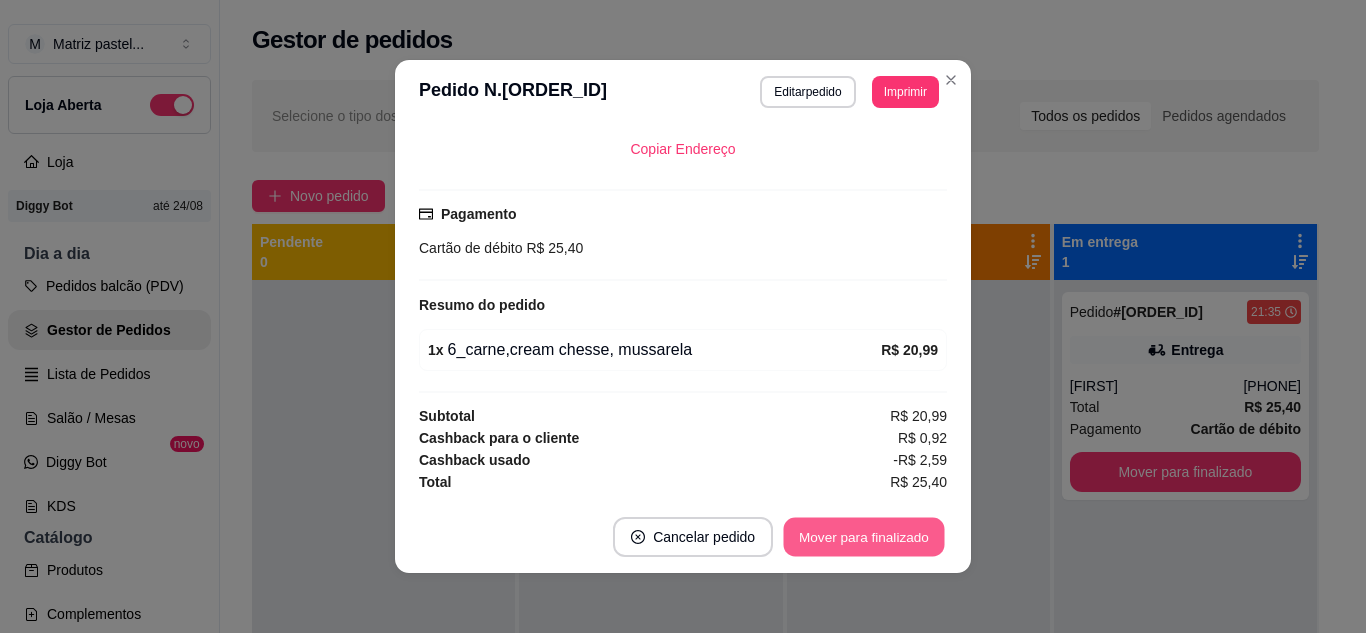click on "Mover para finalizado" at bounding box center [864, 537] 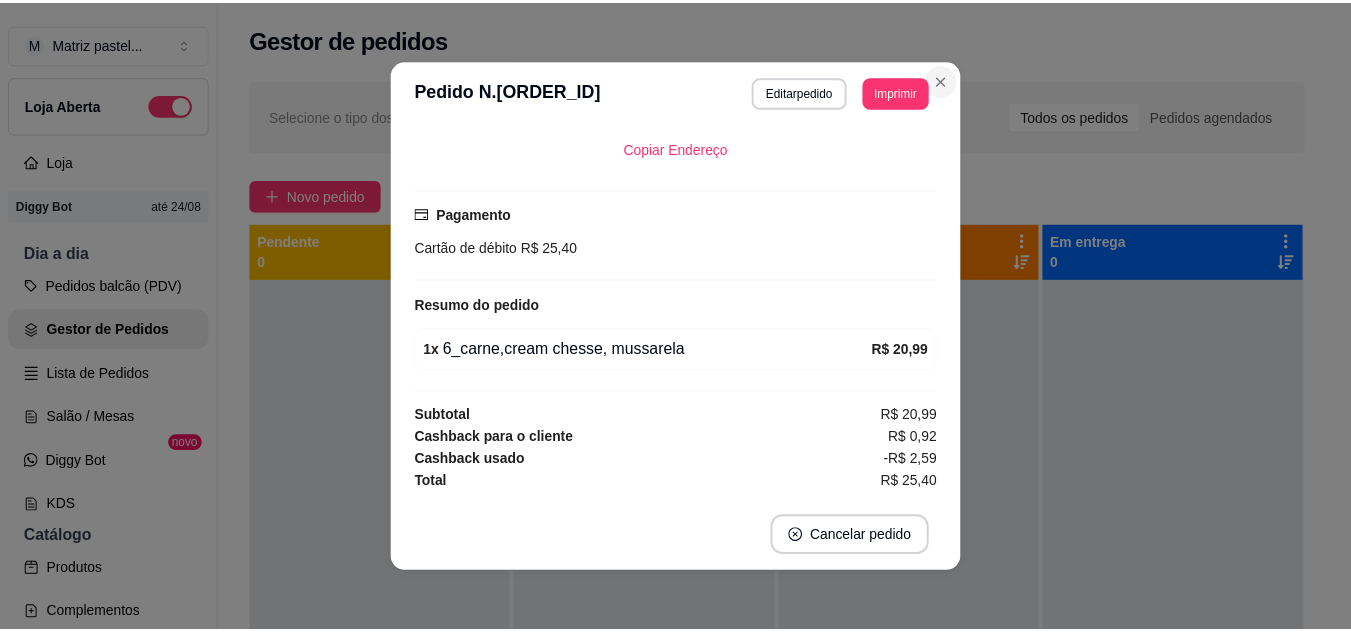 scroll, scrollTop: 414, scrollLeft: 0, axis: vertical 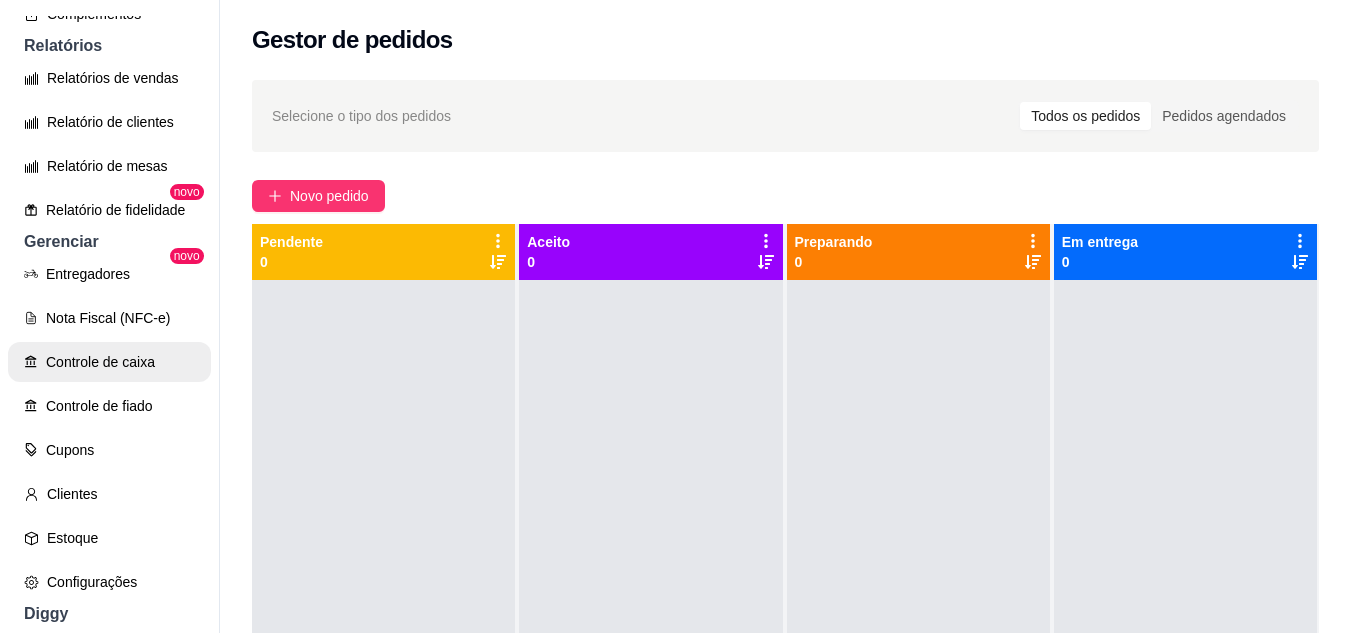click on "Controle de caixa" at bounding box center (109, 362) 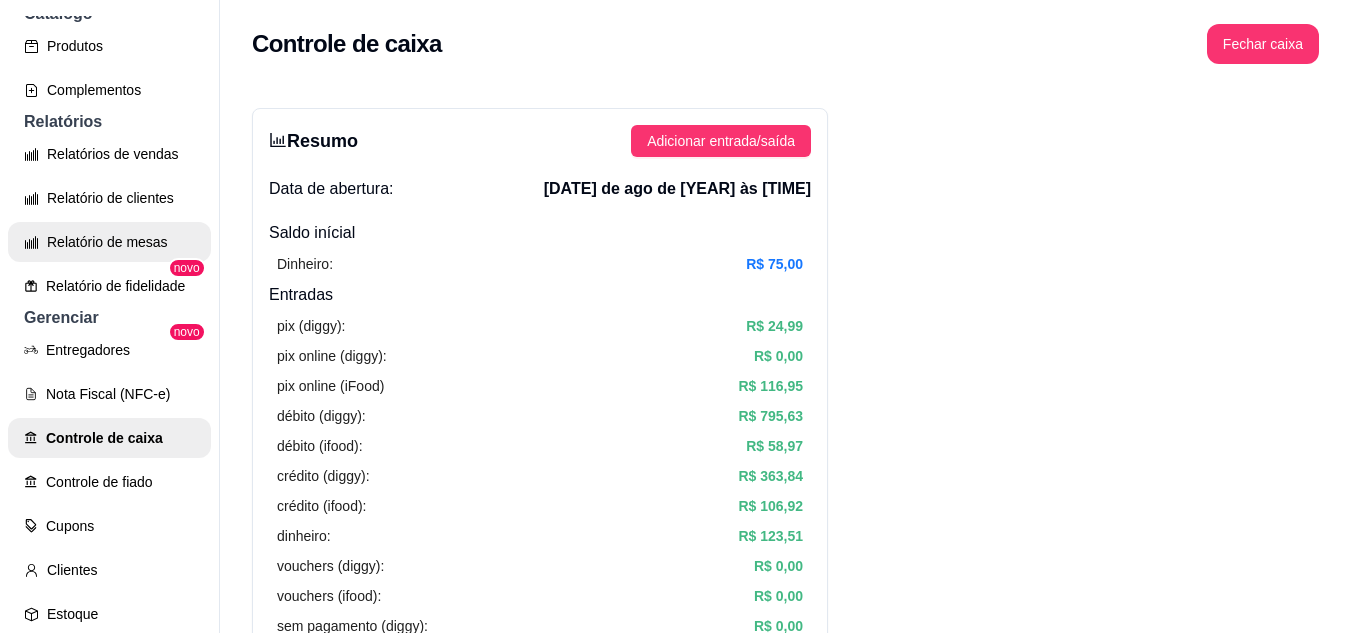 scroll, scrollTop: 400, scrollLeft: 0, axis: vertical 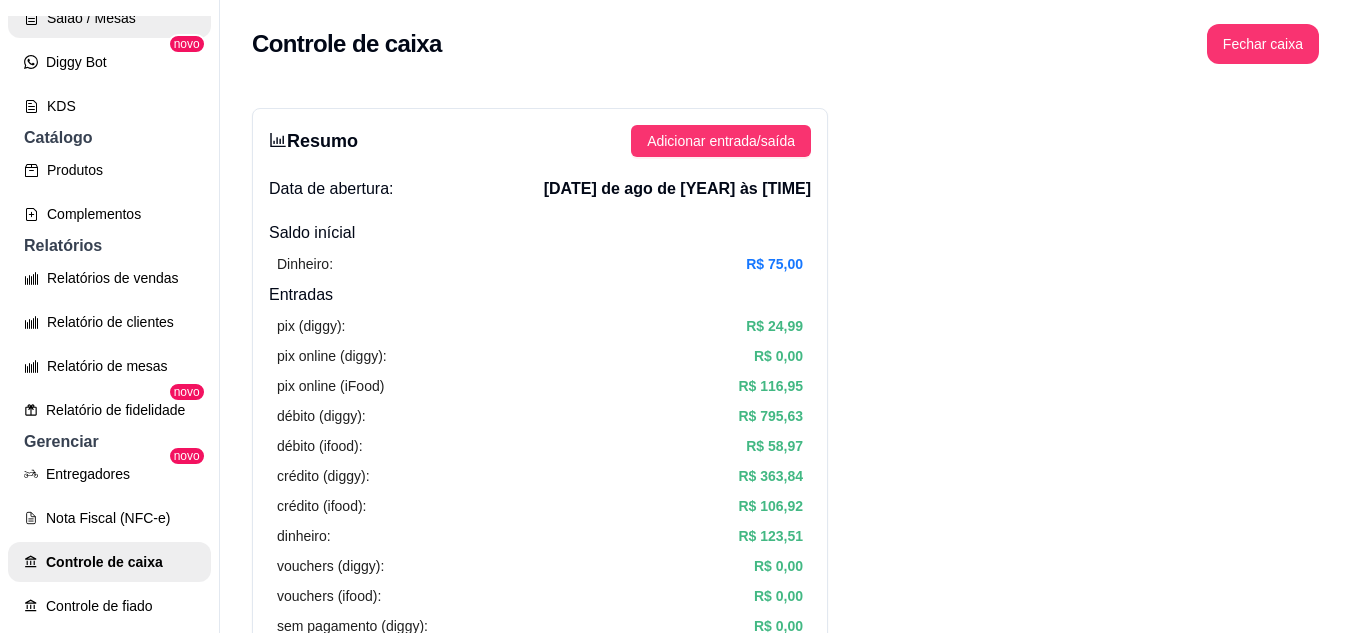 click on "Salão / Mesas" at bounding box center (109, 18) 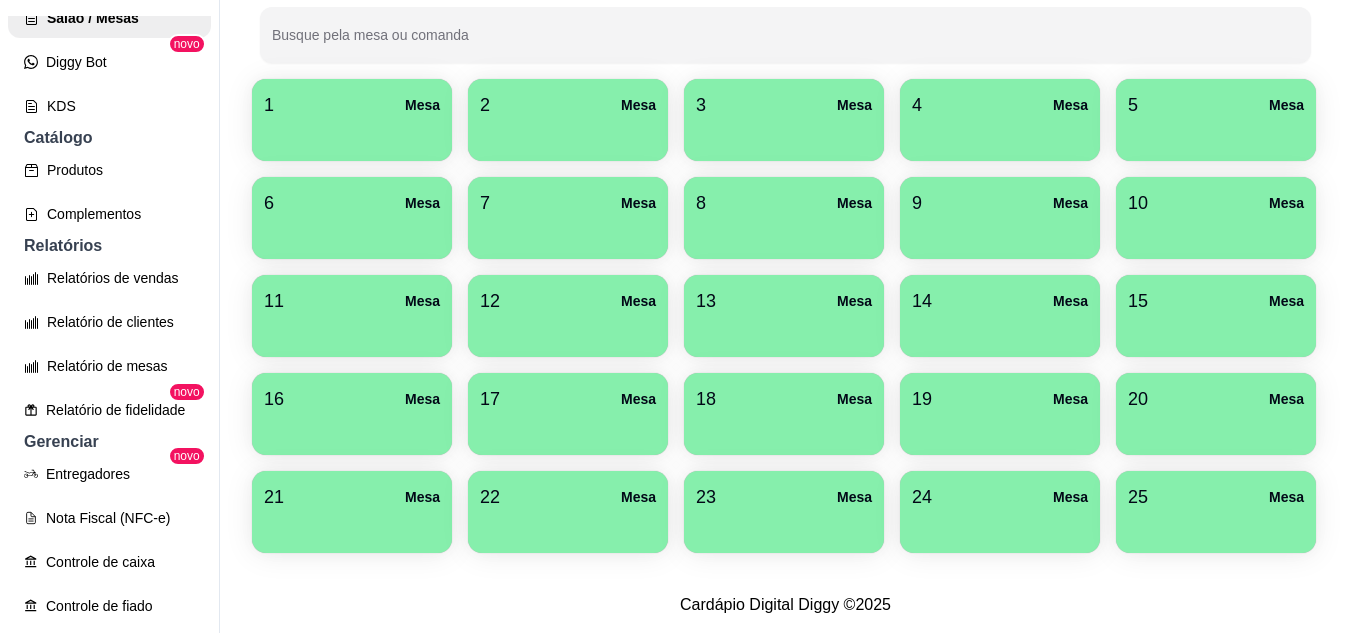 scroll, scrollTop: 490, scrollLeft: 0, axis: vertical 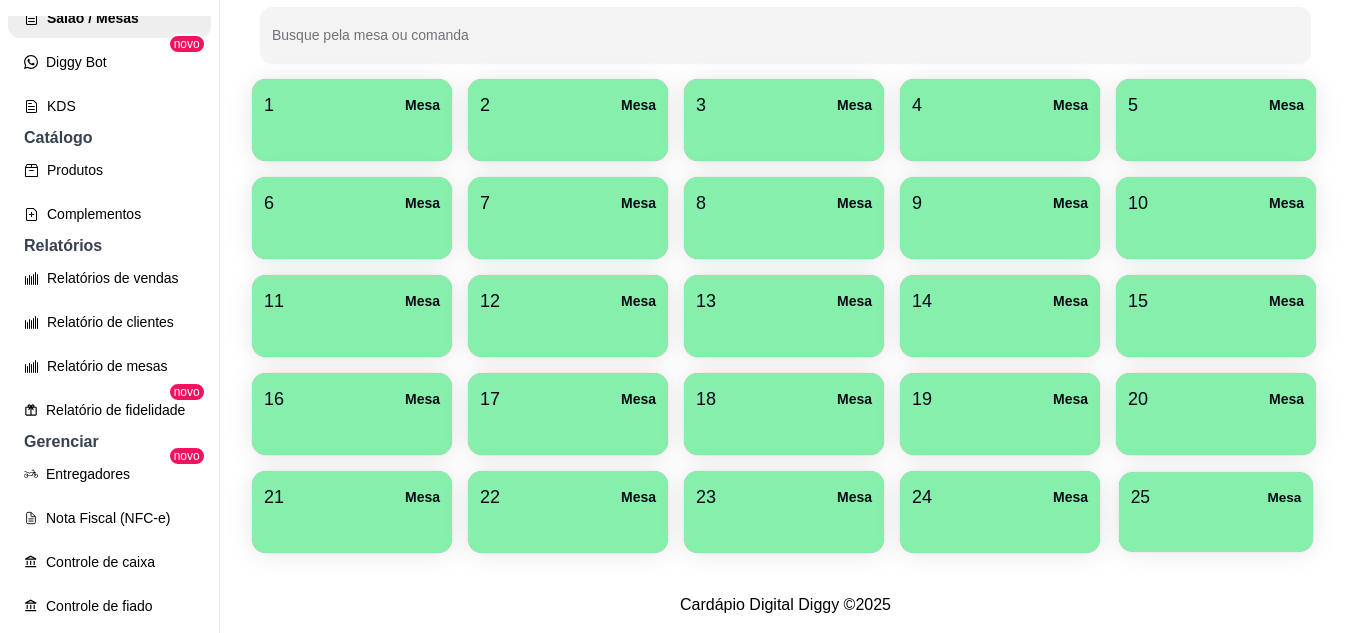 click at bounding box center (1216, 525) 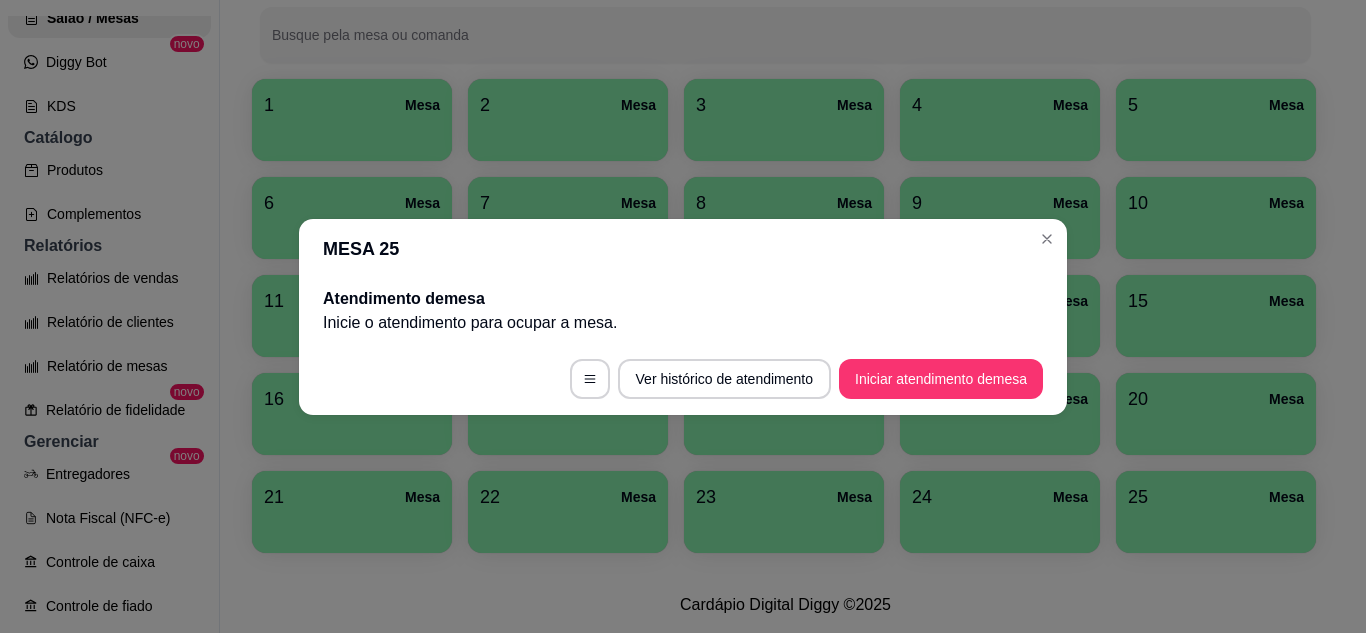 click on "Iniciar atendimento de  mesa" at bounding box center (941, 379) 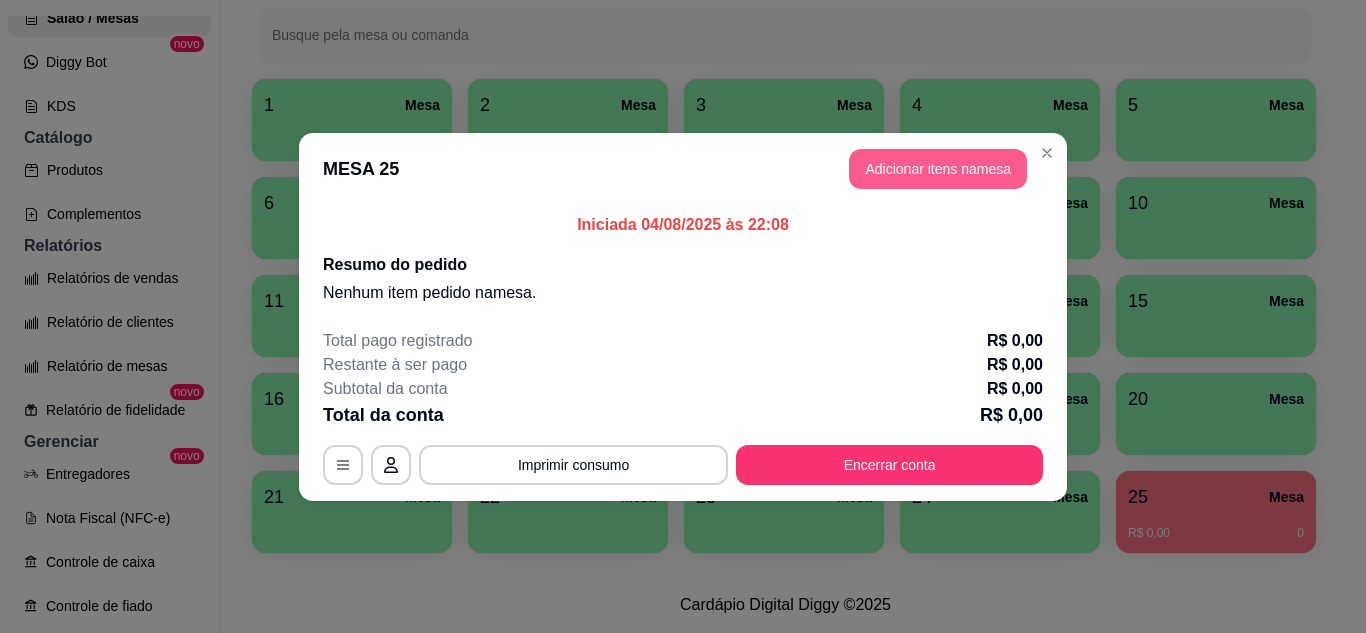 click on "Adicionar itens na  mesa" at bounding box center (938, 169) 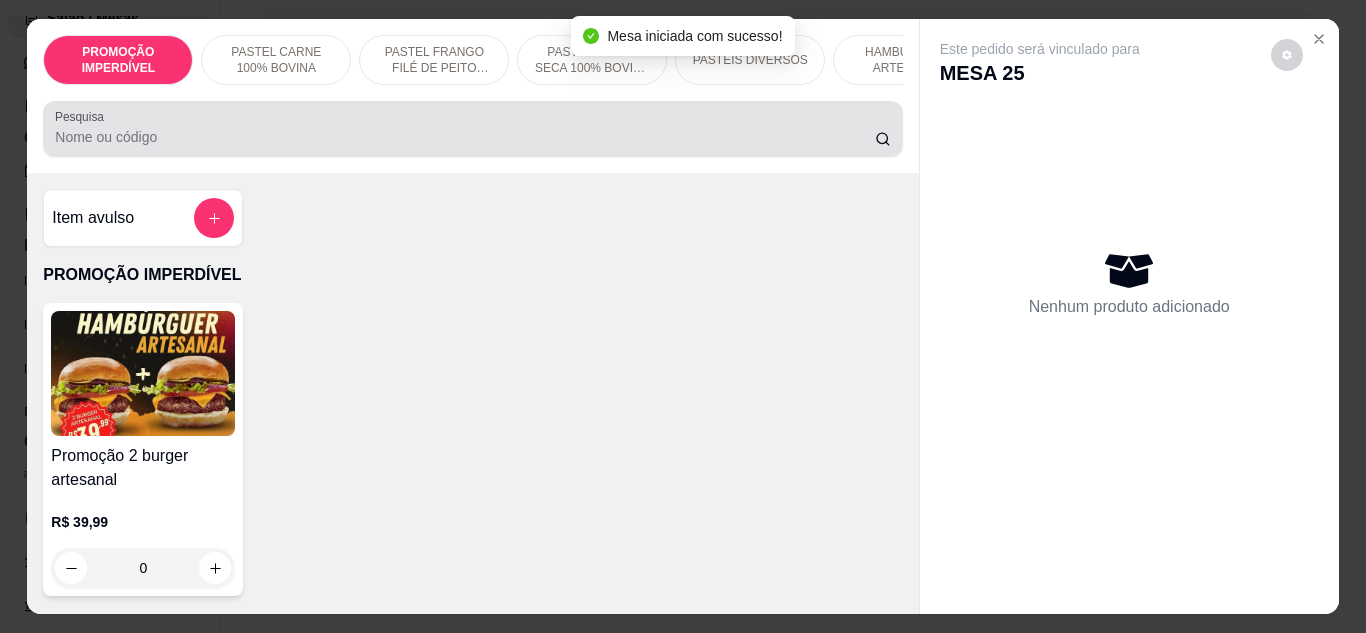 click on "Pesquisa" at bounding box center [472, 129] 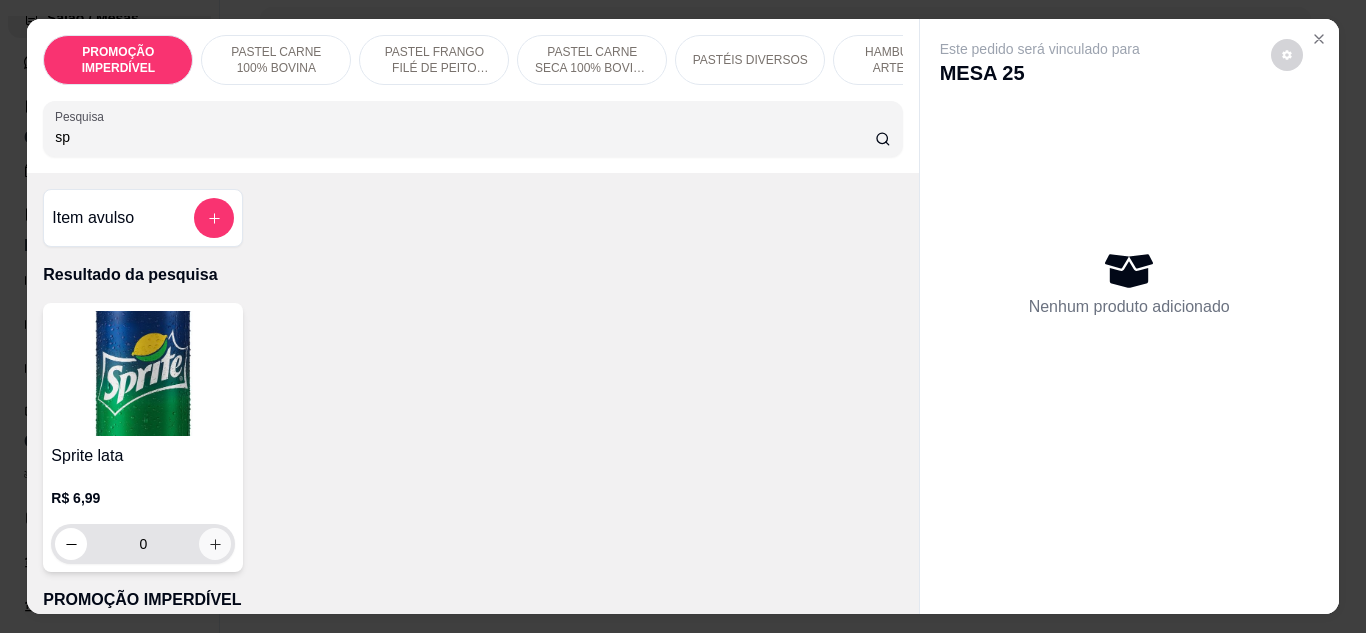type on "sp" 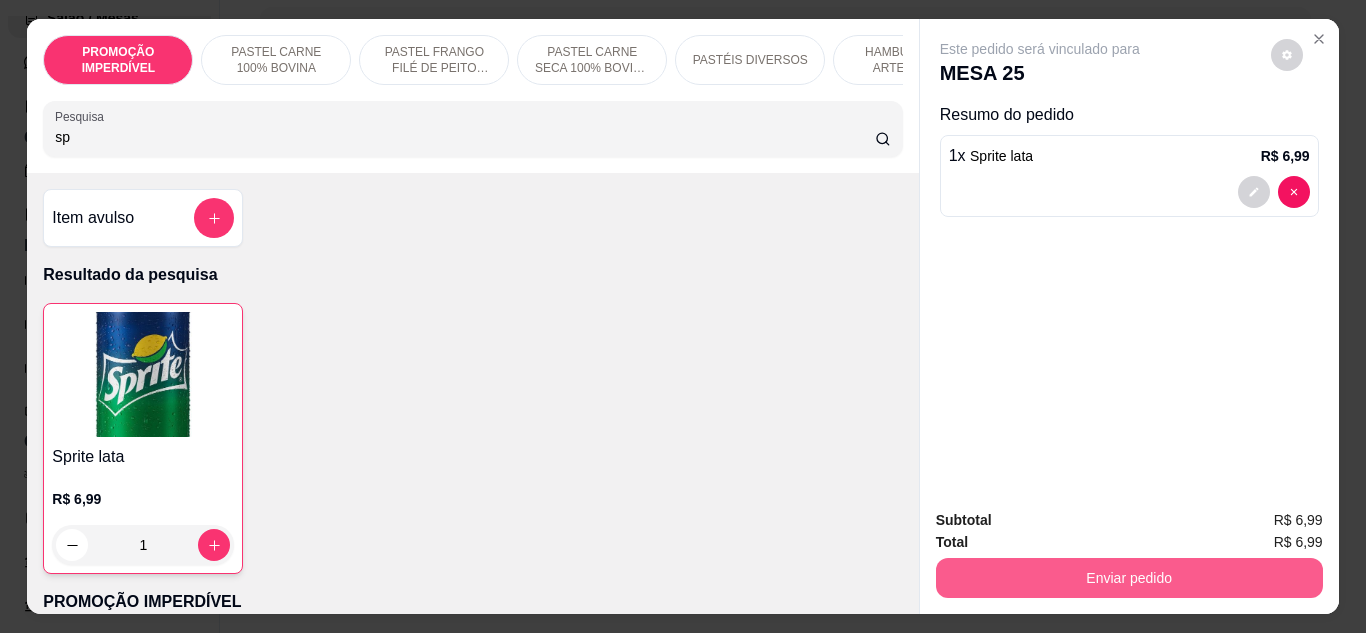 click on "Enviar pedido" at bounding box center (1129, 578) 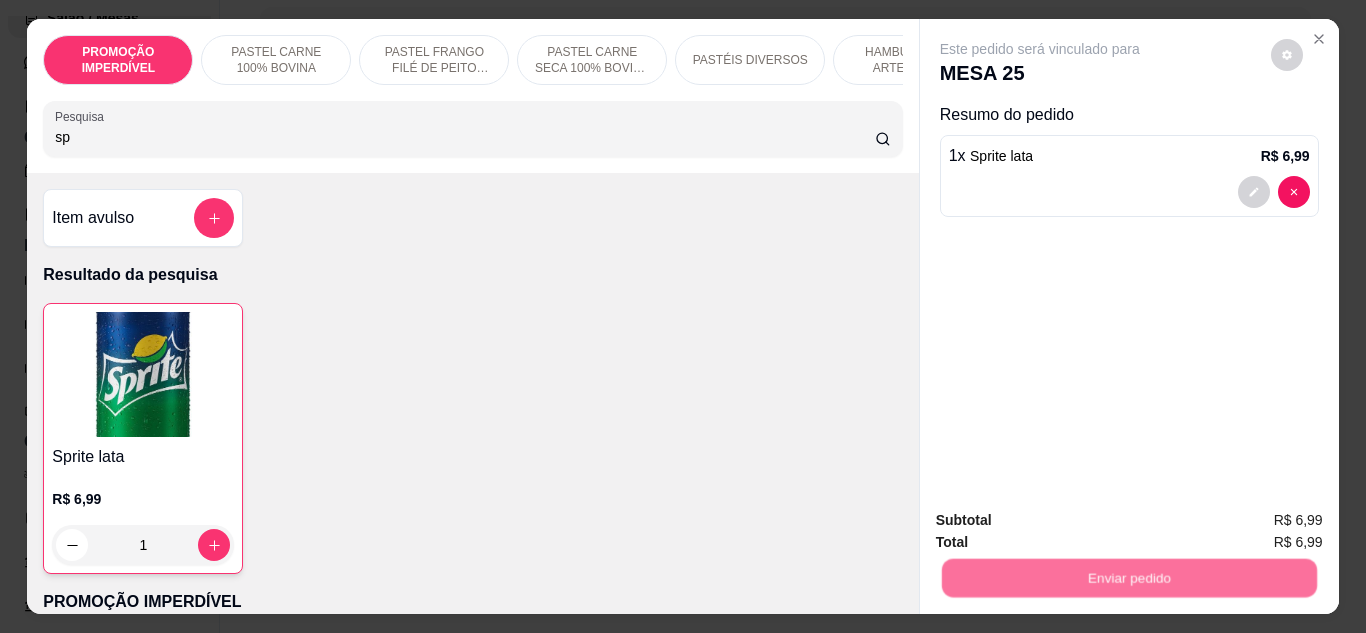click on "Não registrar e enviar pedido" at bounding box center (1063, 521) 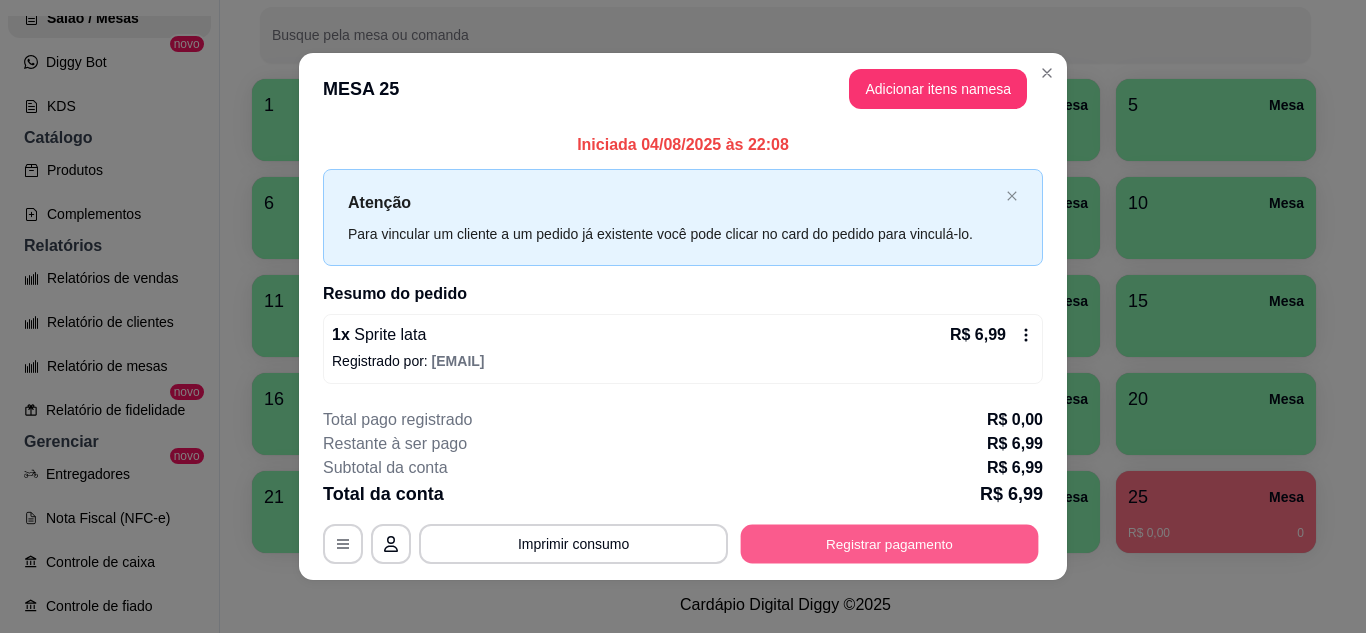 click on "Registrar pagamento" at bounding box center [890, 544] 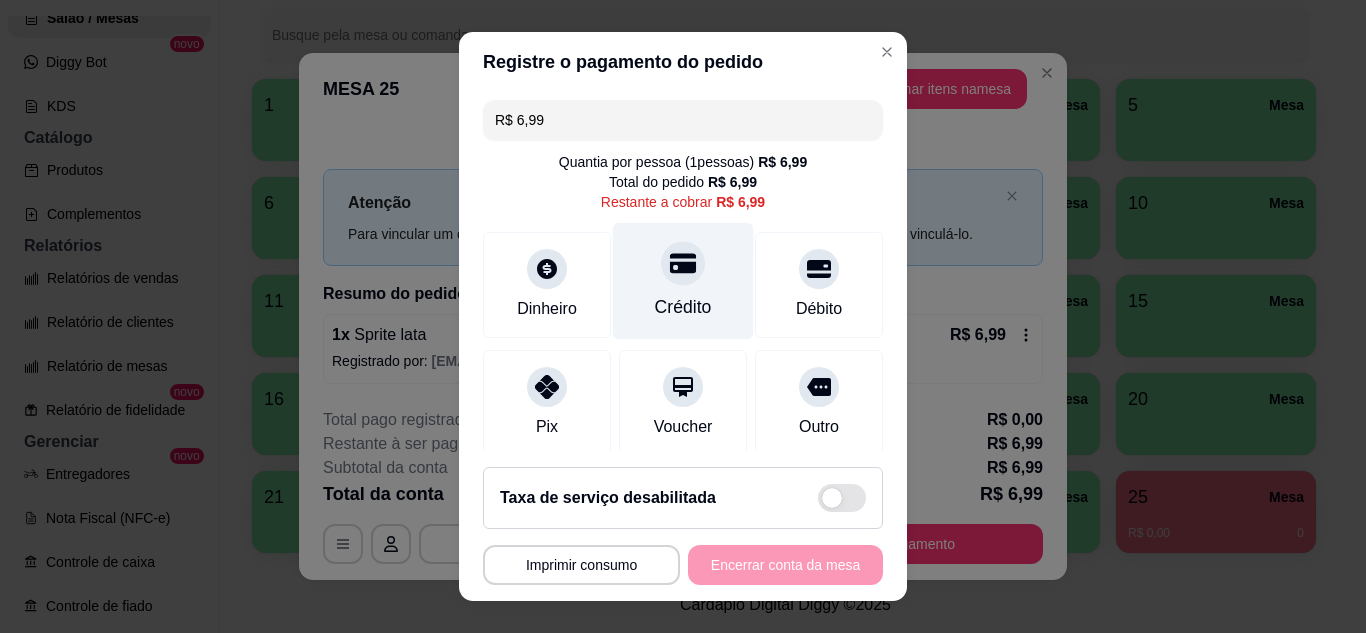 click on "Crédito" at bounding box center (683, 280) 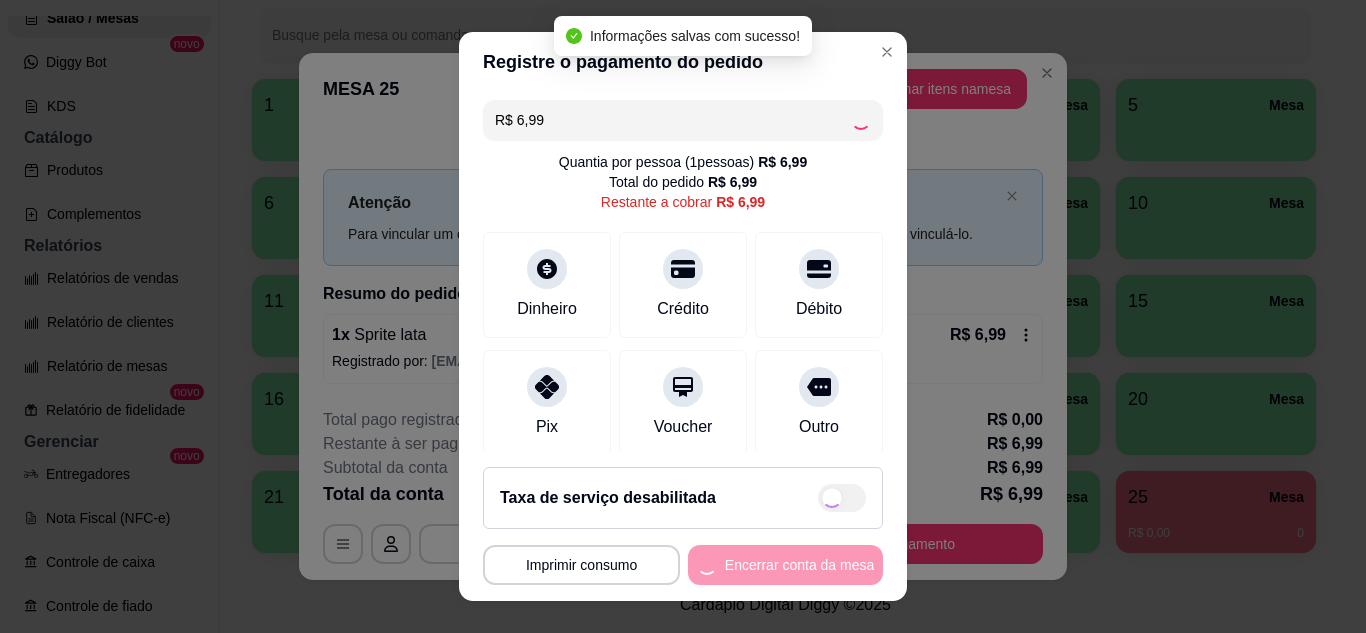 type on "R$ 0,00" 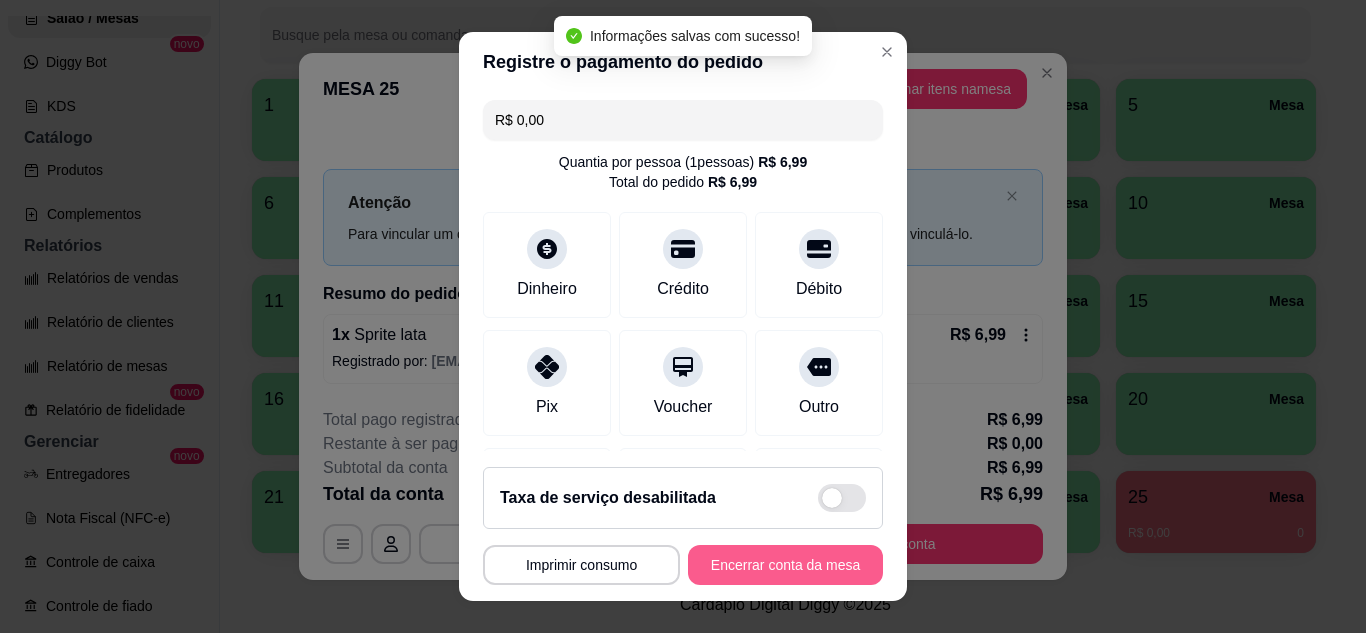 click on "Encerrar conta da mesa" at bounding box center (785, 565) 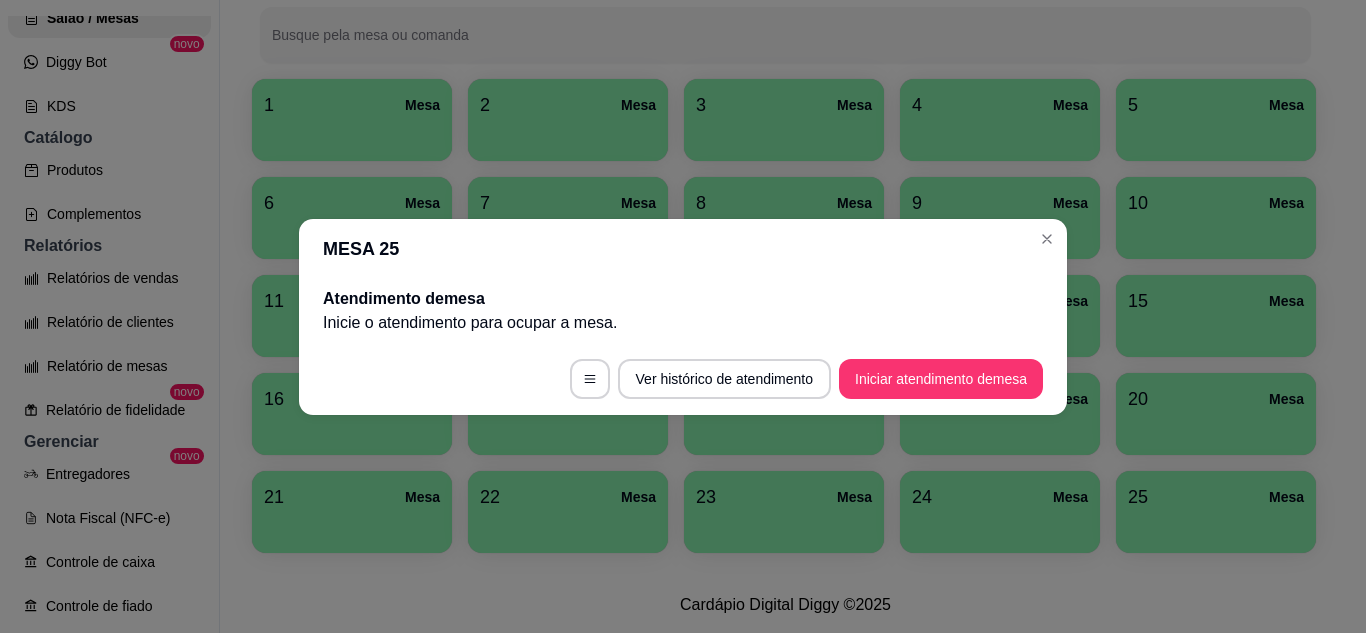 click on "MESA 25" at bounding box center [683, 249] 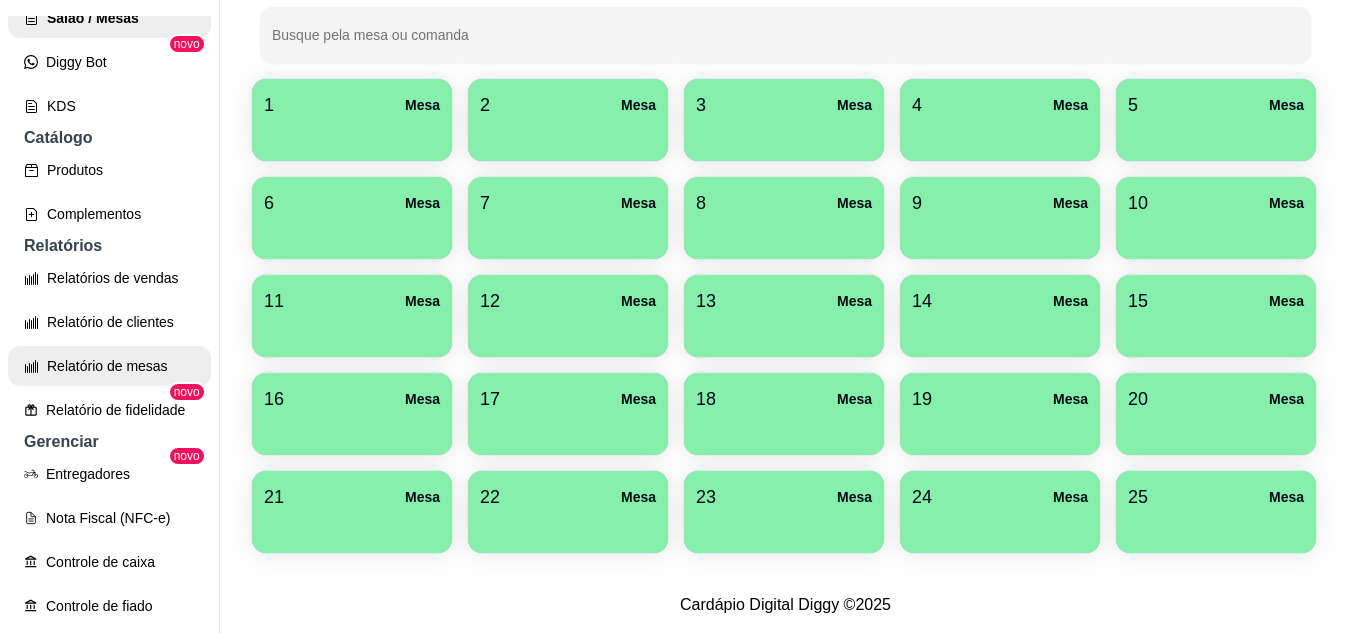 scroll, scrollTop: 700, scrollLeft: 0, axis: vertical 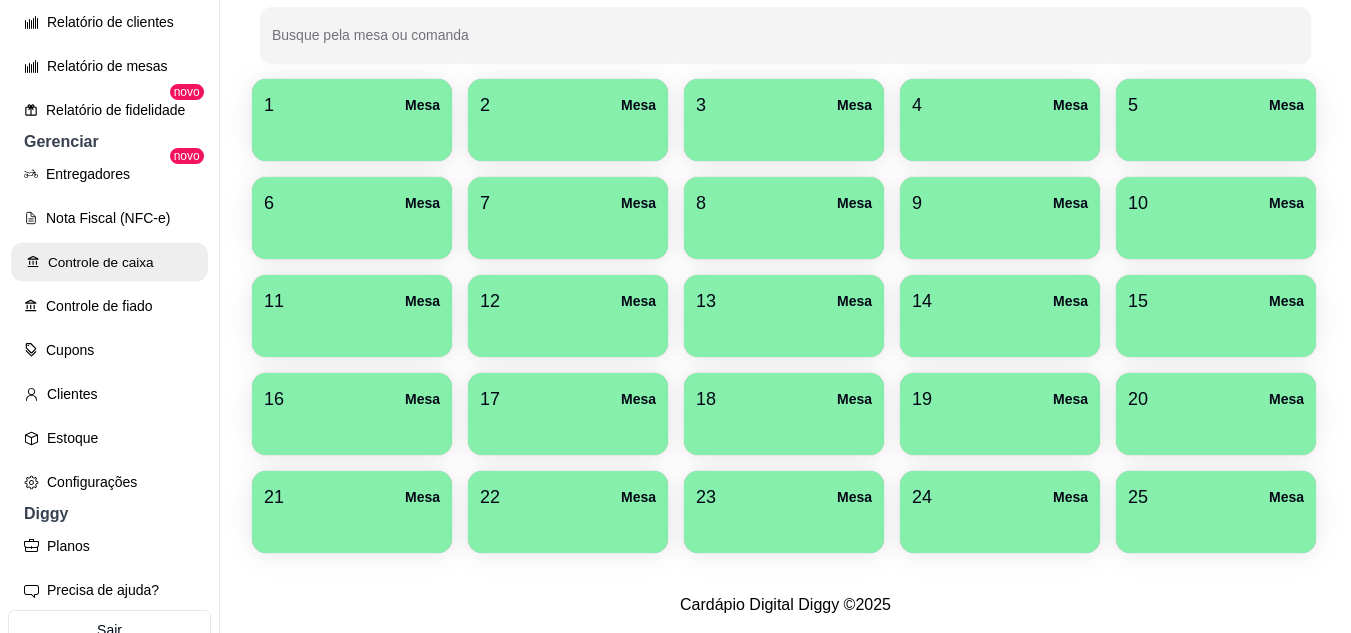 click on "Controle de caixa" at bounding box center [109, 262] 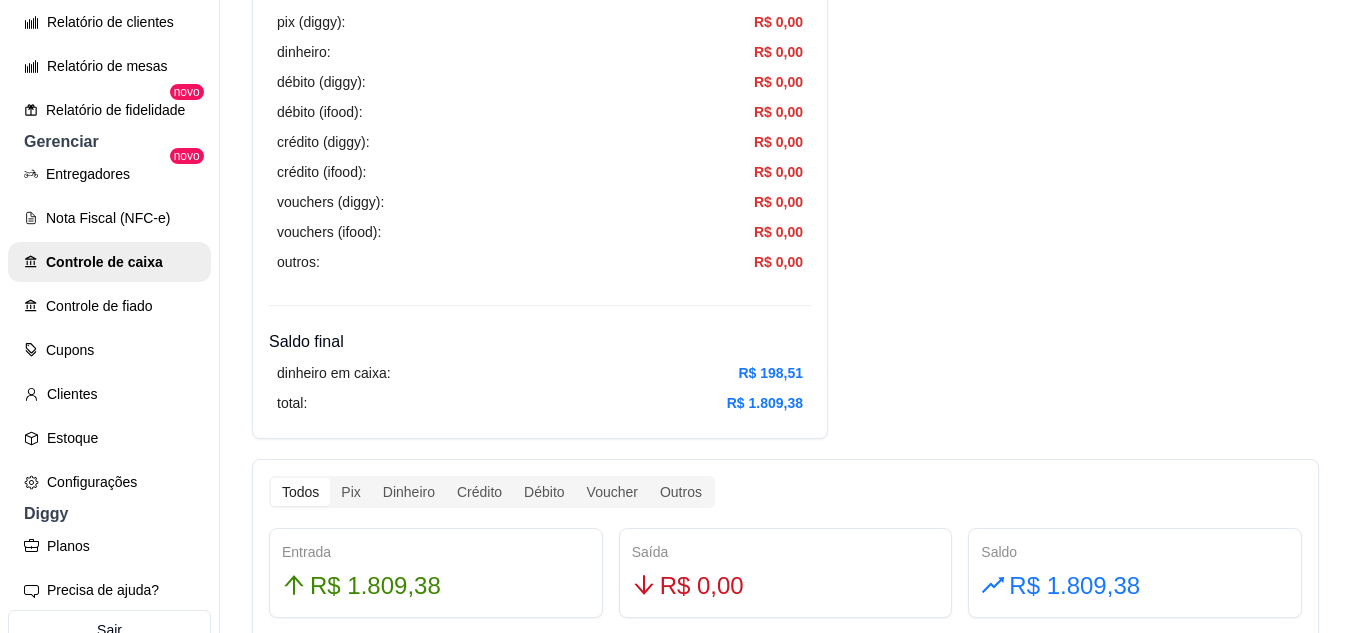 scroll, scrollTop: 700, scrollLeft: 0, axis: vertical 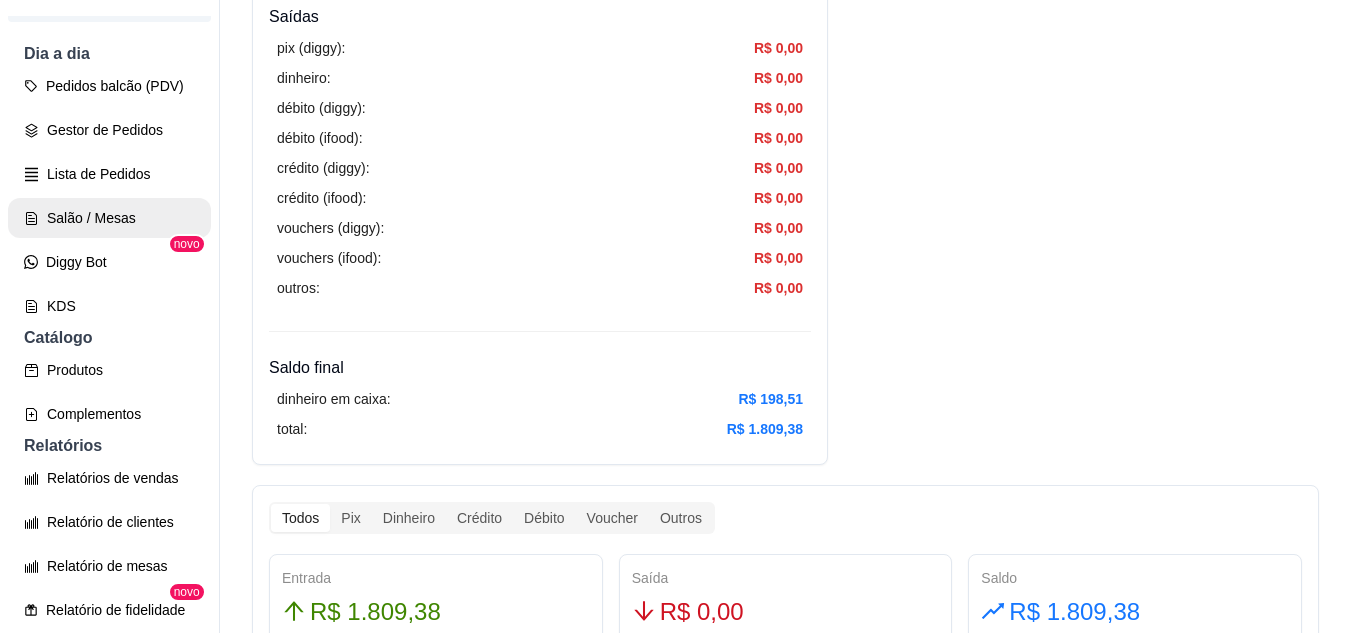 click on "Salão / Mesas" at bounding box center (109, 218) 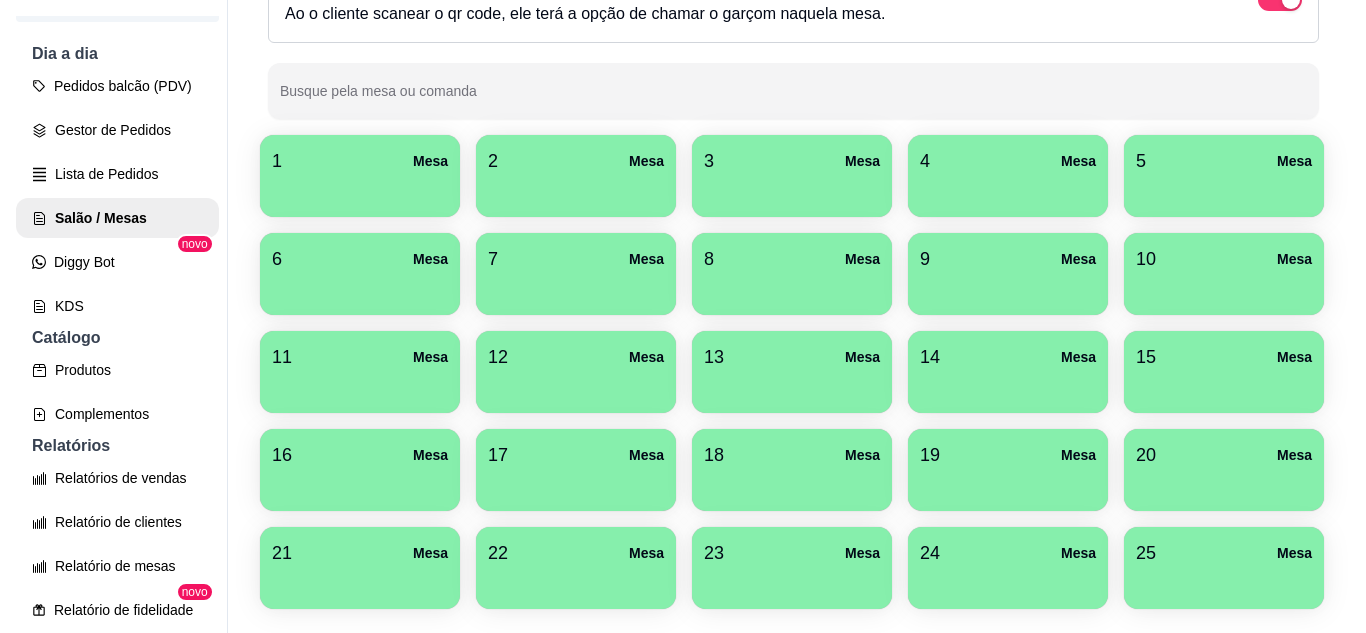 scroll, scrollTop: 490, scrollLeft: 0, axis: vertical 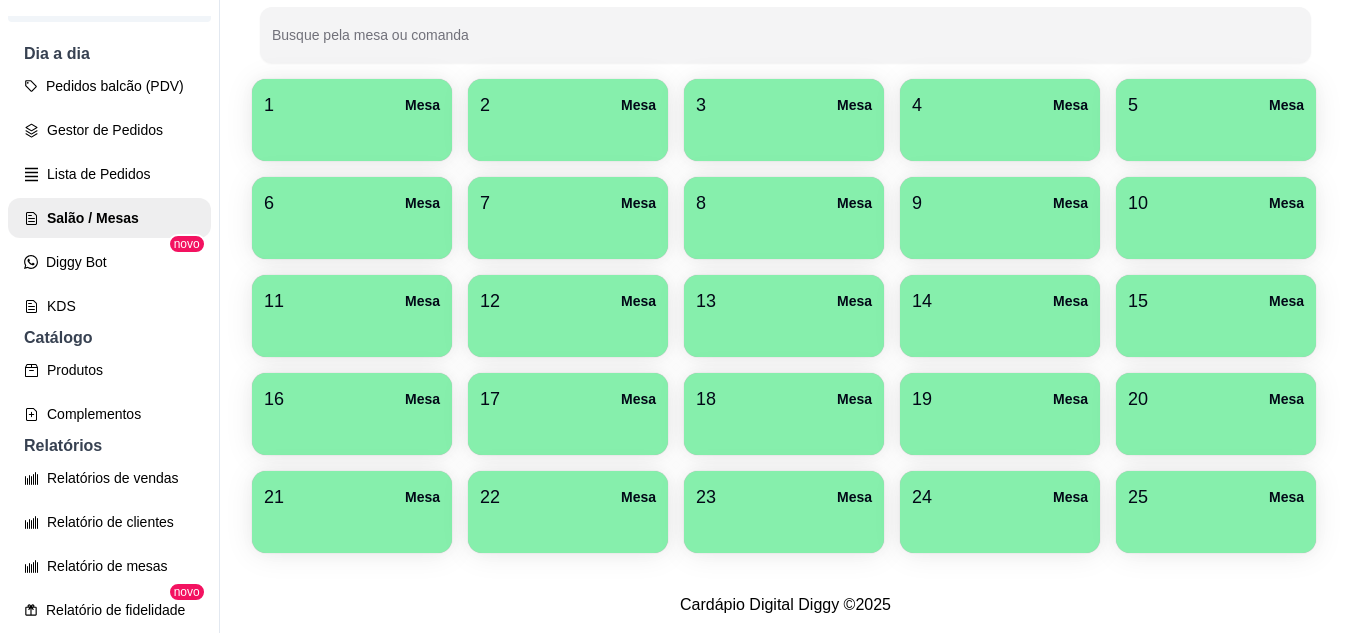 click on "1 Mesa 2 Mesa 3 Mesa 4 Mesa 5 Mesa 6 Mesa 7 Mesa 8 Mesa 9 Mesa 10 Mesa 11 Mesa 12 Mesa 13 Mesa 14 Mesa 15 Mesa 16 Mesa 17 Mesa 18 Mesa 19 Mesa 20 Mesa 21 Mesa 22 Mesa 23 Mesa 24 Mesa 25 Mesa" at bounding box center [785, 316] 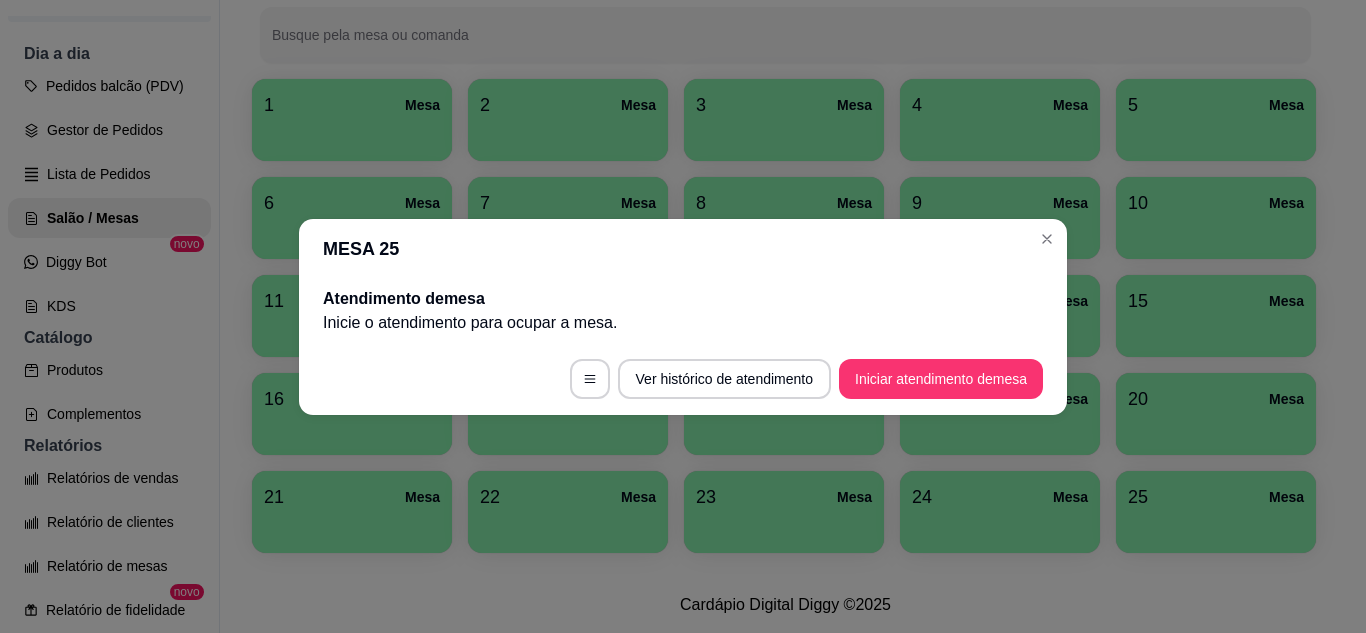click on "Ver histórico de atendimento Iniciar atendimento de  mesa" at bounding box center (683, 379) 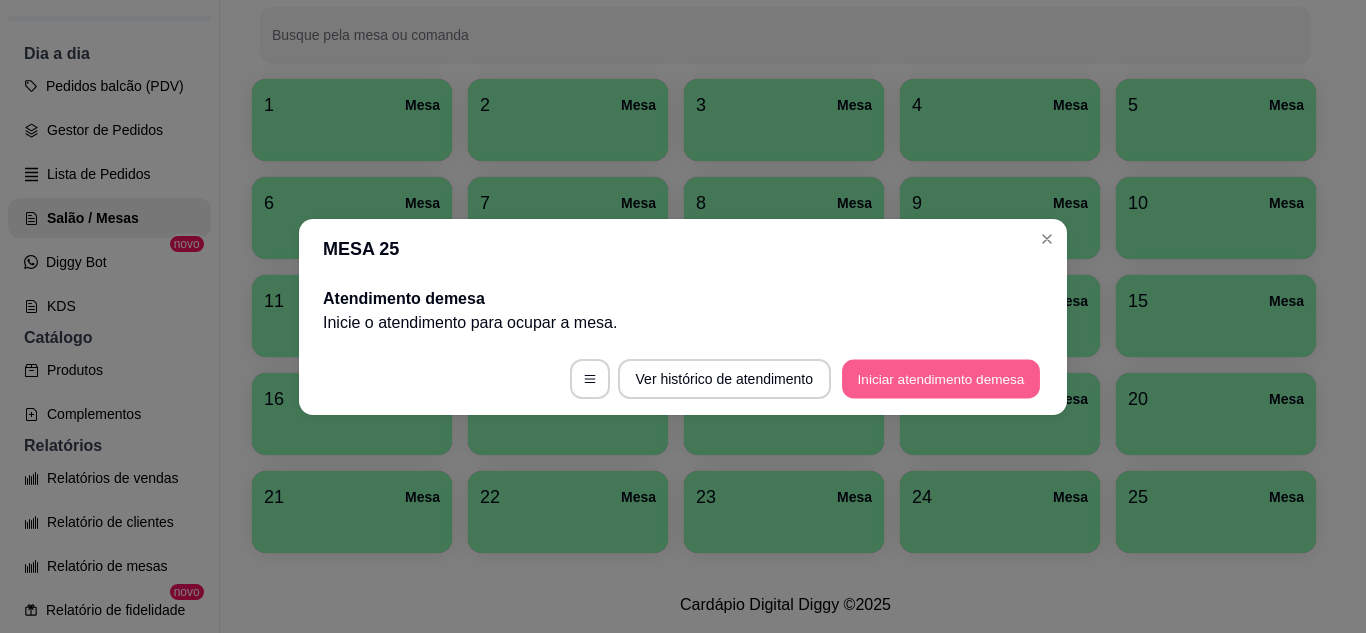 click on "Iniciar atendimento de  mesa" at bounding box center (941, 378) 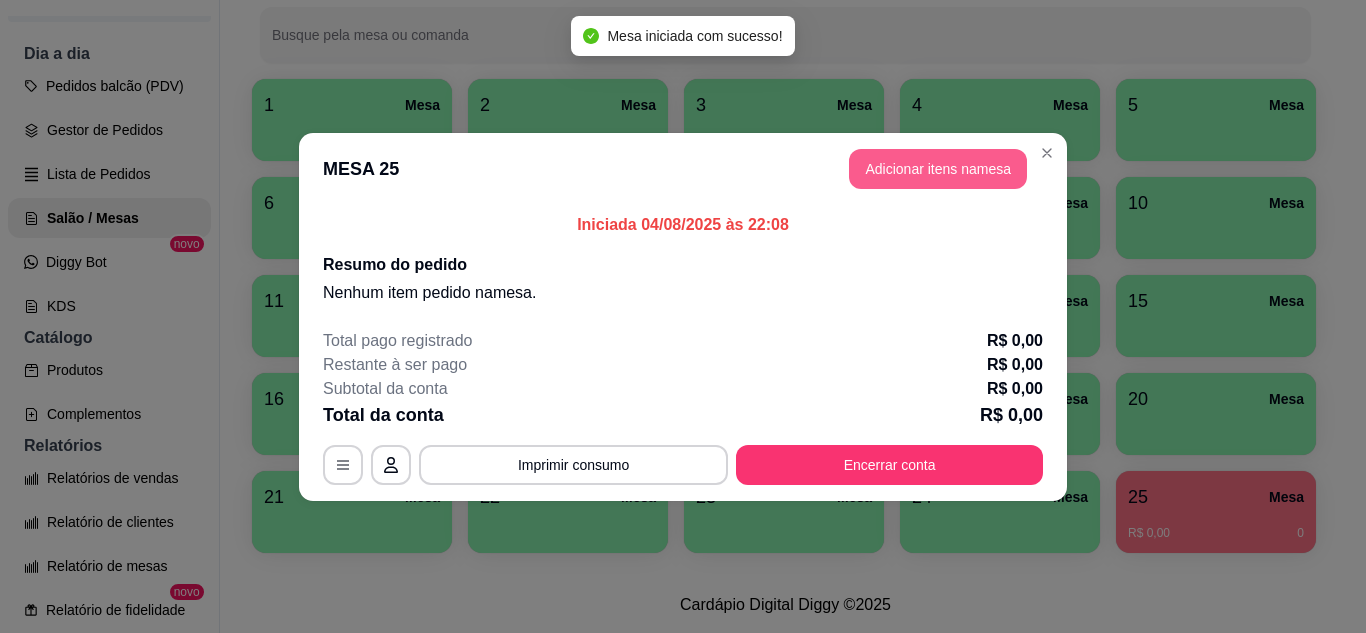 click on "Adicionar itens na  mesa" at bounding box center (938, 169) 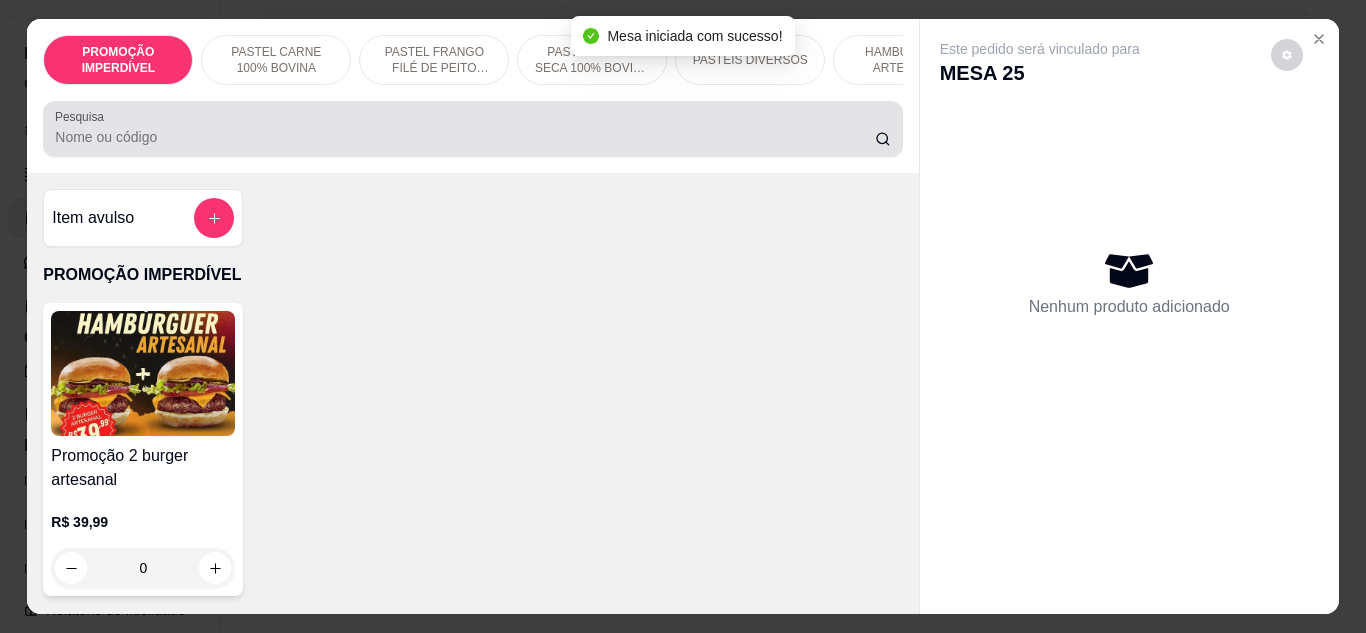 click at bounding box center (472, 129) 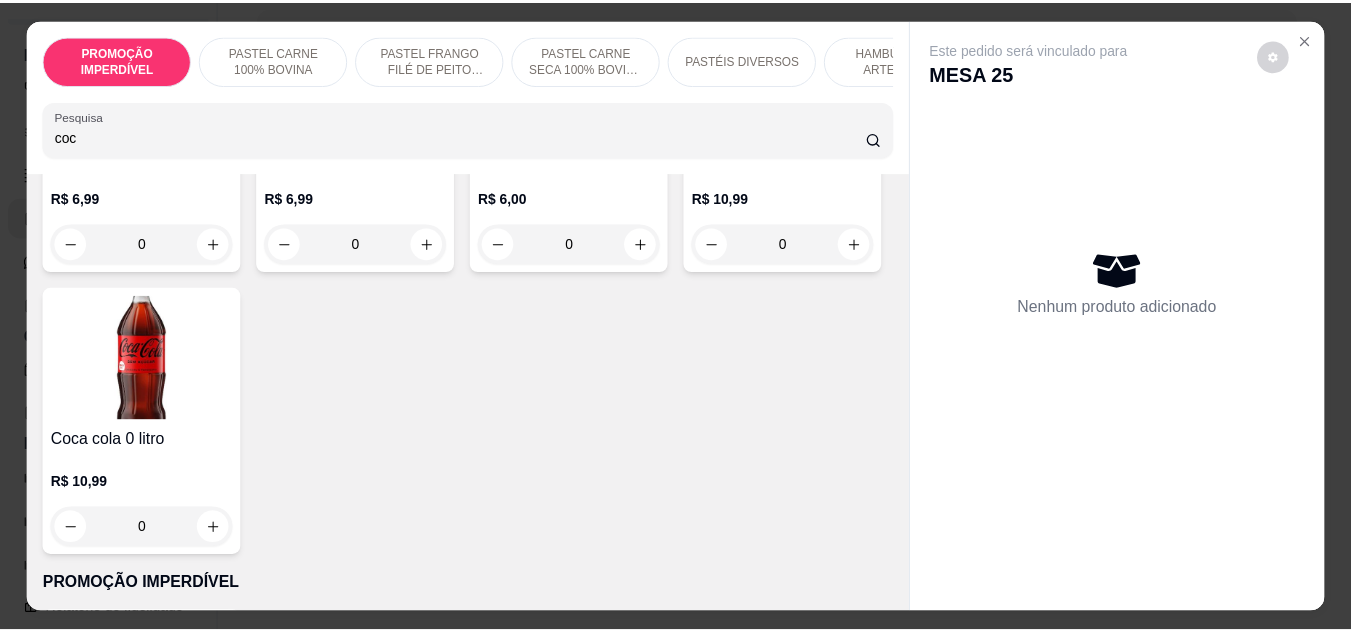 scroll, scrollTop: 400, scrollLeft: 0, axis: vertical 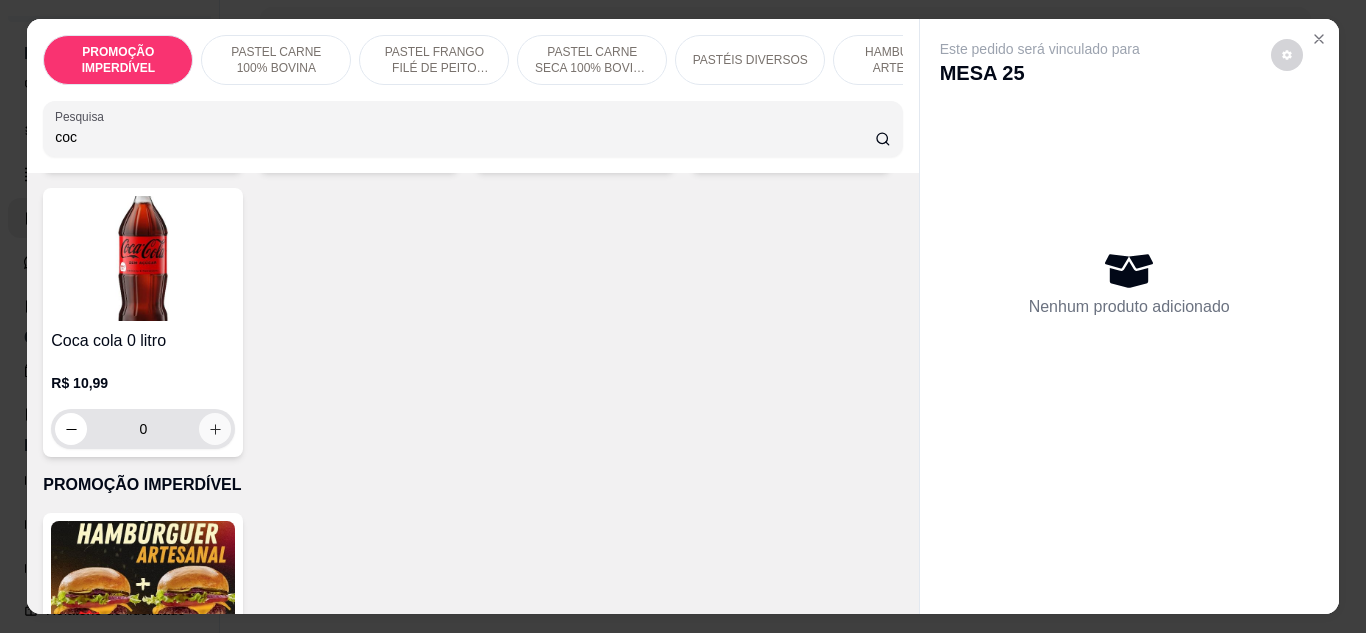 type on "coc" 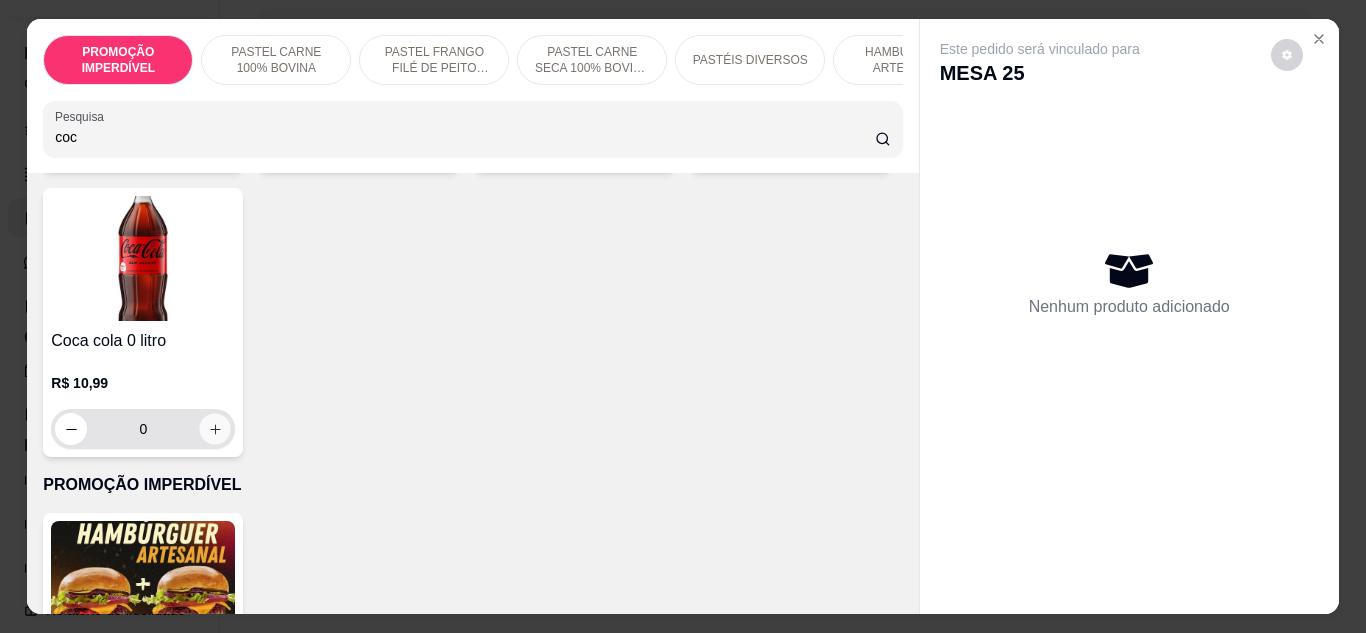 click 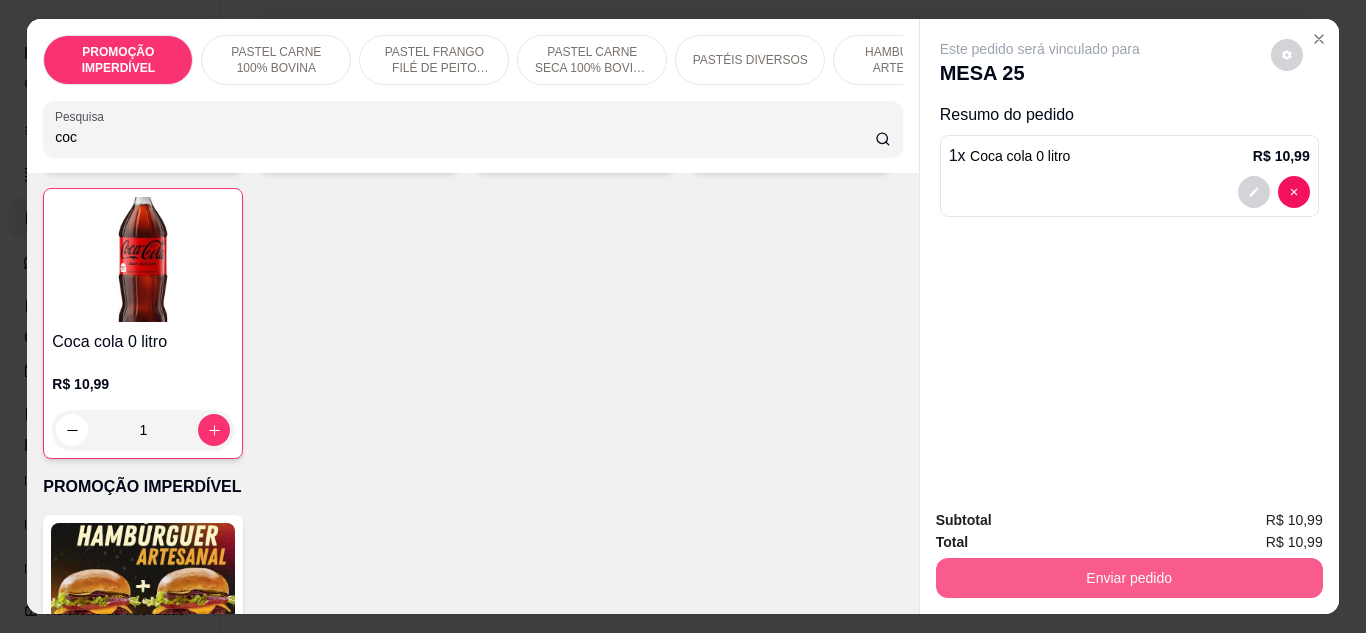 click on "Enviar pedido" at bounding box center (1129, 578) 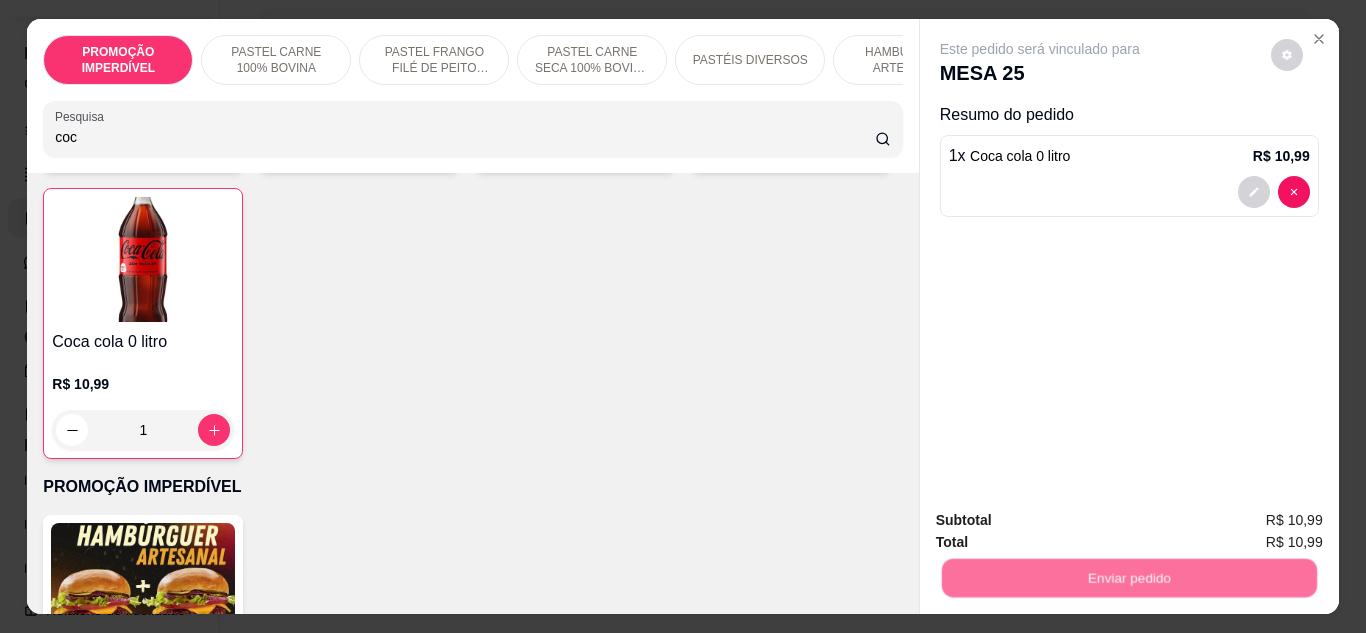 click on "Não registrar e enviar pedido" at bounding box center [1063, 521] 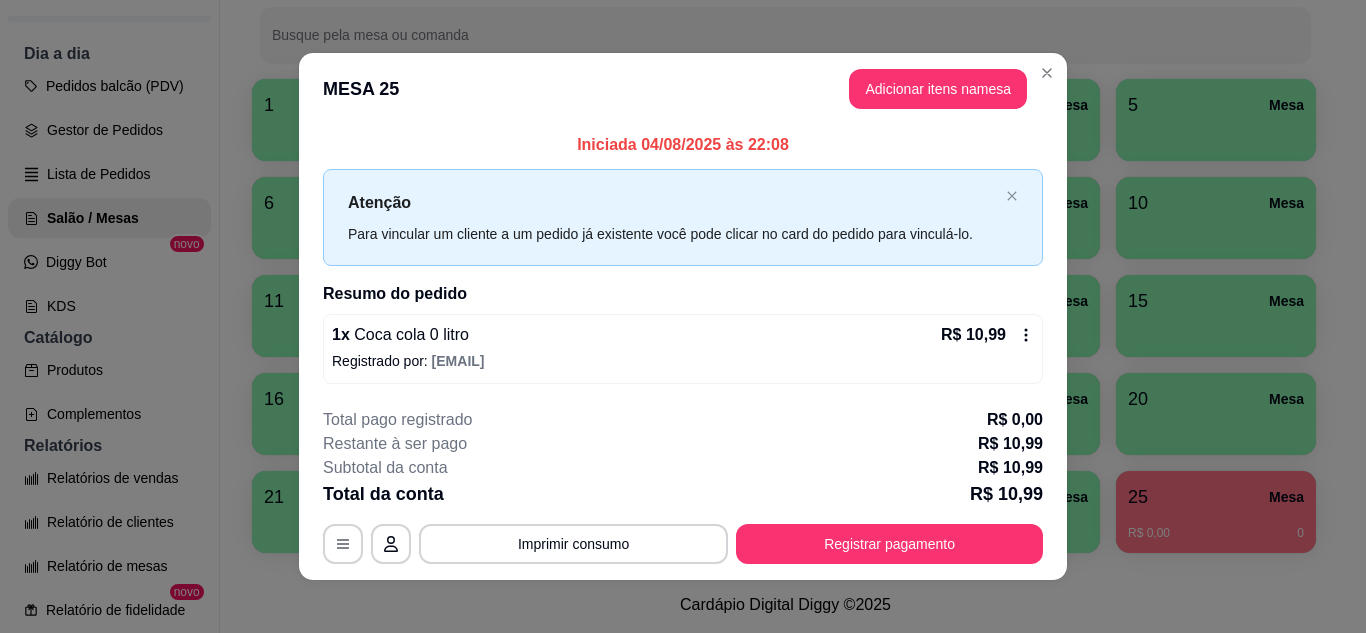 click on "Registrar pagamento" at bounding box center (889, 544) 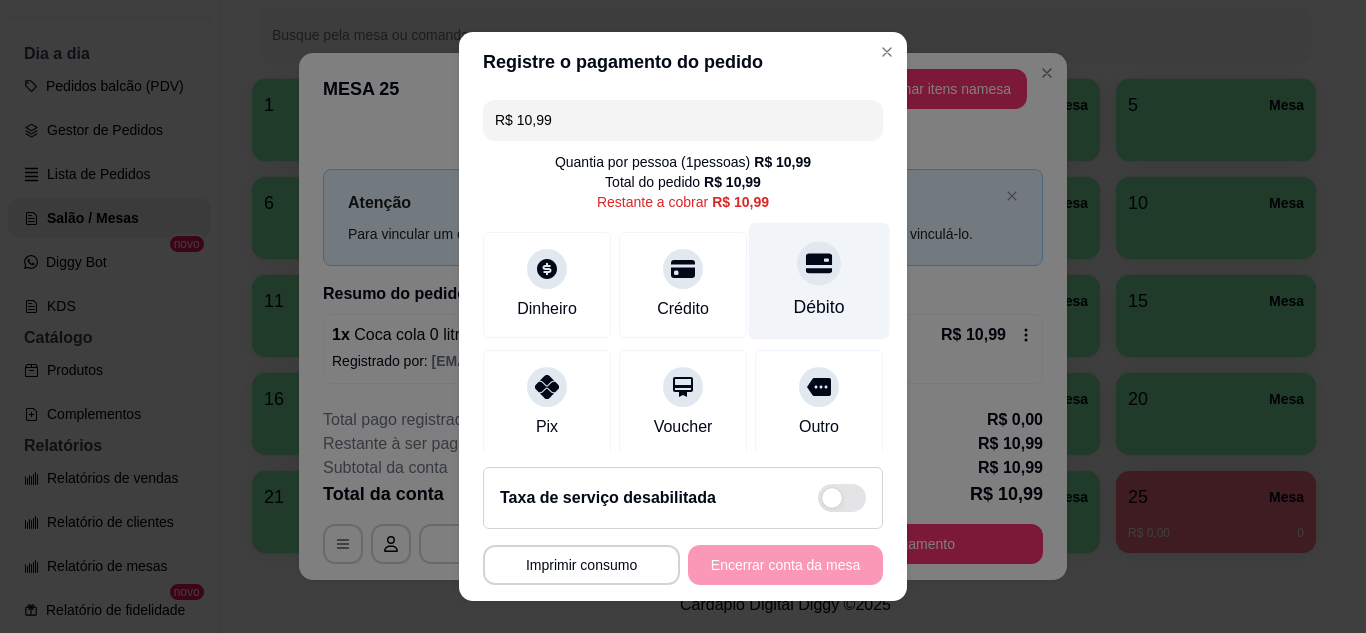 click at bounding box center (819, 263) 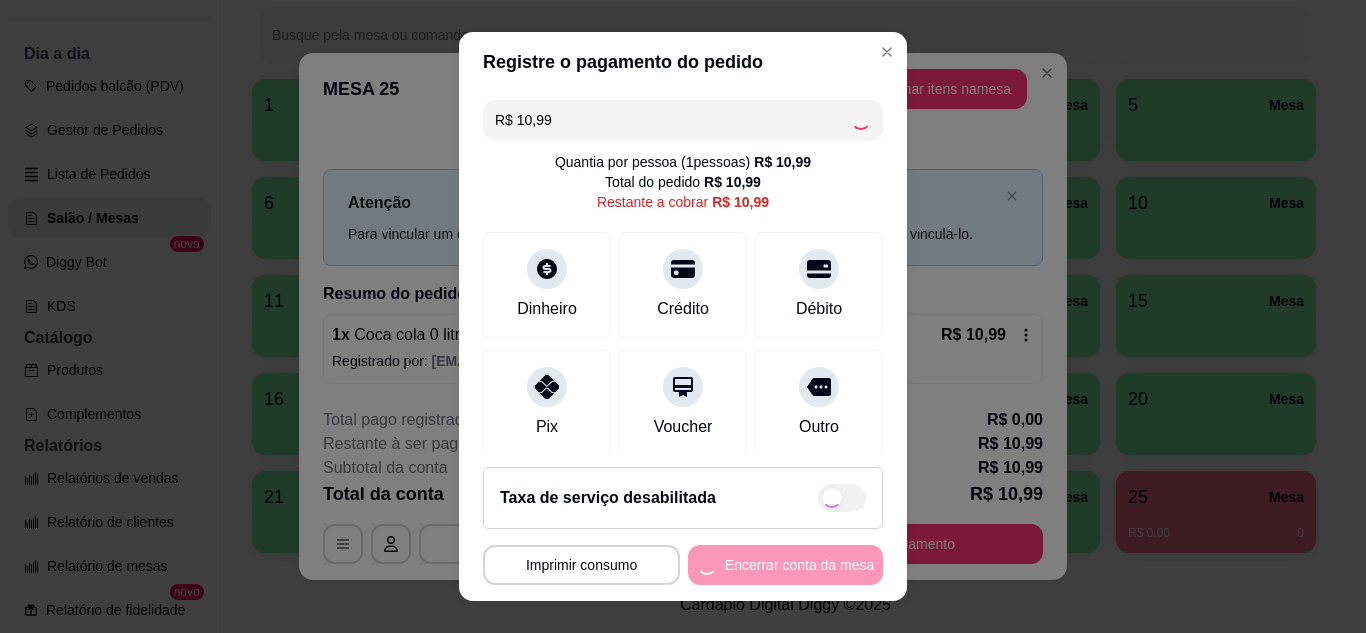 type on "R$ 0,00" 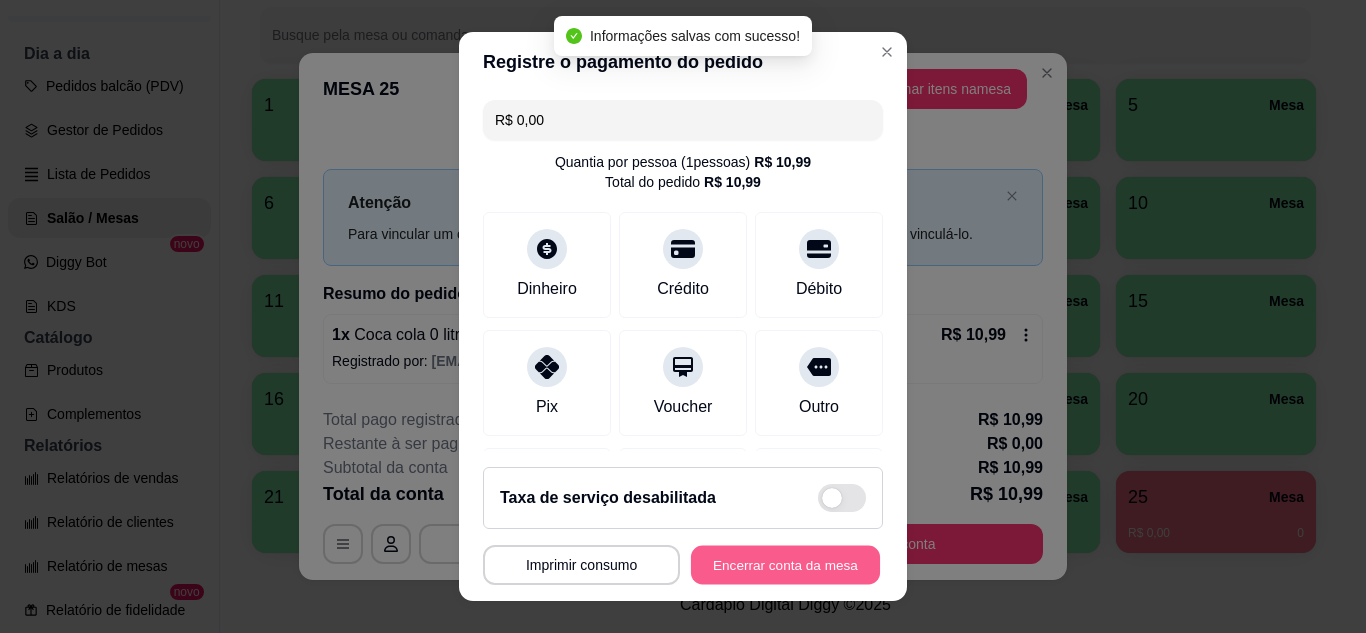 click on "Encerrar conta da mesa" at bounding box center [785, 565] 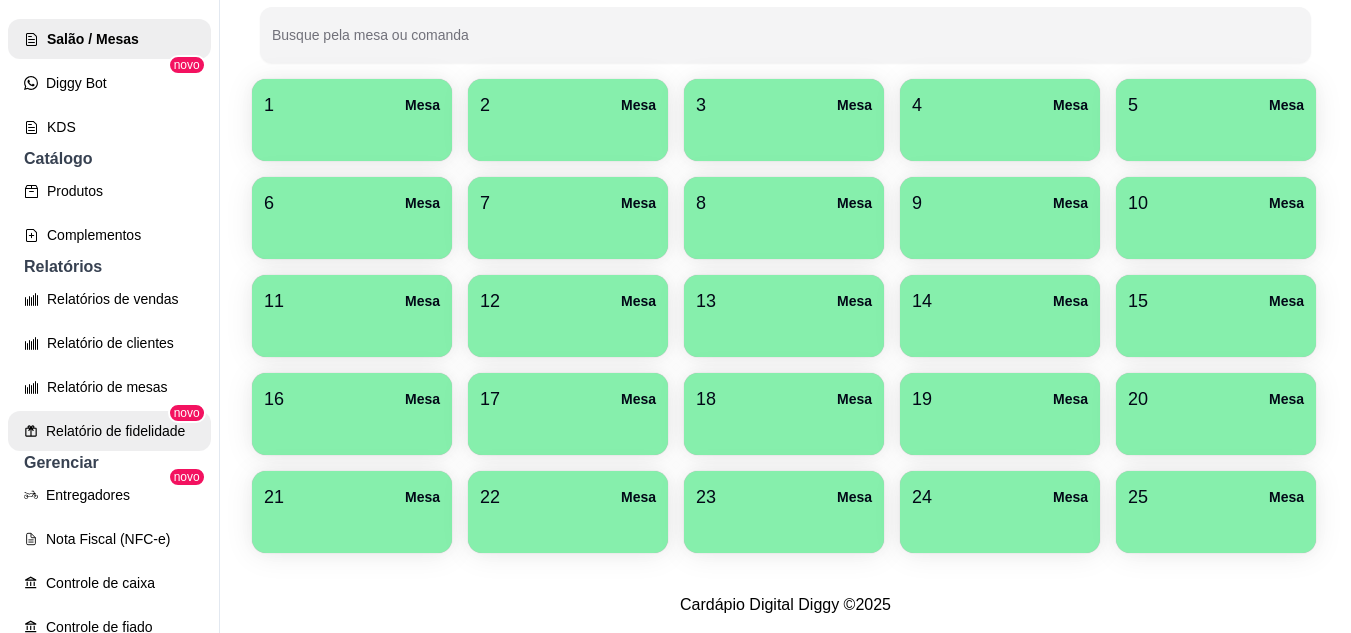 scroll, scrollTop: 500, scrollLeft: 0, axis: vertical 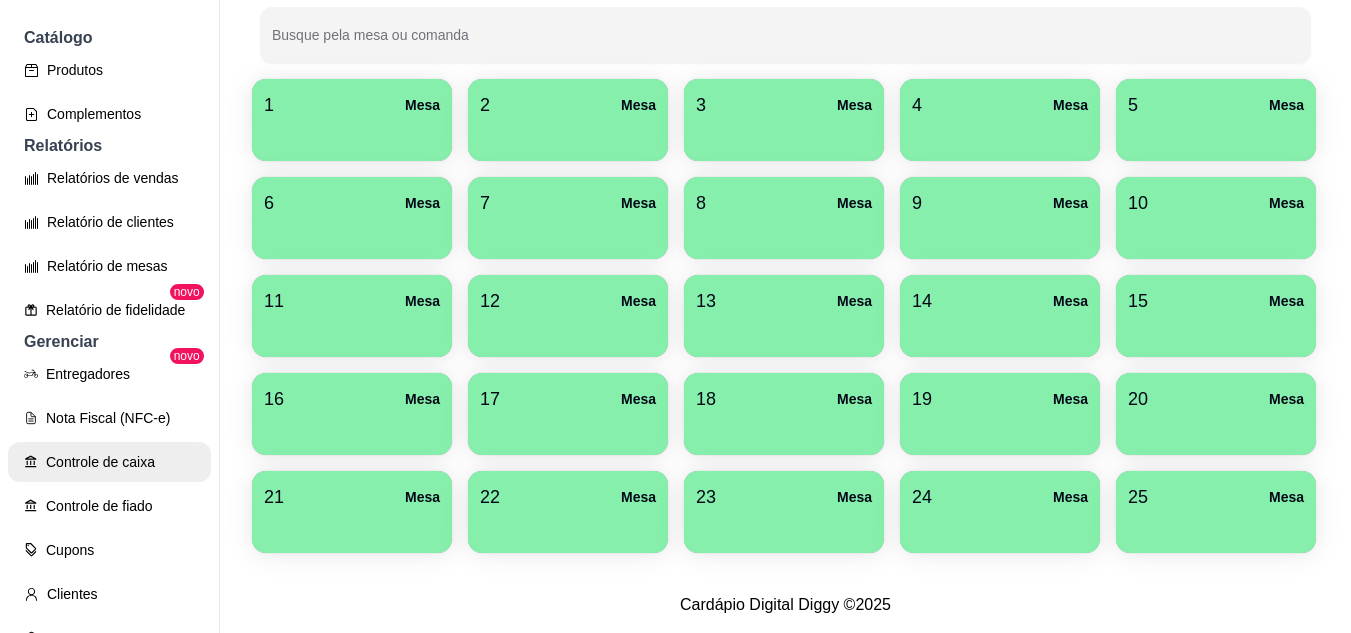 click on "Controle de caixa" at bounding box center (109, 462) 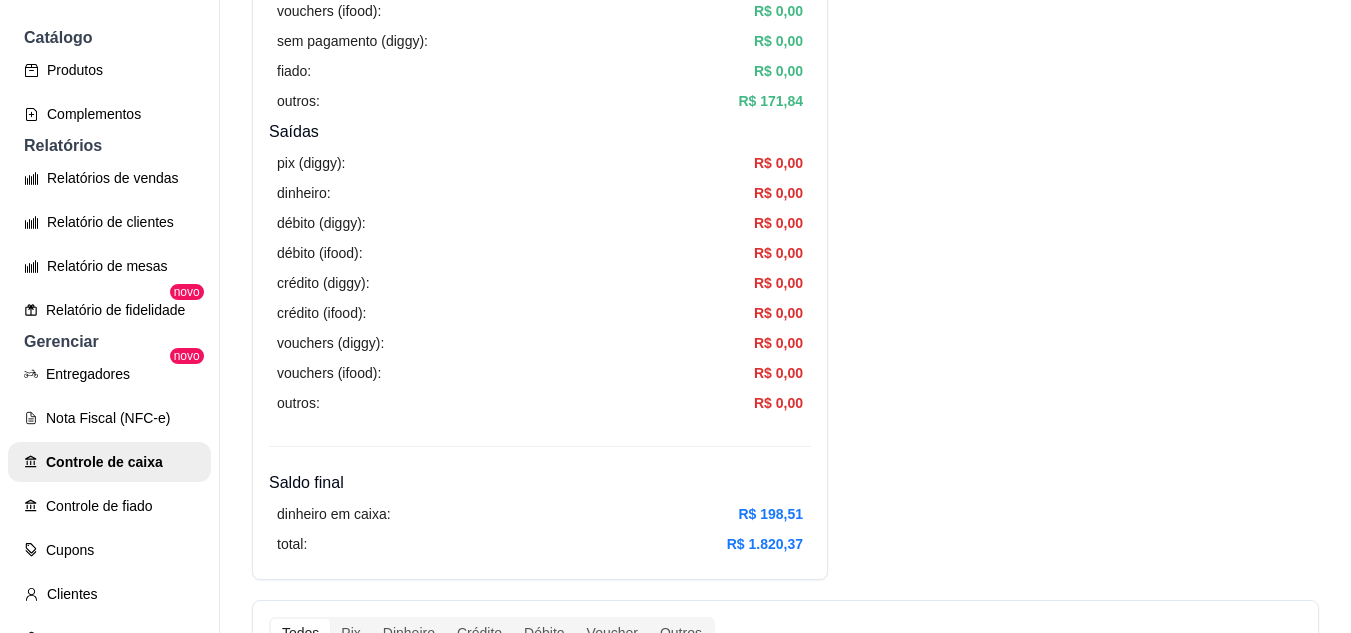 scroll, scrollTop: 700, scrollLeft: 0, axis: vertical 